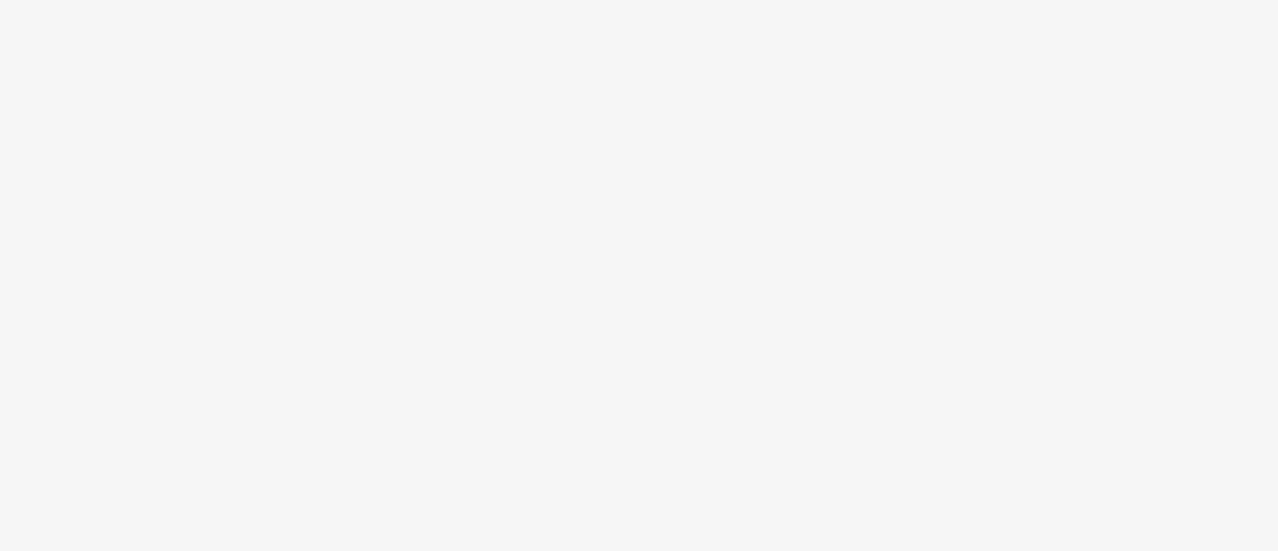 scroll, scrollTop: 0, scrollLeft: 0, axis: both 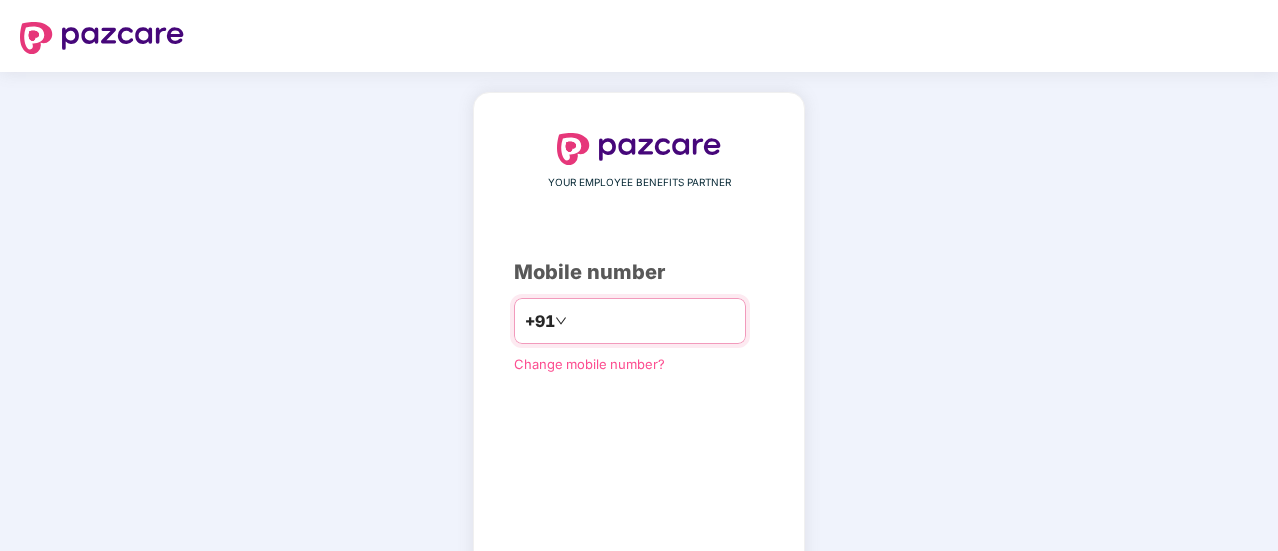 click at bounding box center [653, 321] 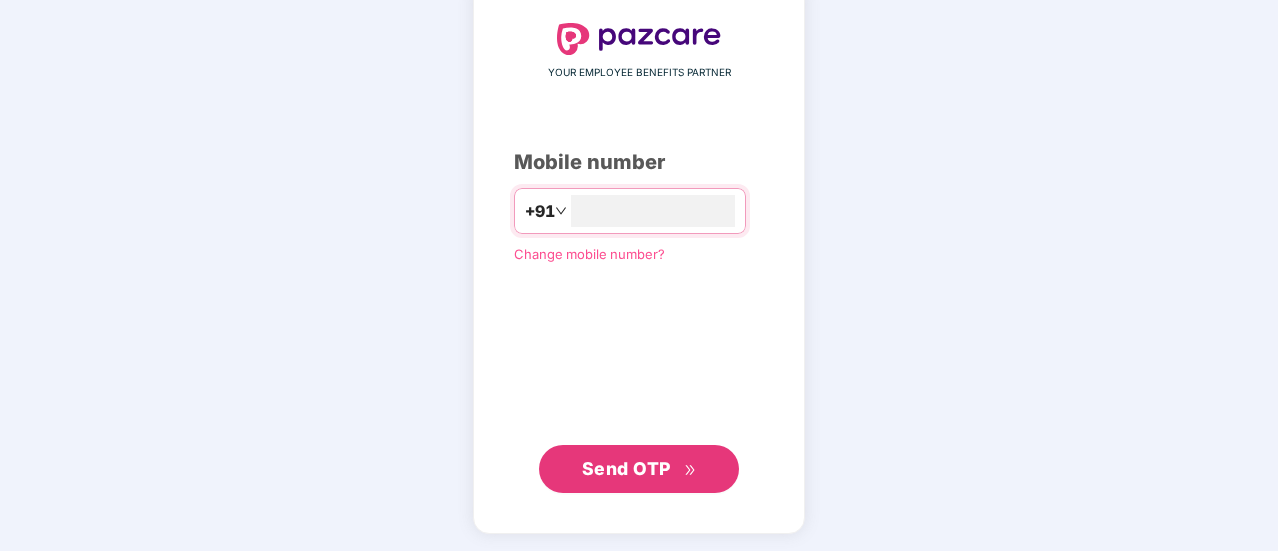 type on "**********" 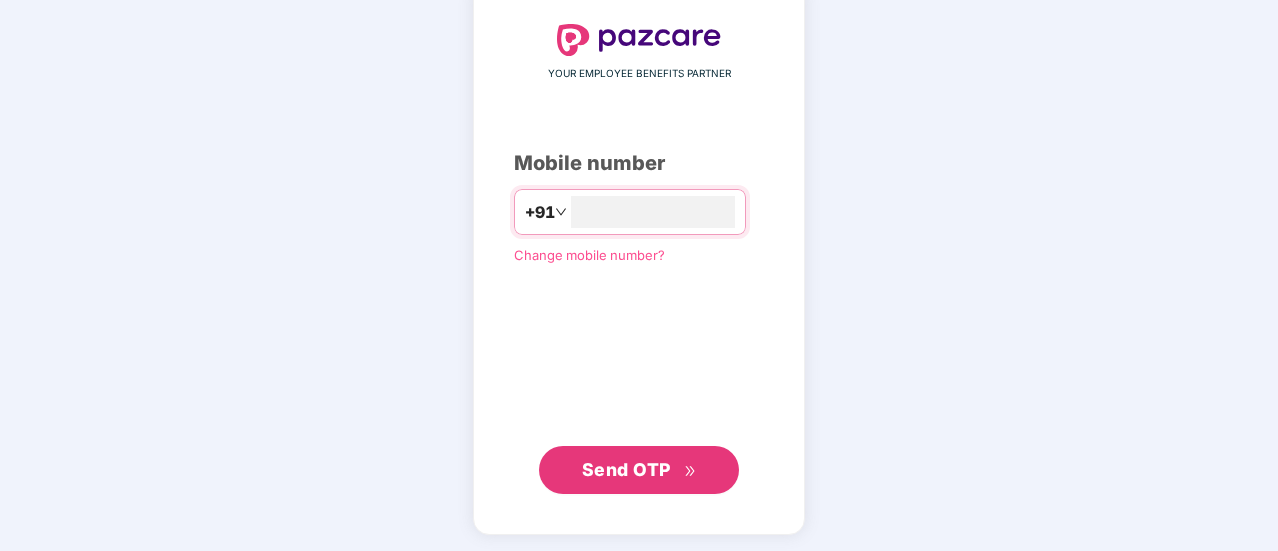 click on "Send OTP" at bounding box center [626, 469] 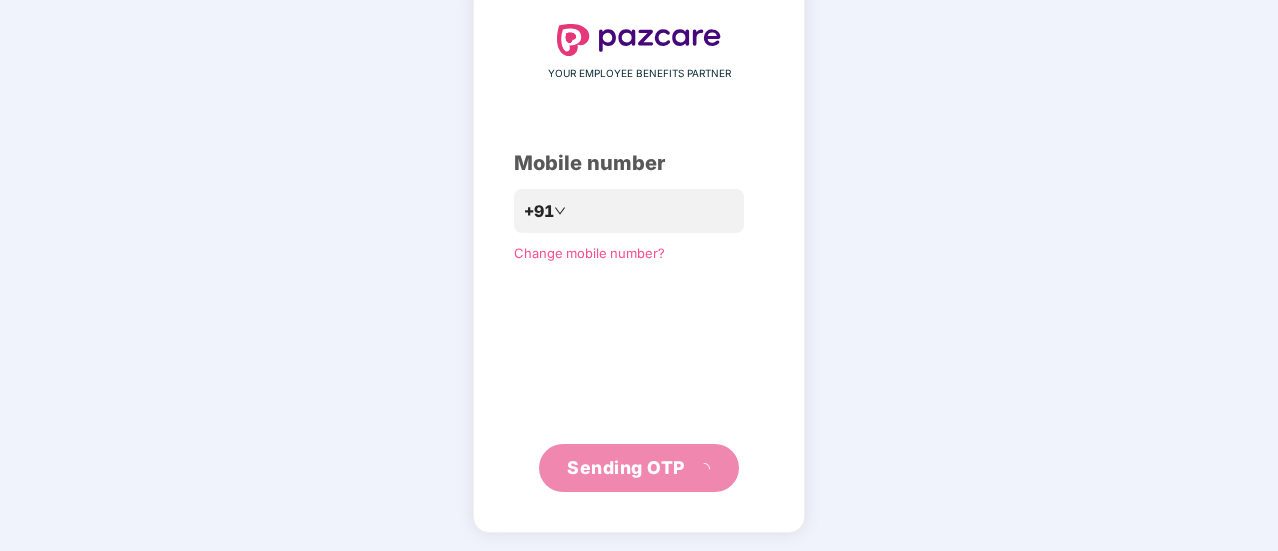 scroll, scrollTop: 100, scrollLeft: 0, axis: vertical 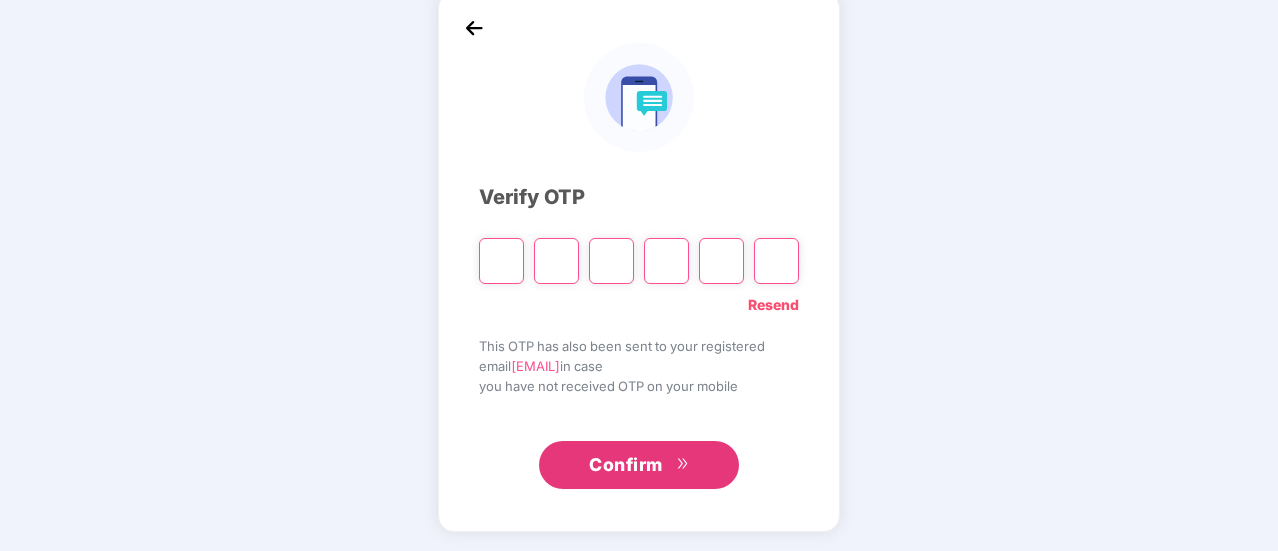 type on "*" 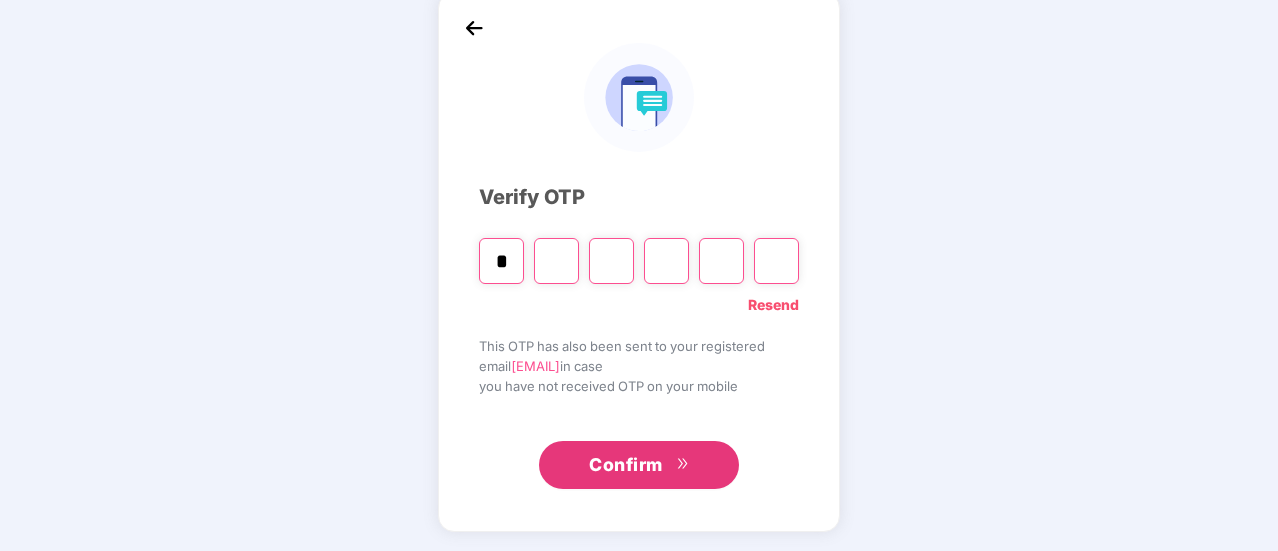 type on "*" 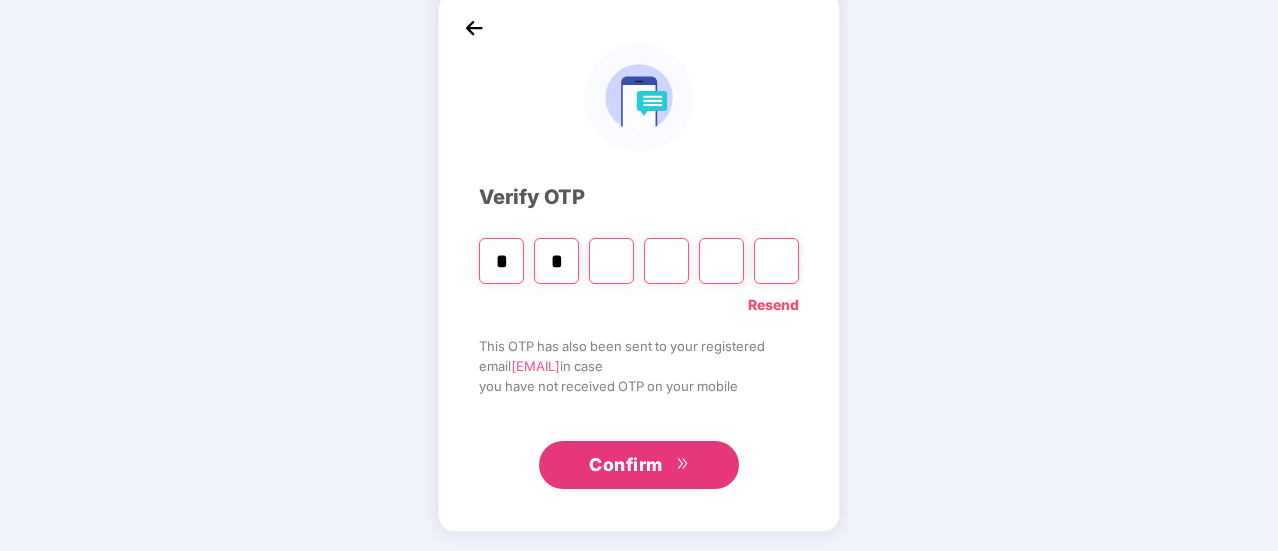 type on "*" 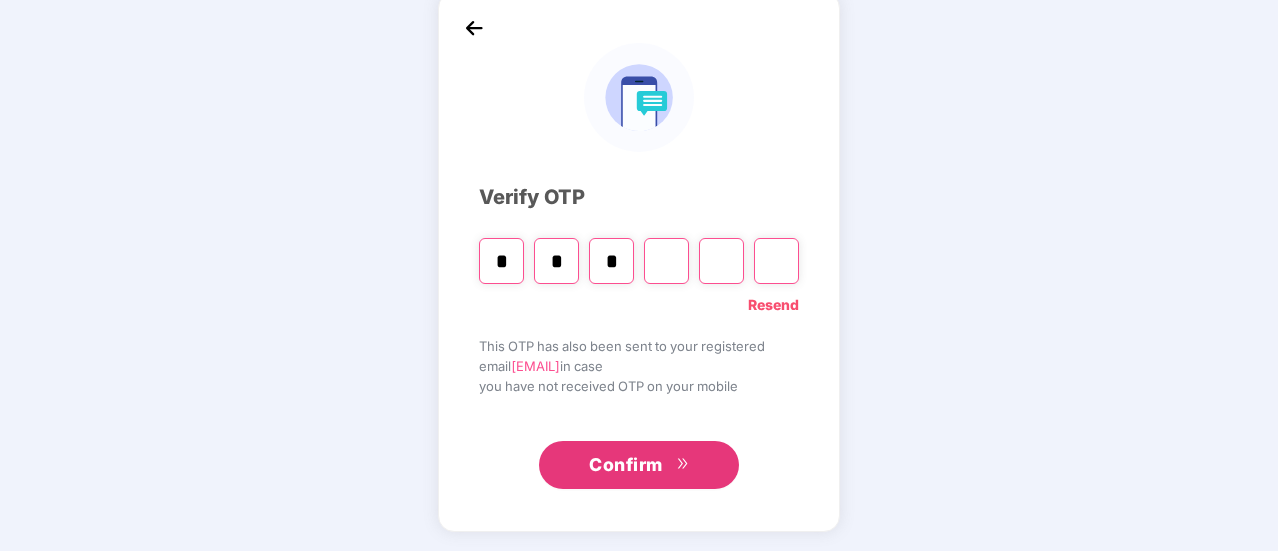 type on "*" 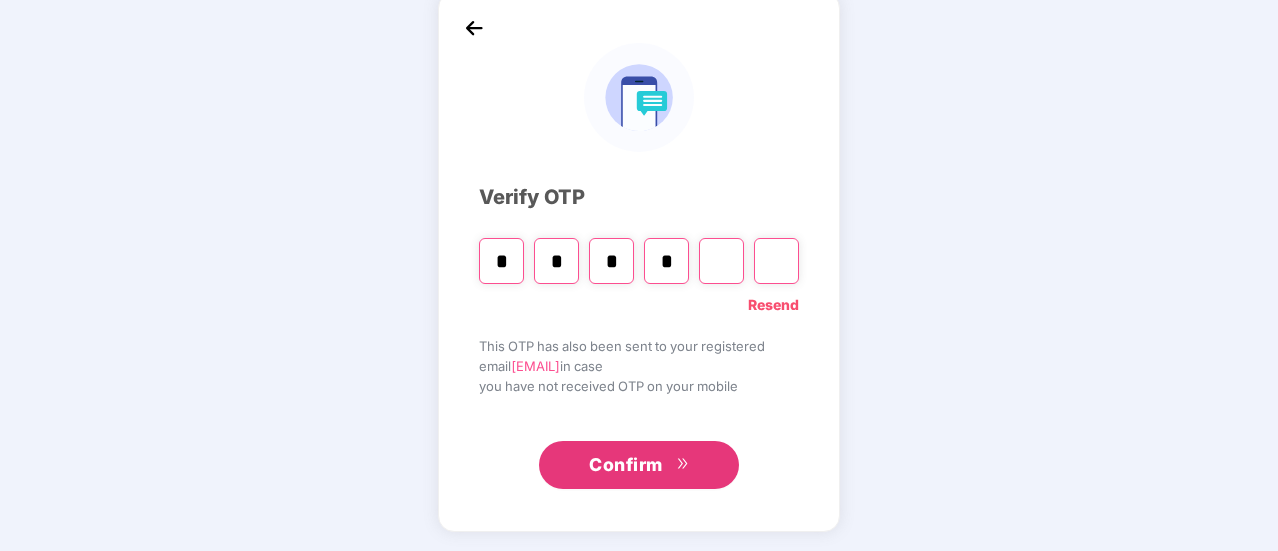 type on "*" 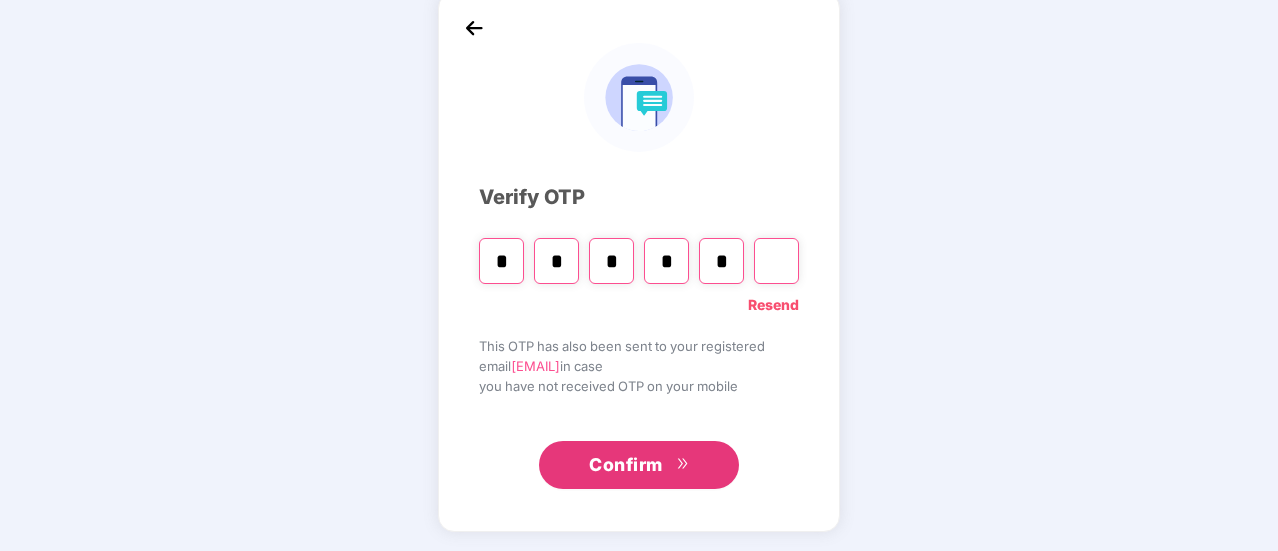 type on "*" 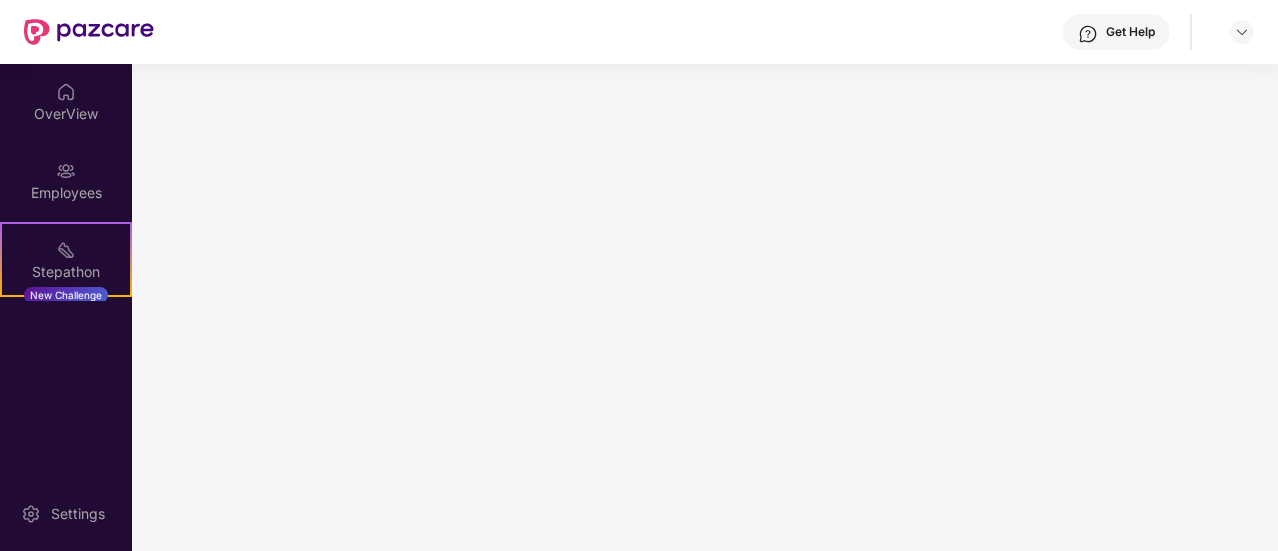 scroll, scrollTop: 0, scrollLeft: 0, axis: both 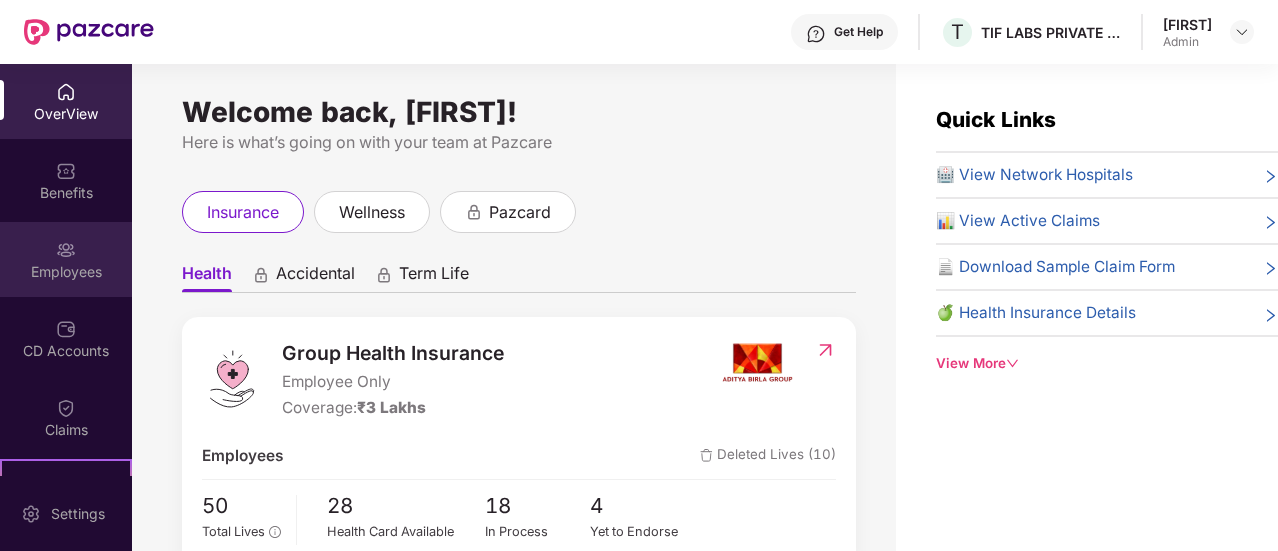 click on "Employees" at bounding box center [66, 272] 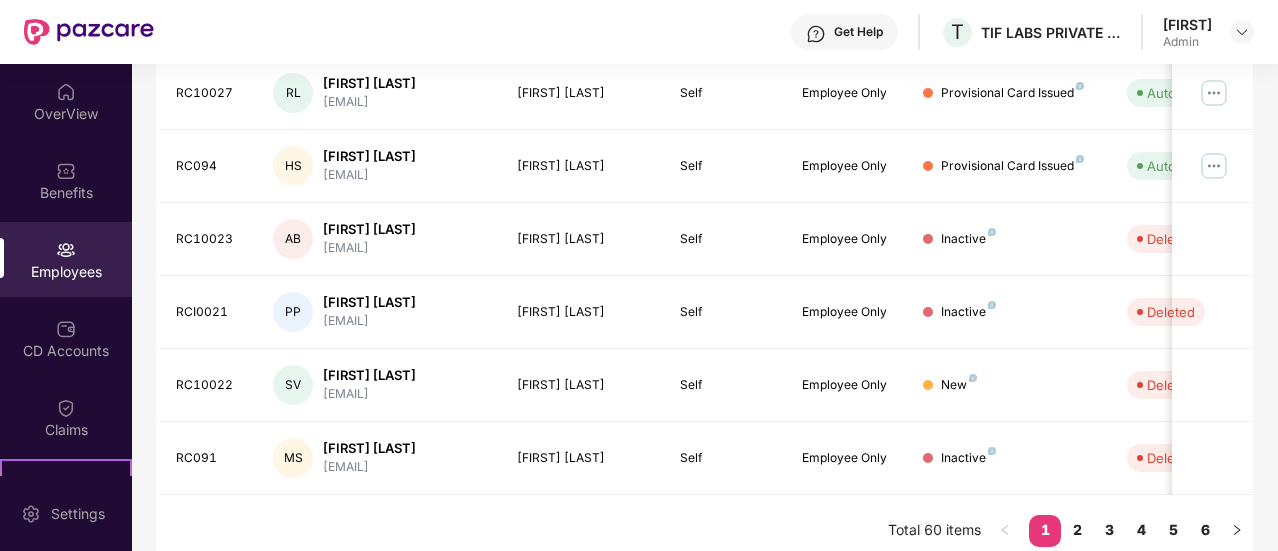 scroll, scrollTop: 673, scrollLeft: 0, axis: vertical 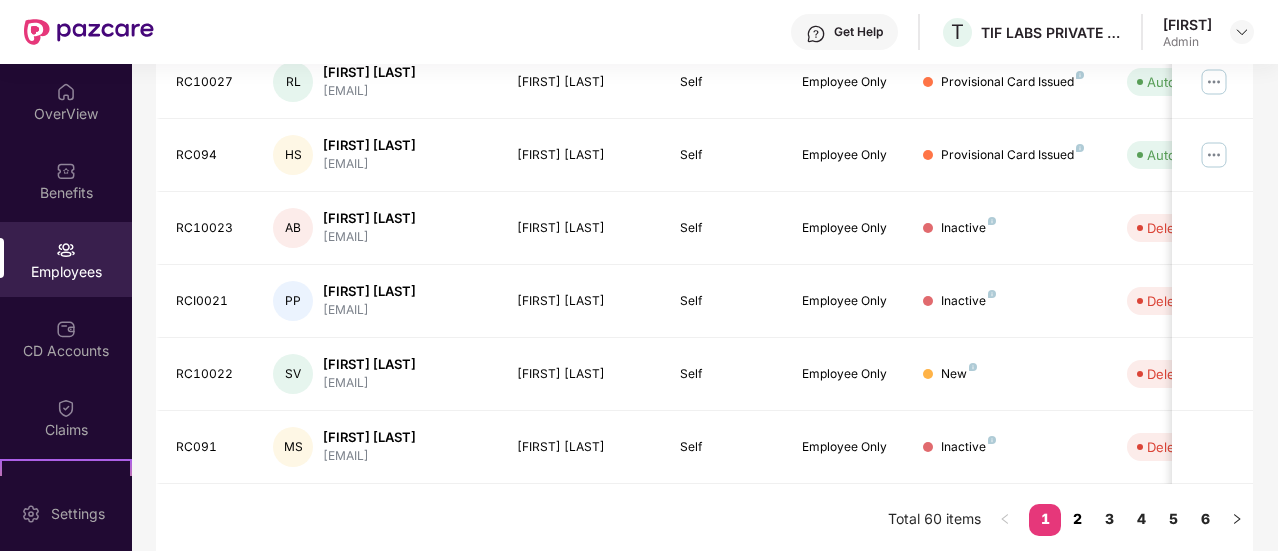 click on "2" at bounding box center [1077, 519] 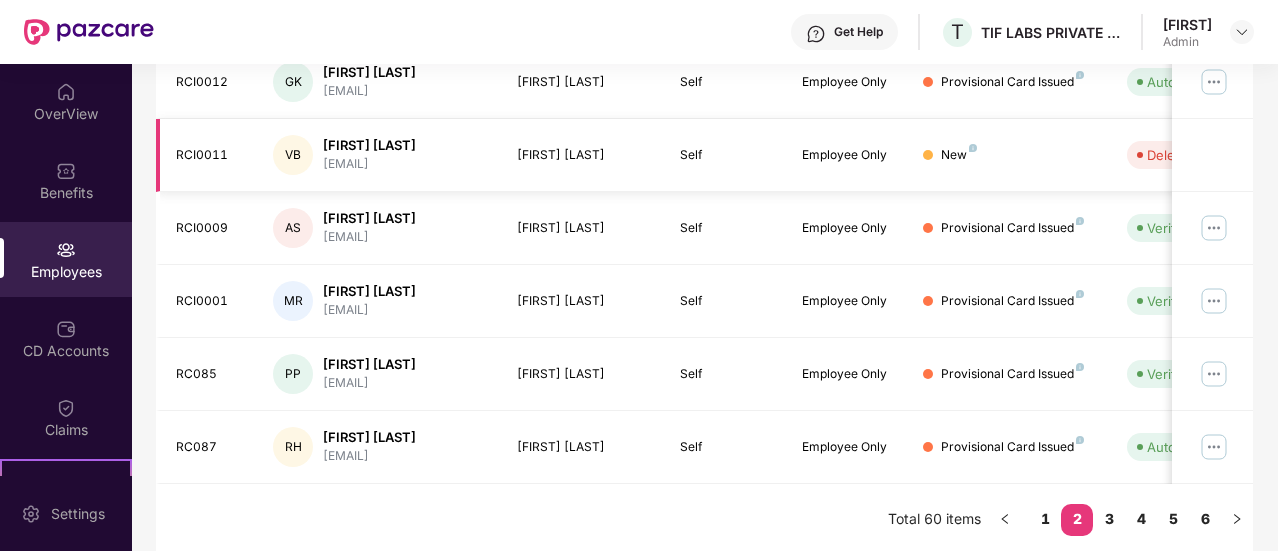 scroll, scrollTop: 0, scrollLeft: 0, axis: both 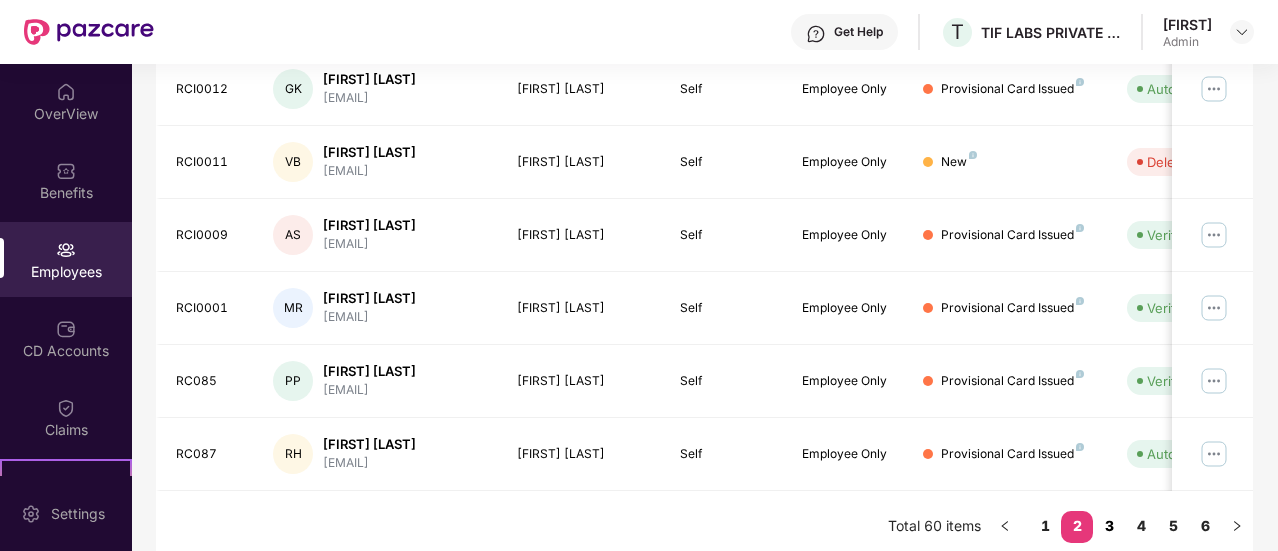 click on "3" at bounding box center (1109, 526) 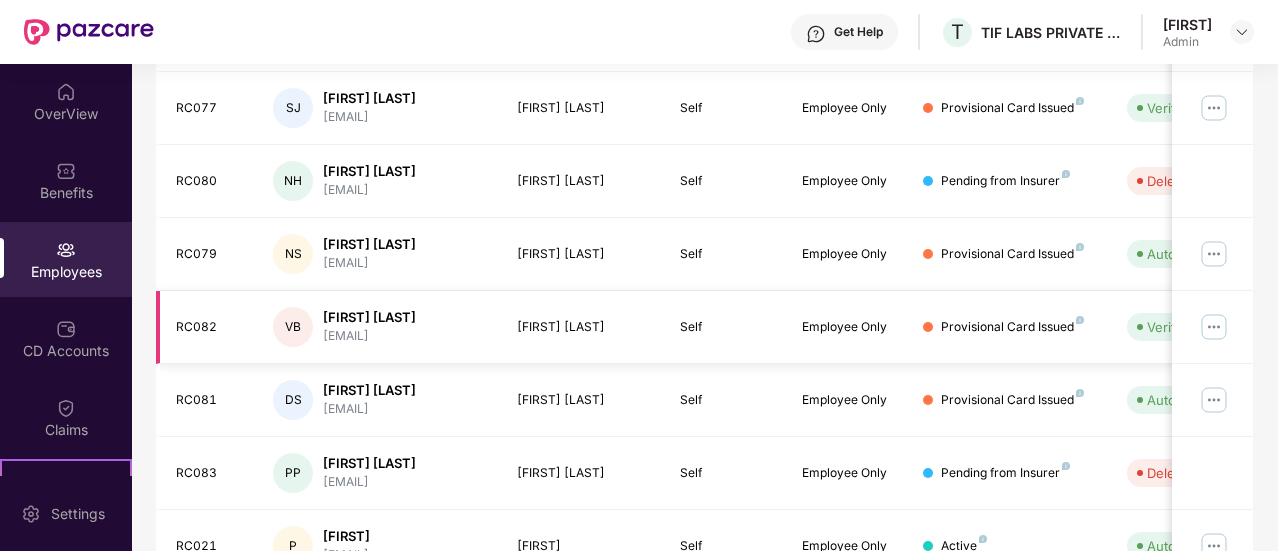 scroll, scrollTop: 690, scrollLeft: 0, axis: vertical 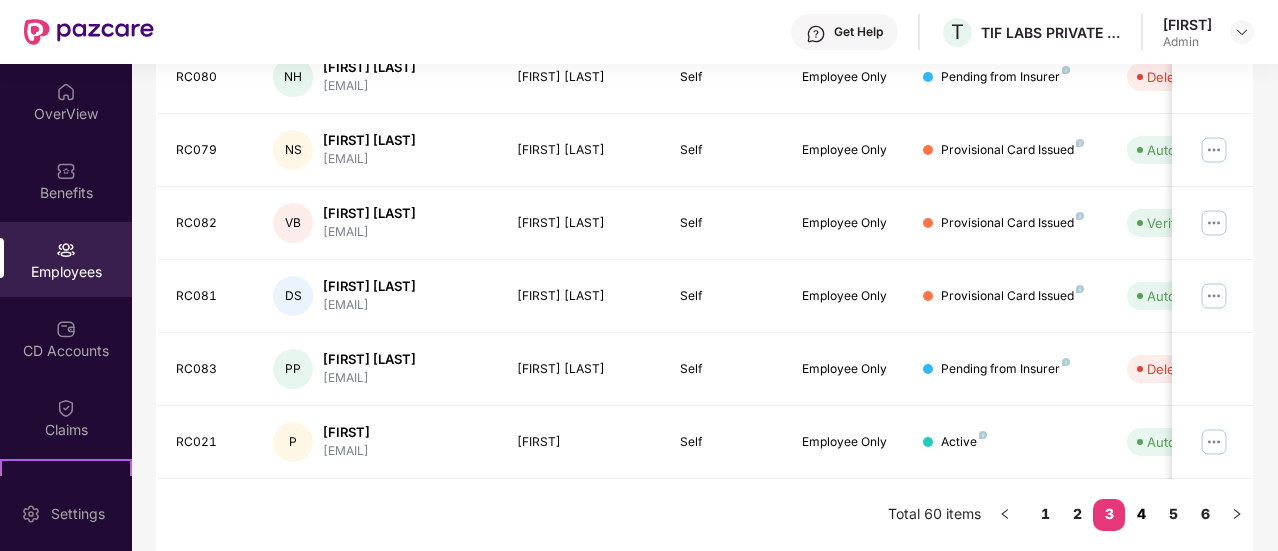 click on "4" at bounding box center [1141, 514] 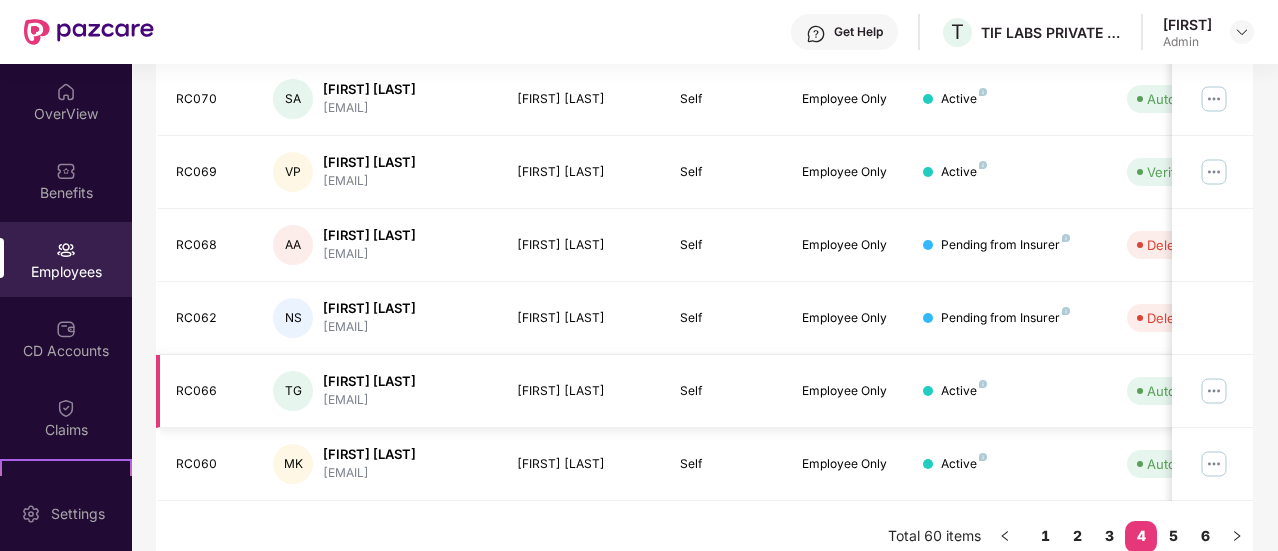 scroll, scrollTop: 690, scrollLeft: 0, axis: vertical 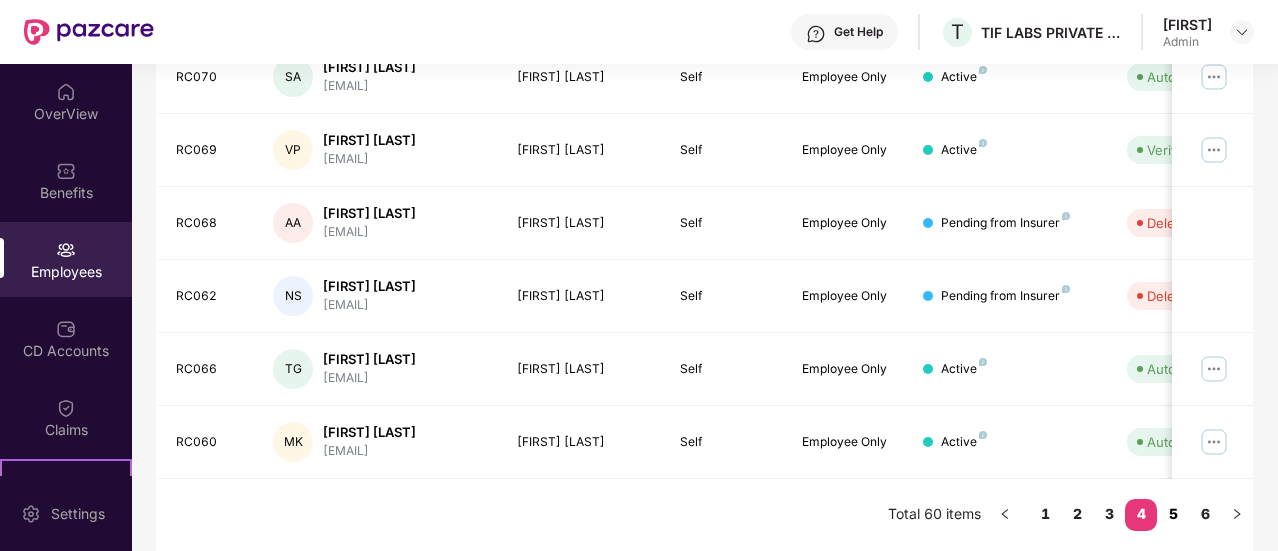click on "5" at bounding box center [1173, 514] 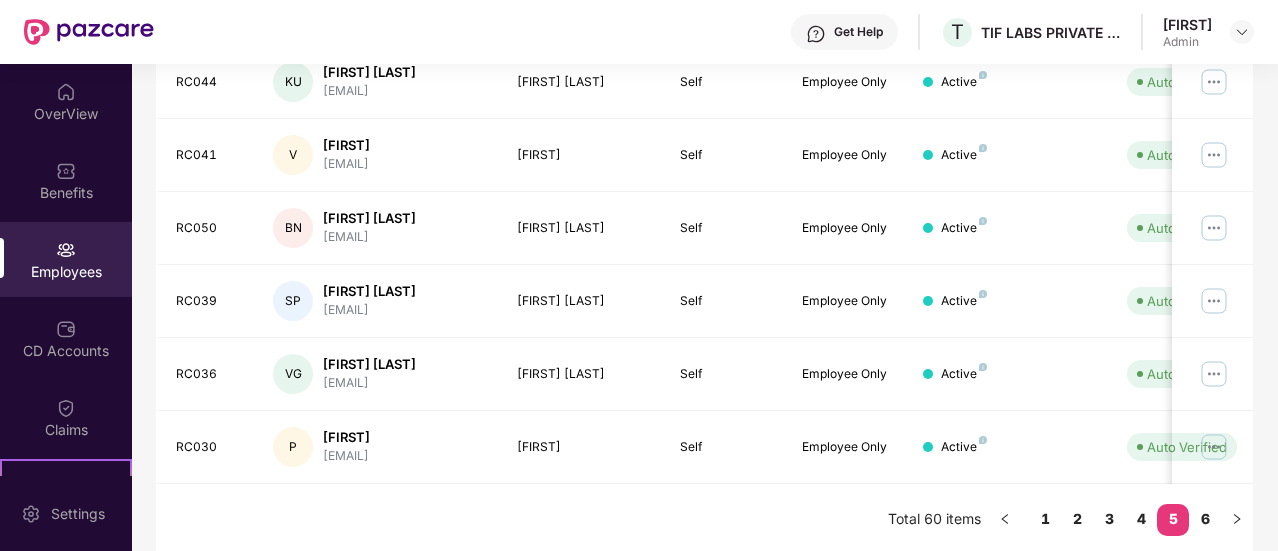 scroll, scrollTop: 672, scrollLeft: 0, axis: vertical 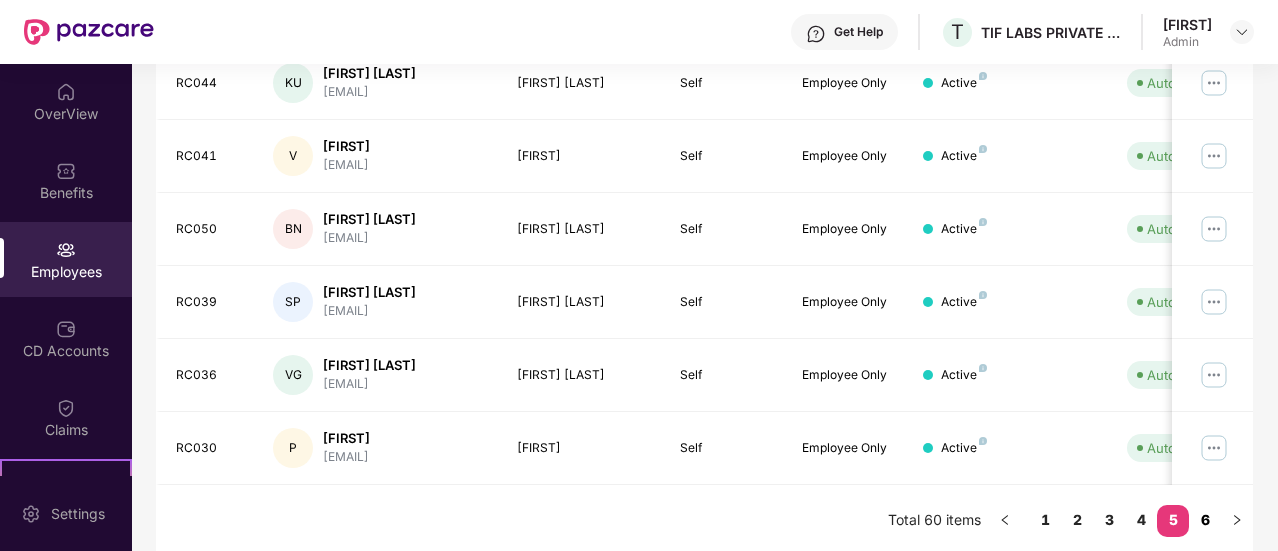 click on "6" at bounding box center [1205, 520] 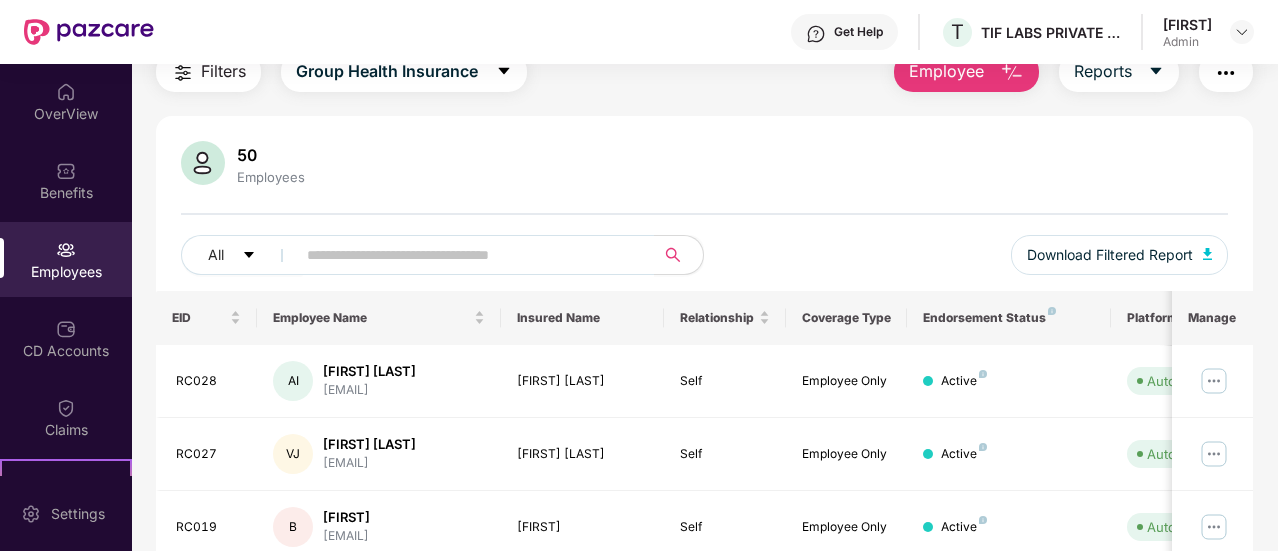 scroll, scrollTop: 0, scrollLeft: 0, axis: both 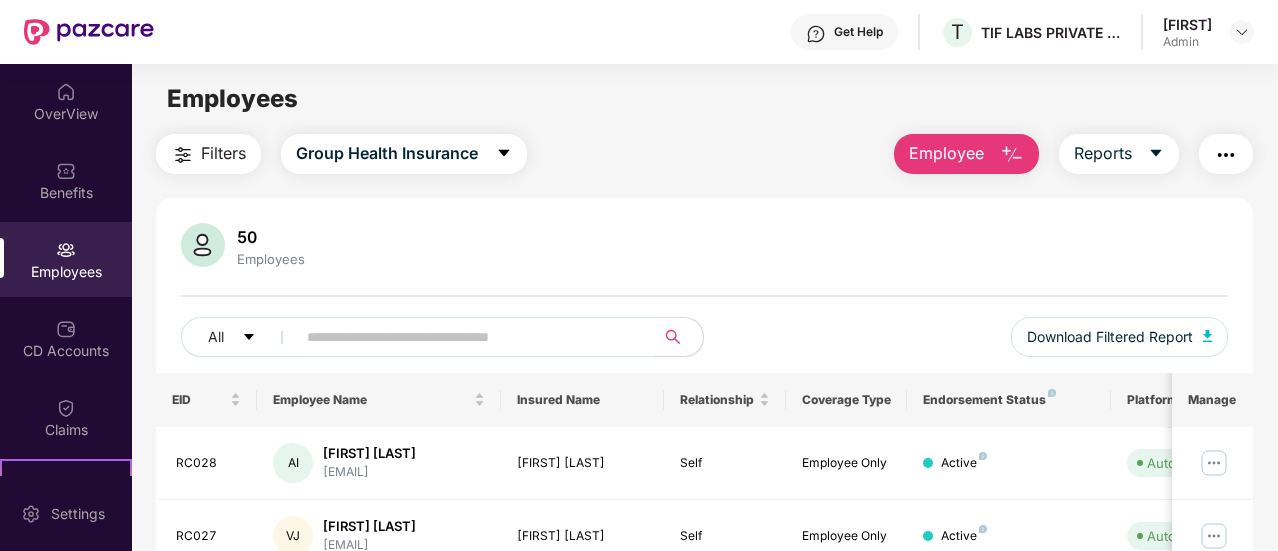click at bounding box center (1012, 155) 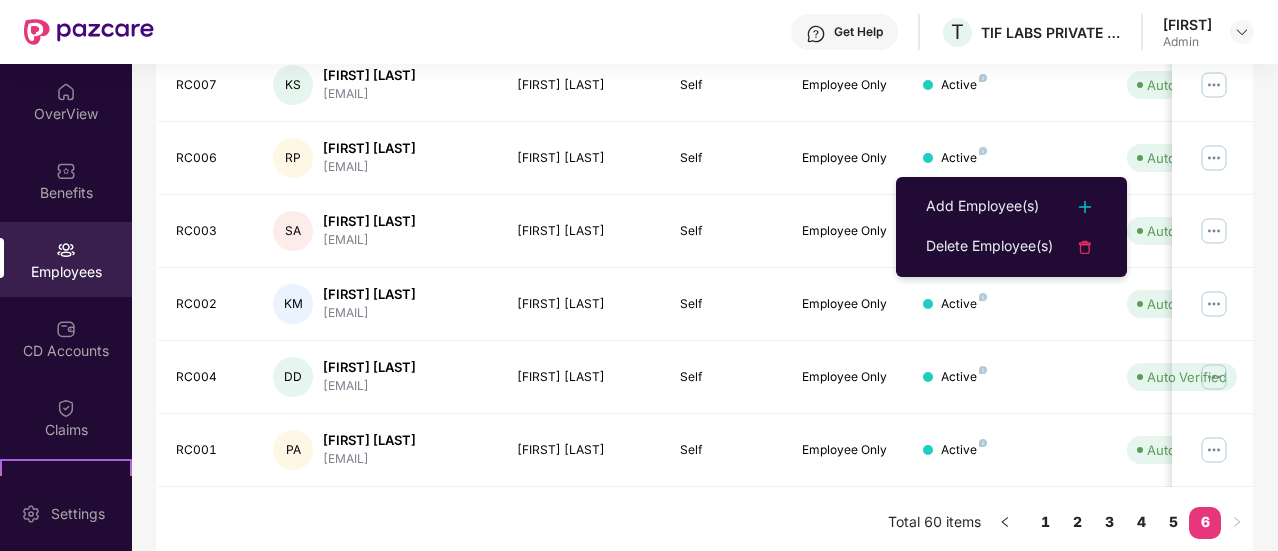 scroll, scrollTop: 673, scrollLeft: 0, axis: vertical 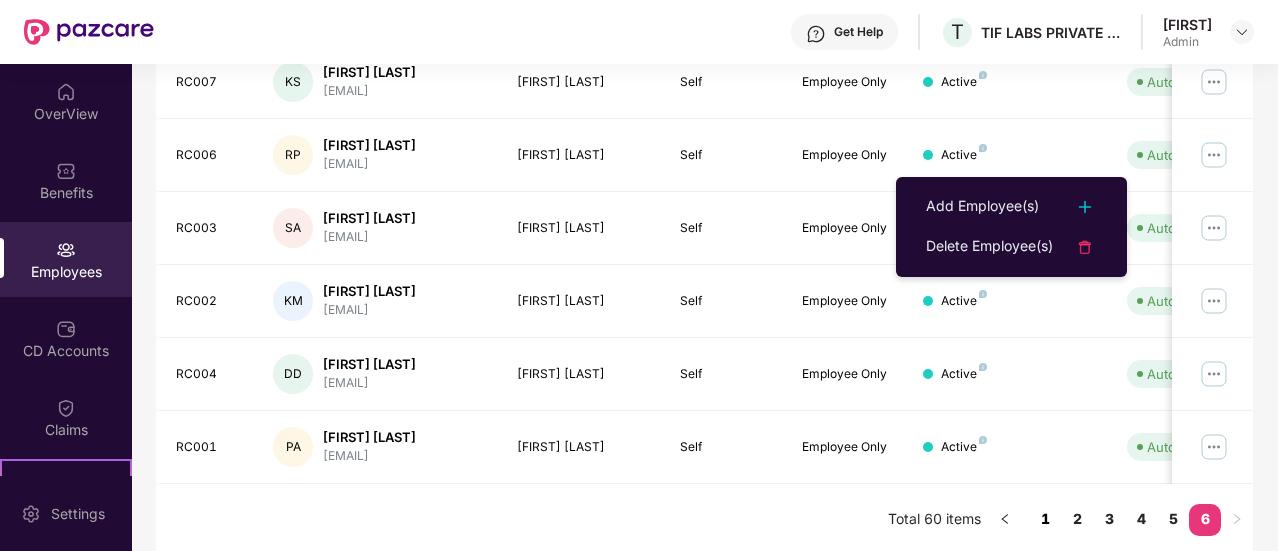click on "1" at bounding box center (1045, 519) 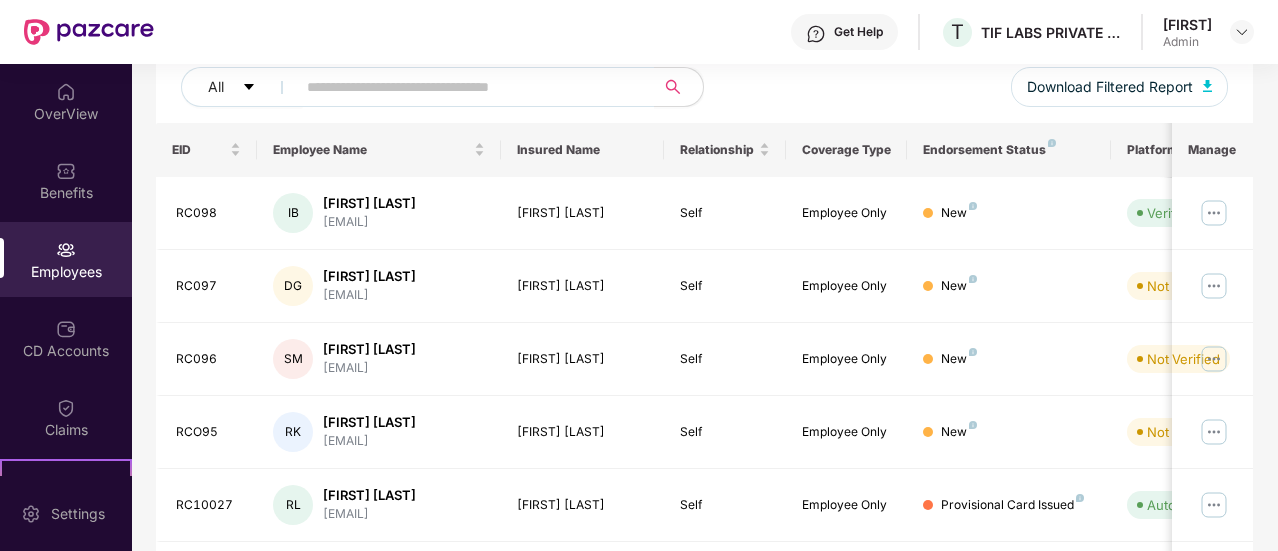 scroll, scrollTop: 247, scrollLeft: 0, axis: vertical 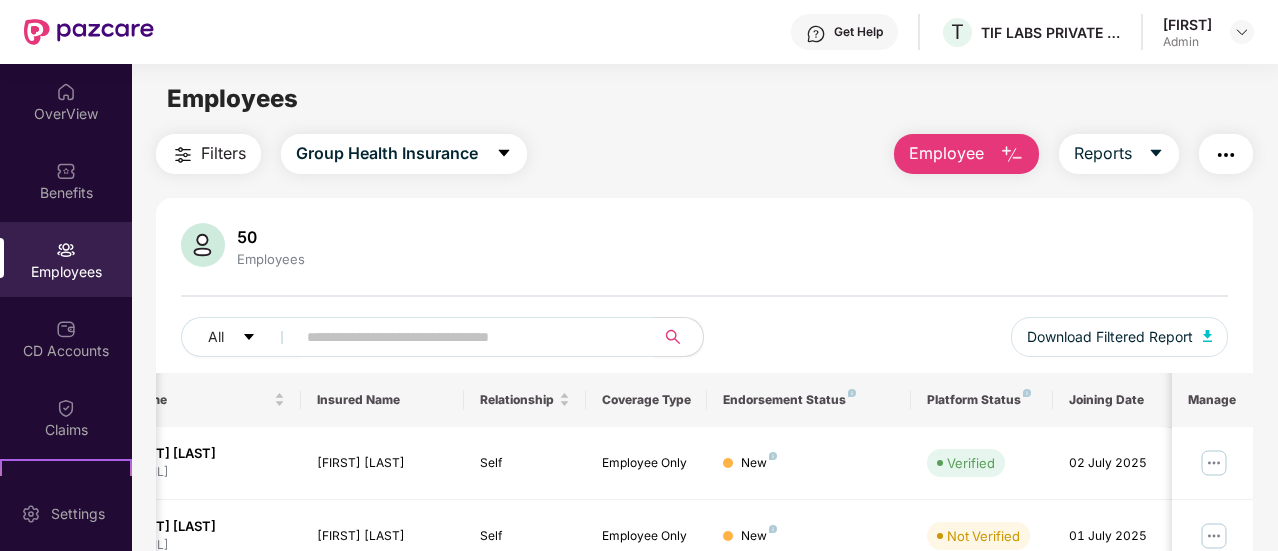 click at bounding box center [1012, 155] 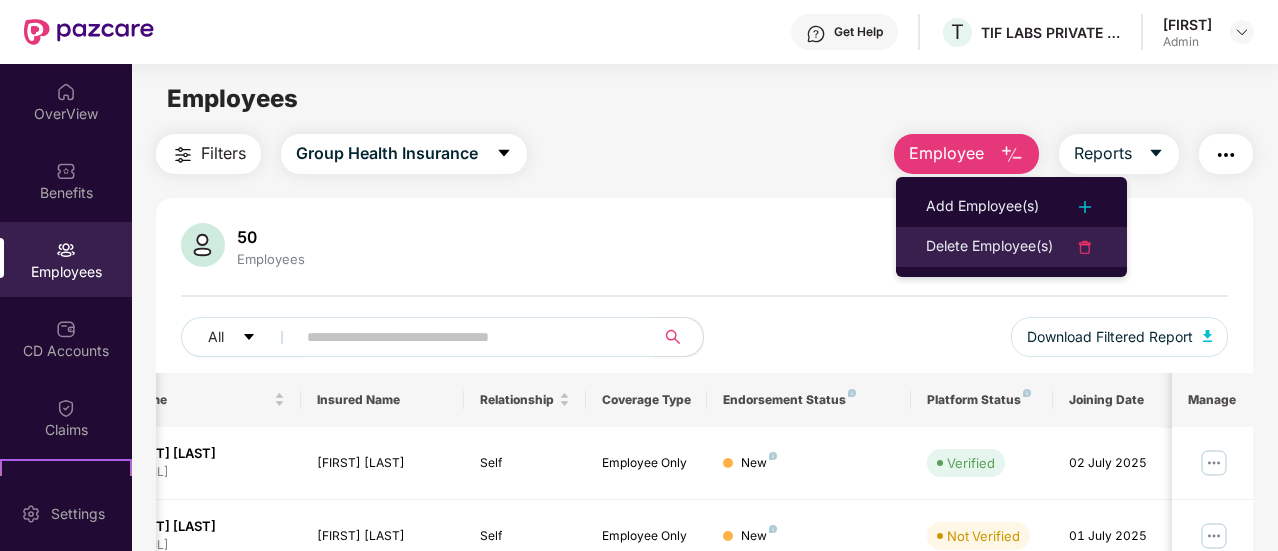 click on "Delete Employee(s)" at bounding box center (989, 247) 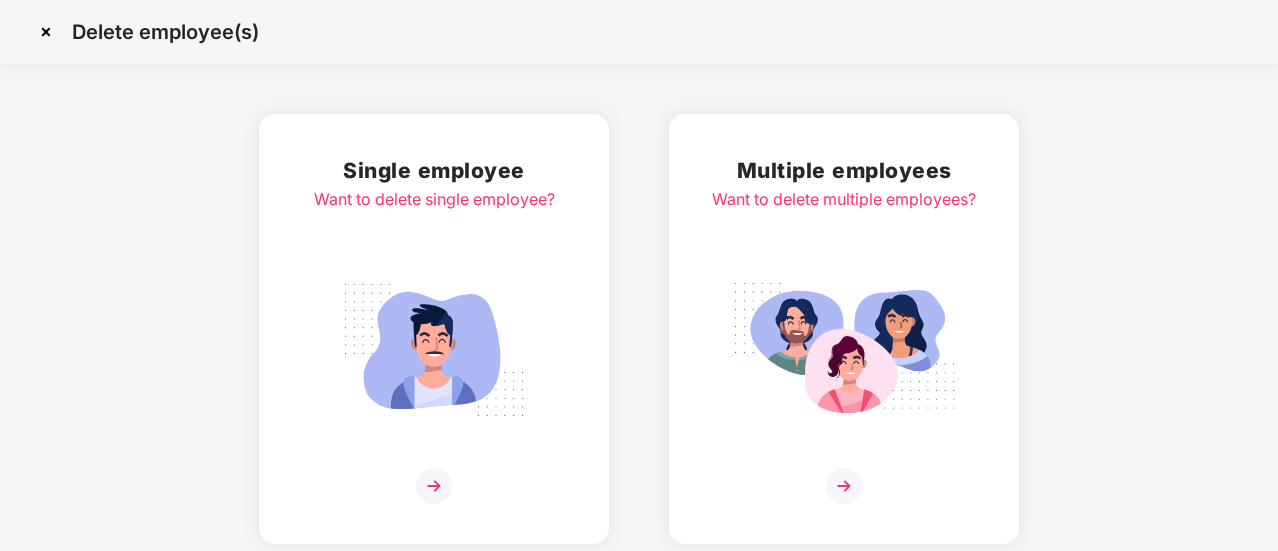 click at bounding box center [434, 486] 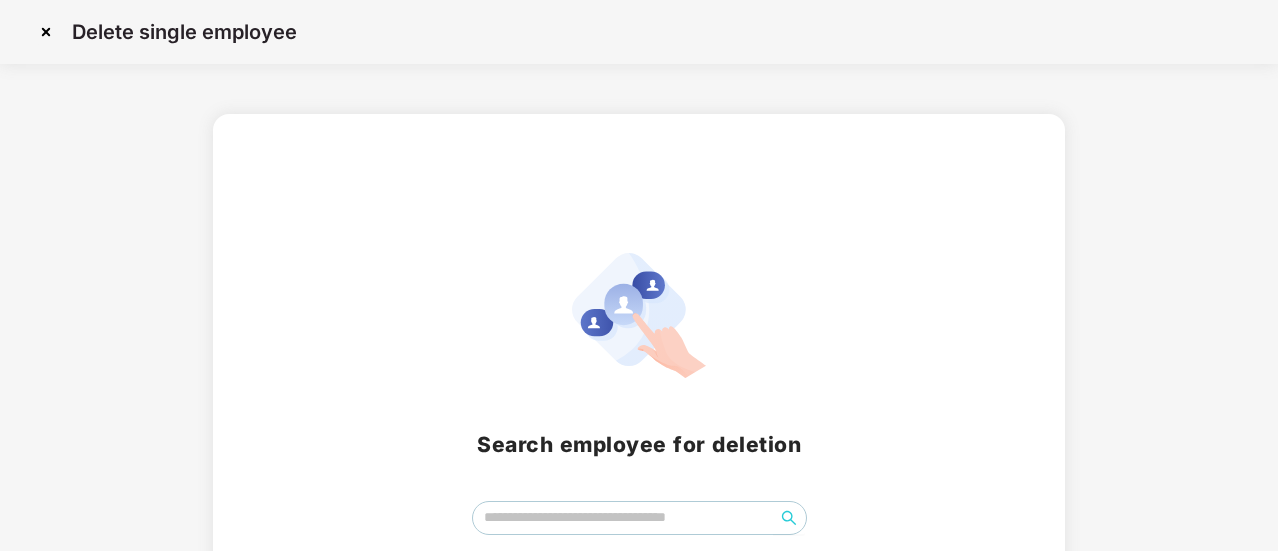 scroll, scrollTop: 122, scrollLeft: 0, axis: vertical 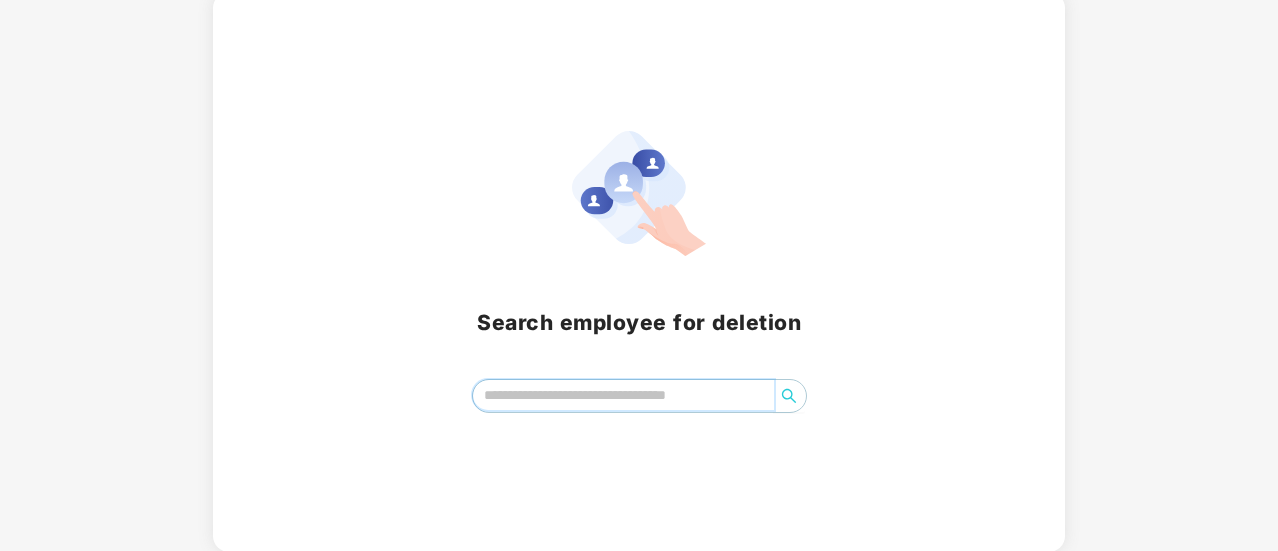 click at bounding box center [623, 395] 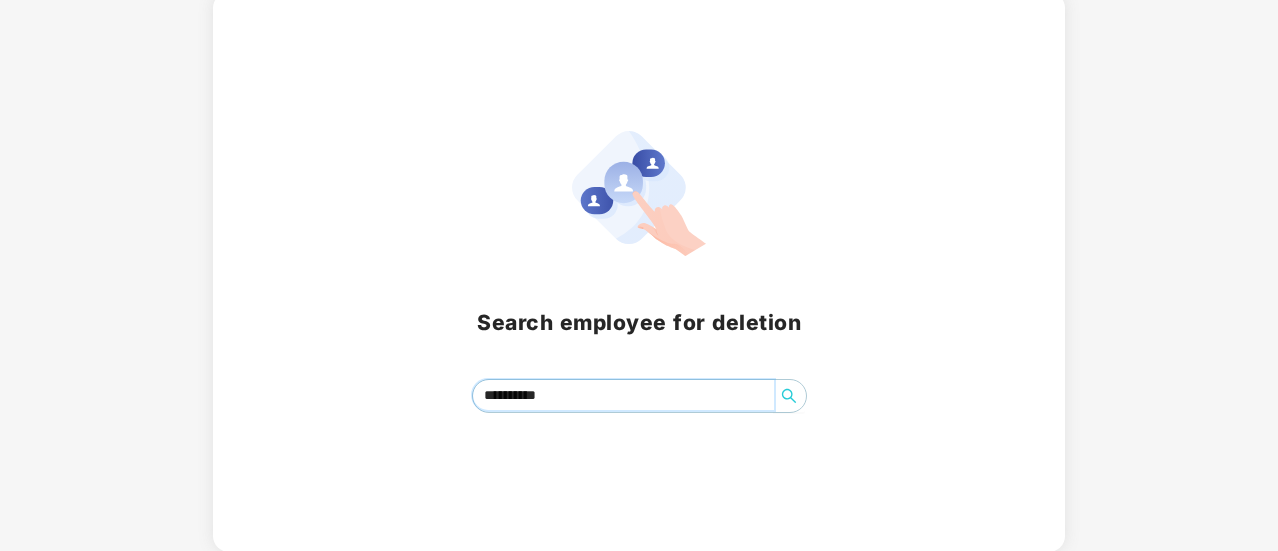 click 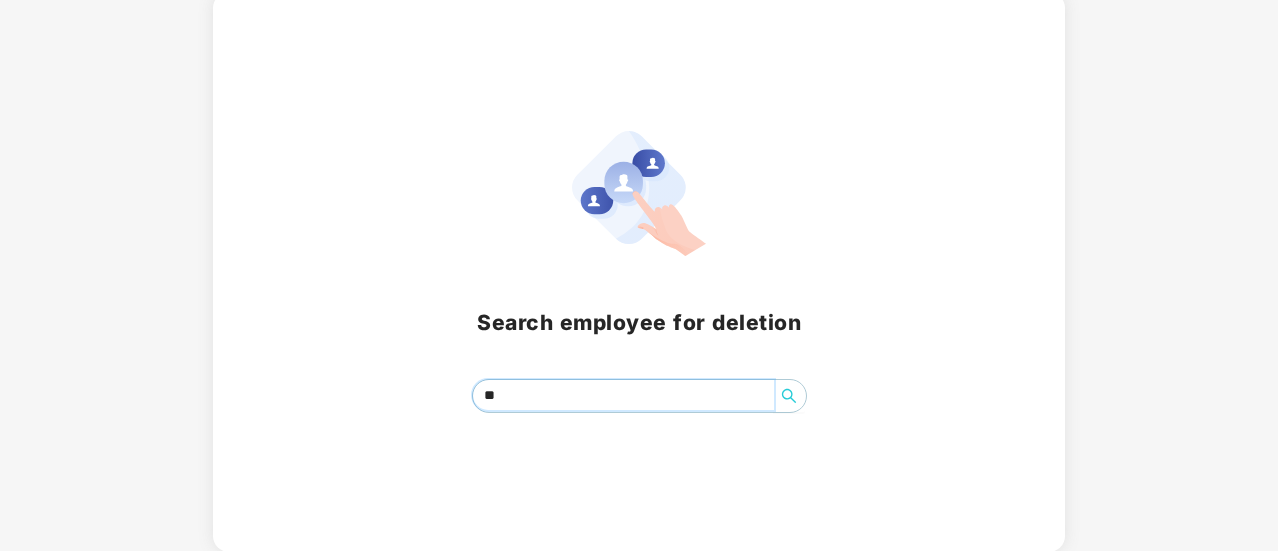 type on "*" 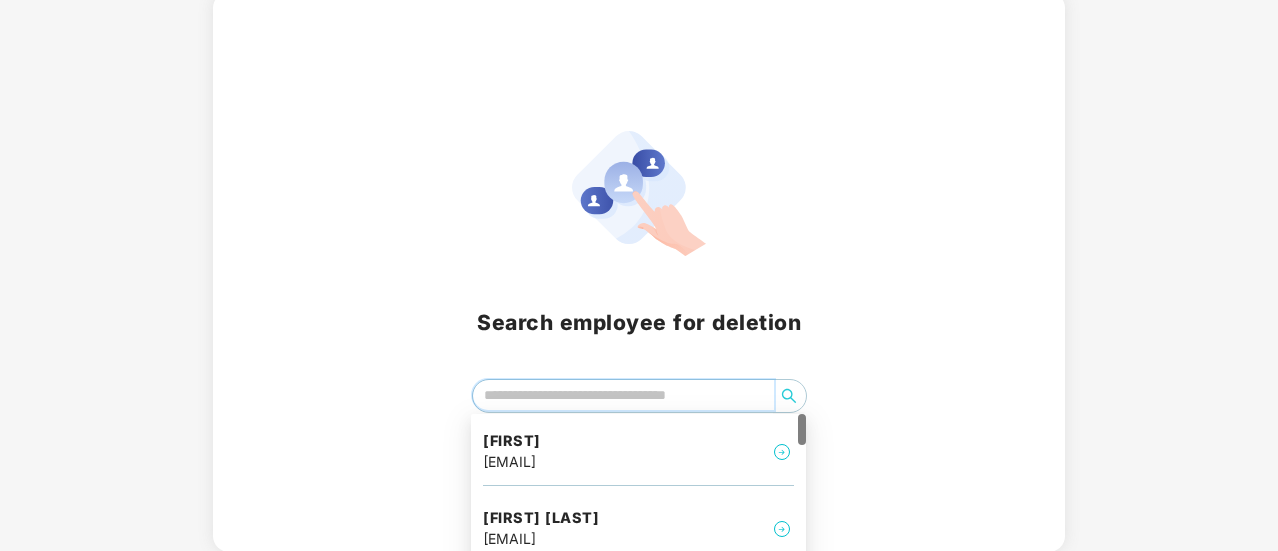type on "*" 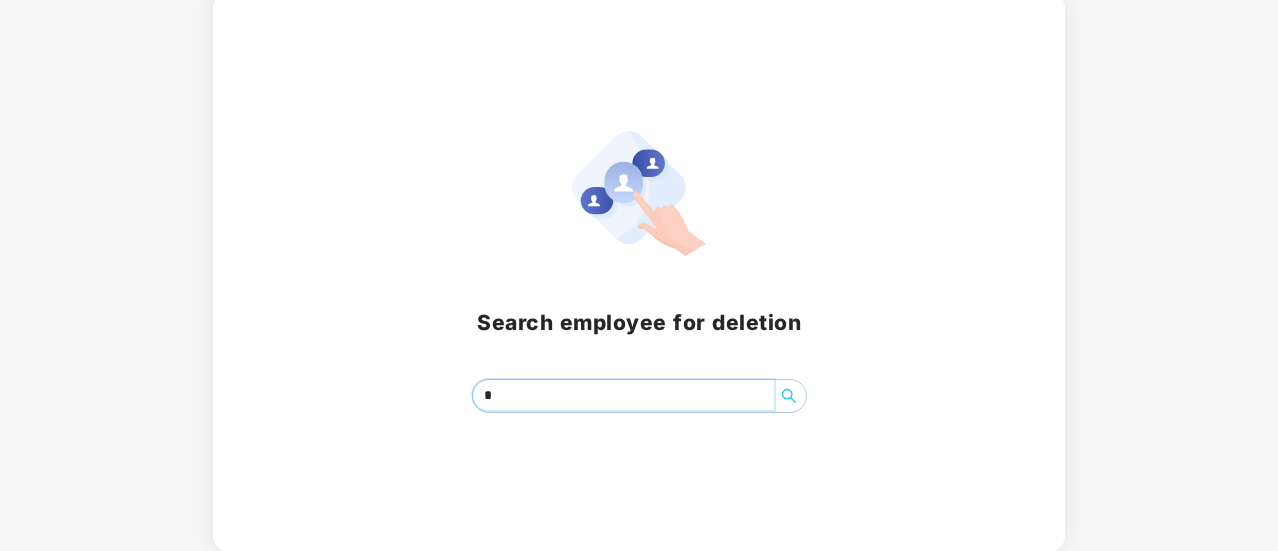 type 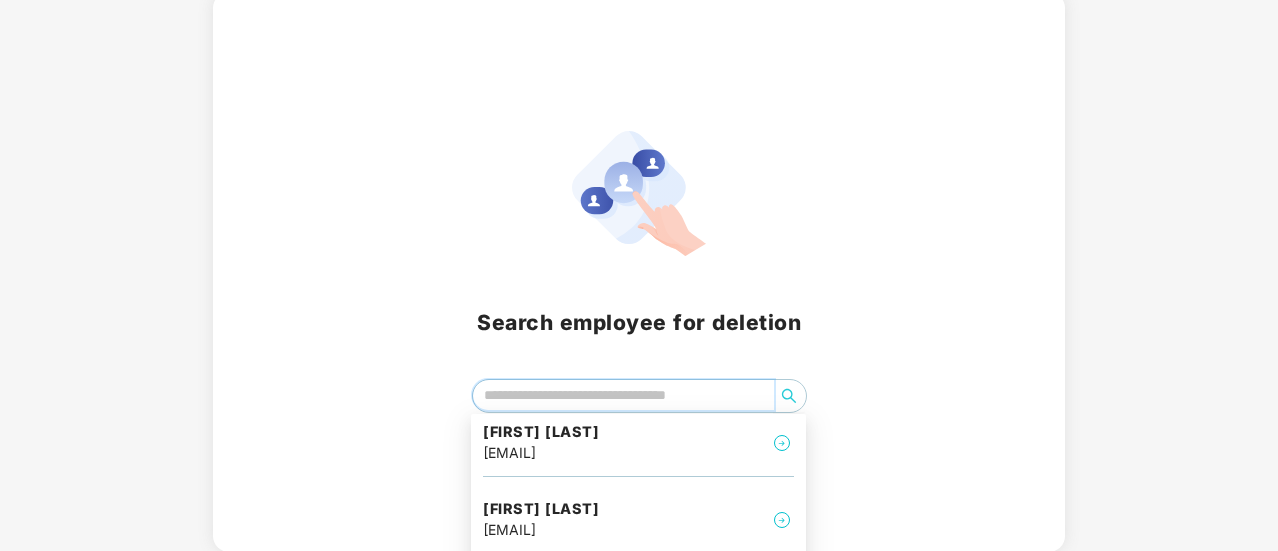 scroll, scrollTop: 3320, scrollLeft: 0, axis: vertical 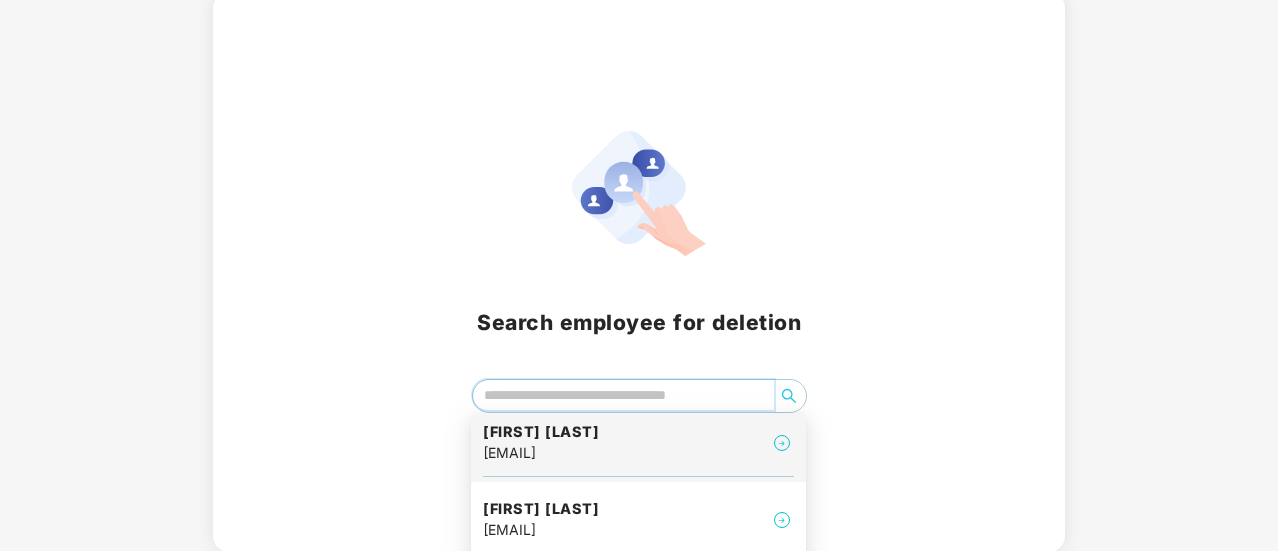 click on "[FIRST] [LAST] [EMAIL]" at bounding box center (638, 443) 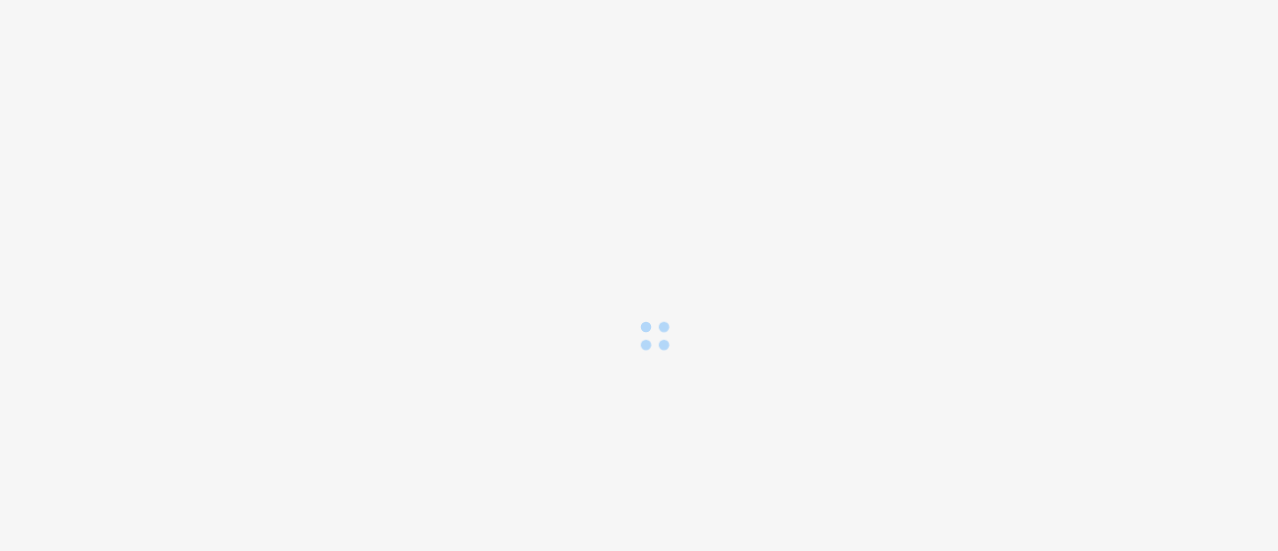 scroll, scrollTop: 0, scrollLeft: 0, axis: both 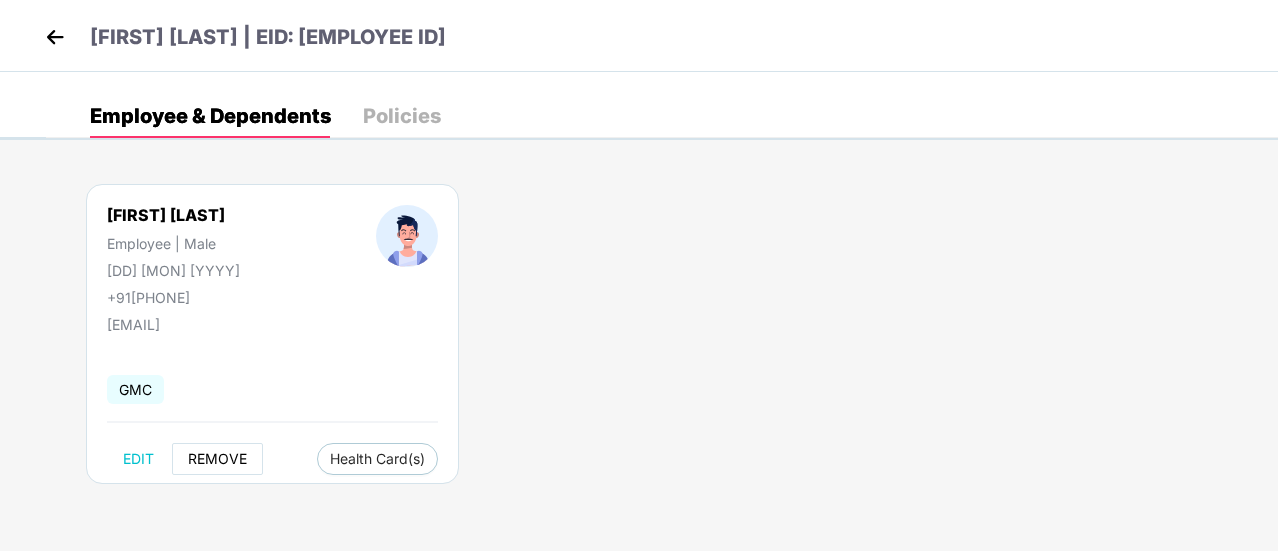 click on "REMOVE" at bounding box center [217, 459] 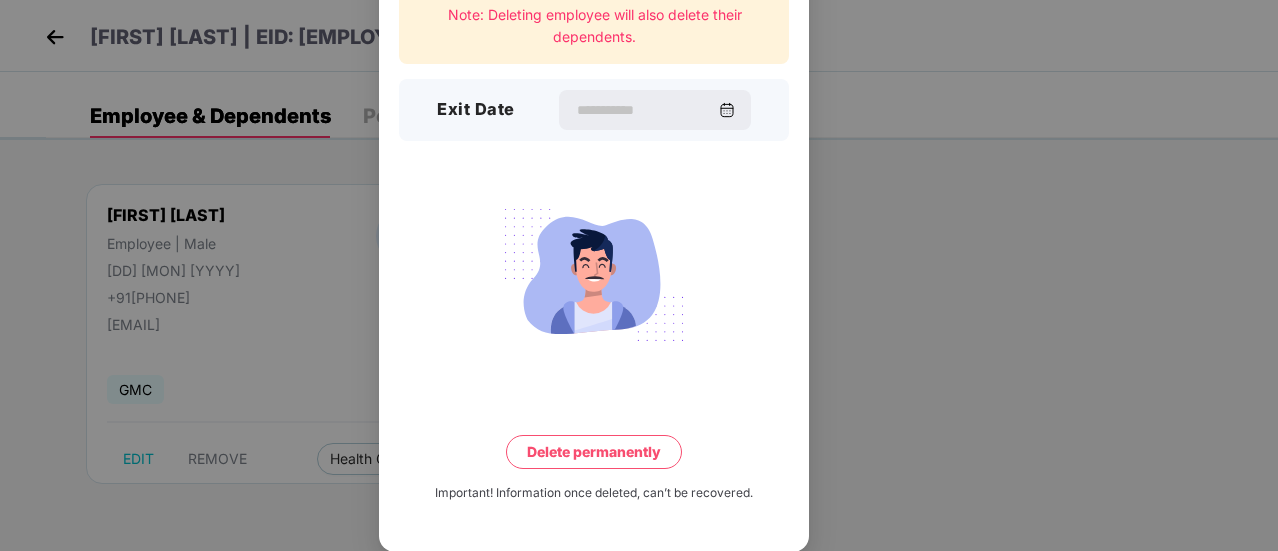 scroll, scrollTop: 86, scrollLeft: 0, axis: vertical 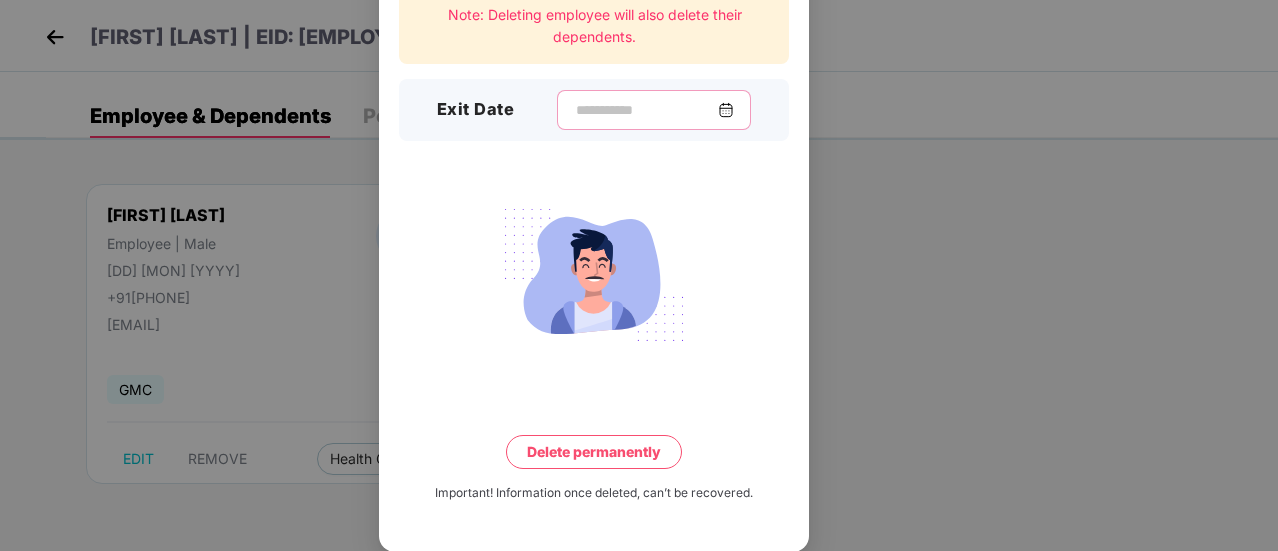 click at bounding box center (646, 110) 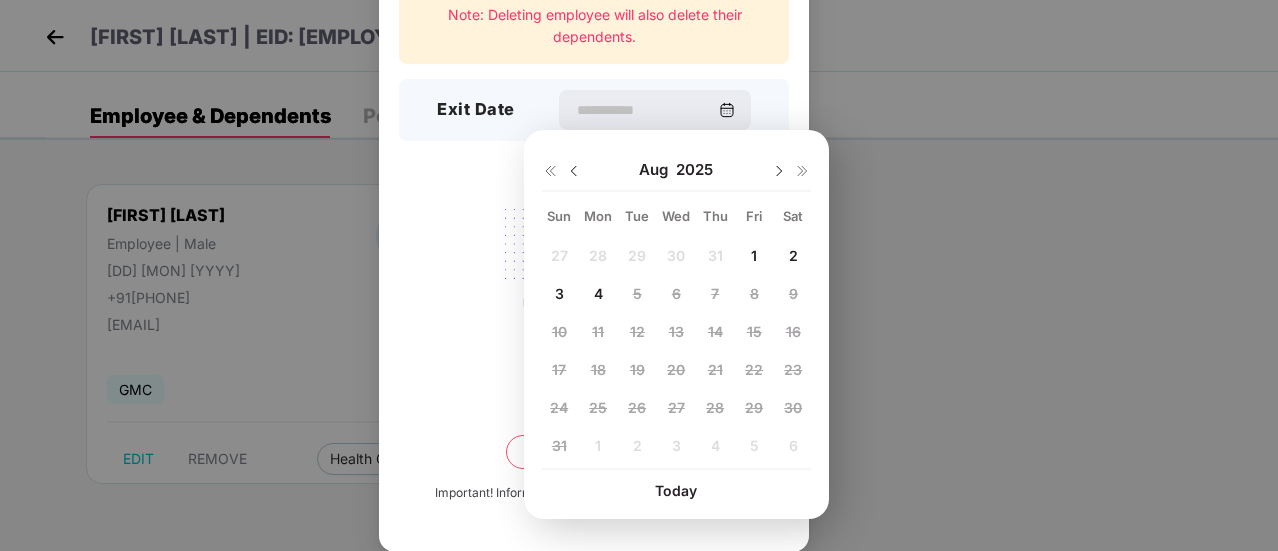 click on "1" at bounding box center (754, 255) 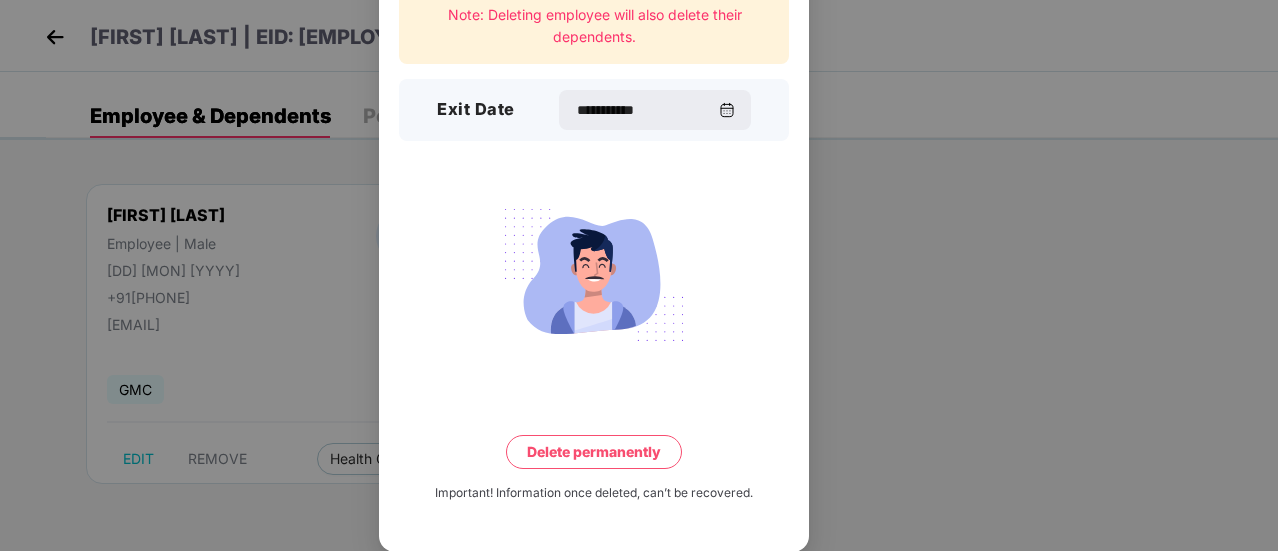 click on "Delete permanently" at bounding box center (594, 452) 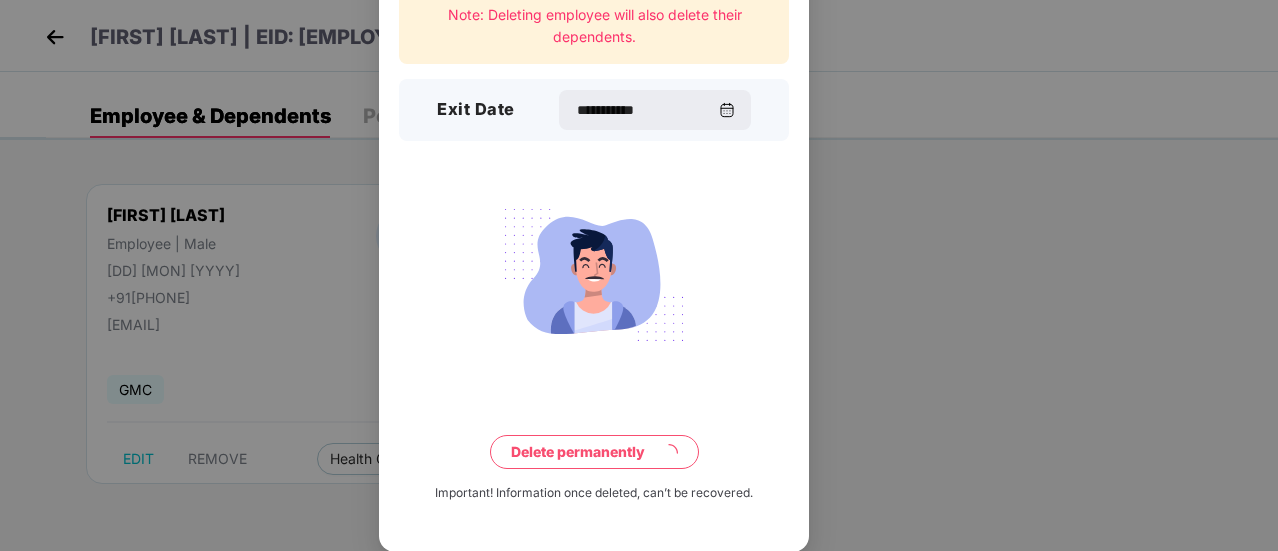 scroll, scrollTop: 0, scrollLeft: 0, axis: both 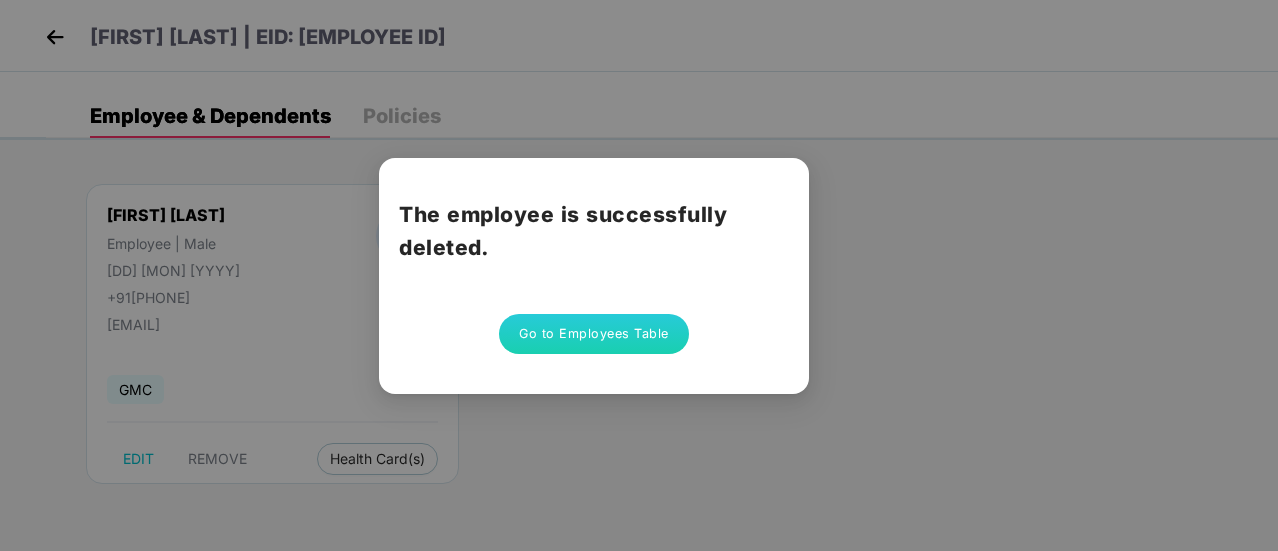 click on "Go to Employees Table" at bounding box center (594, 334) 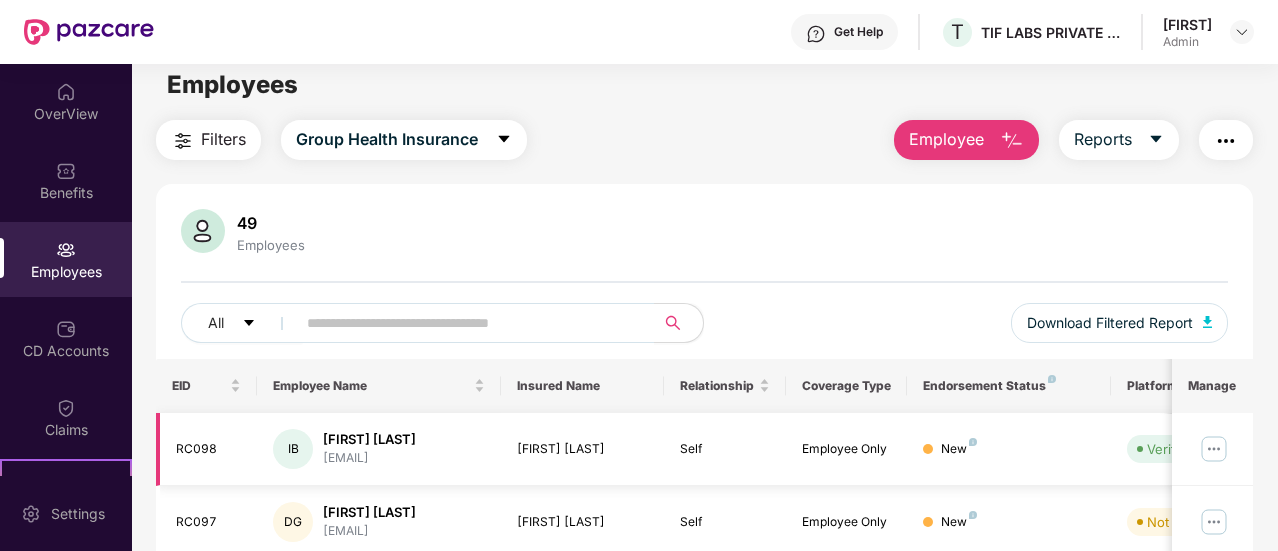 scroll, scrollTop: 0, scrollLeft: 0, axis: both 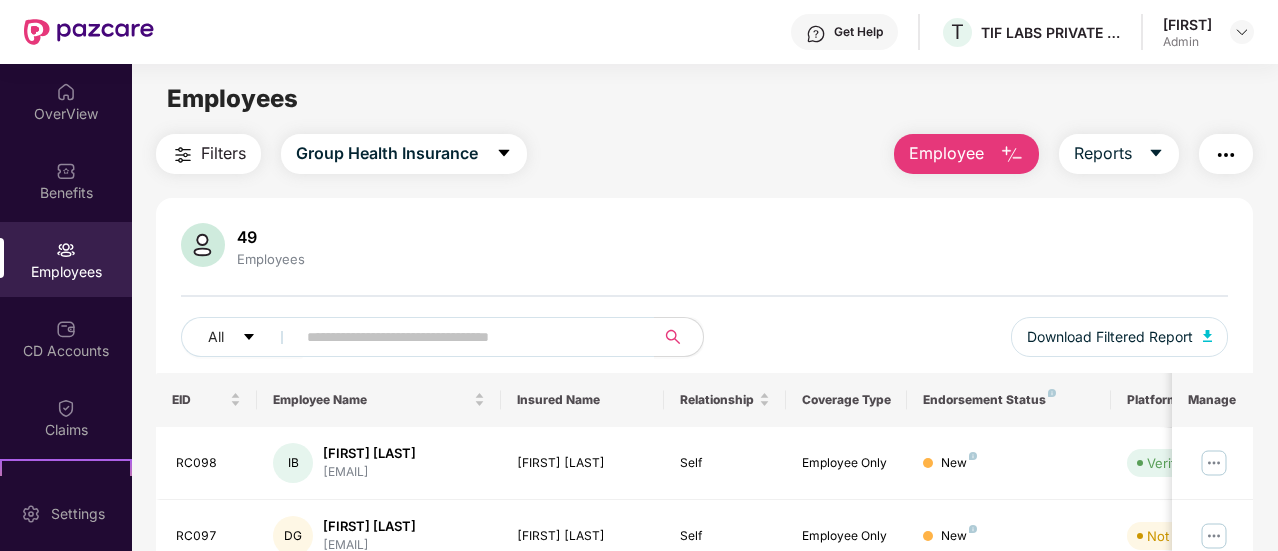 click at bounding box center [1012, 155] 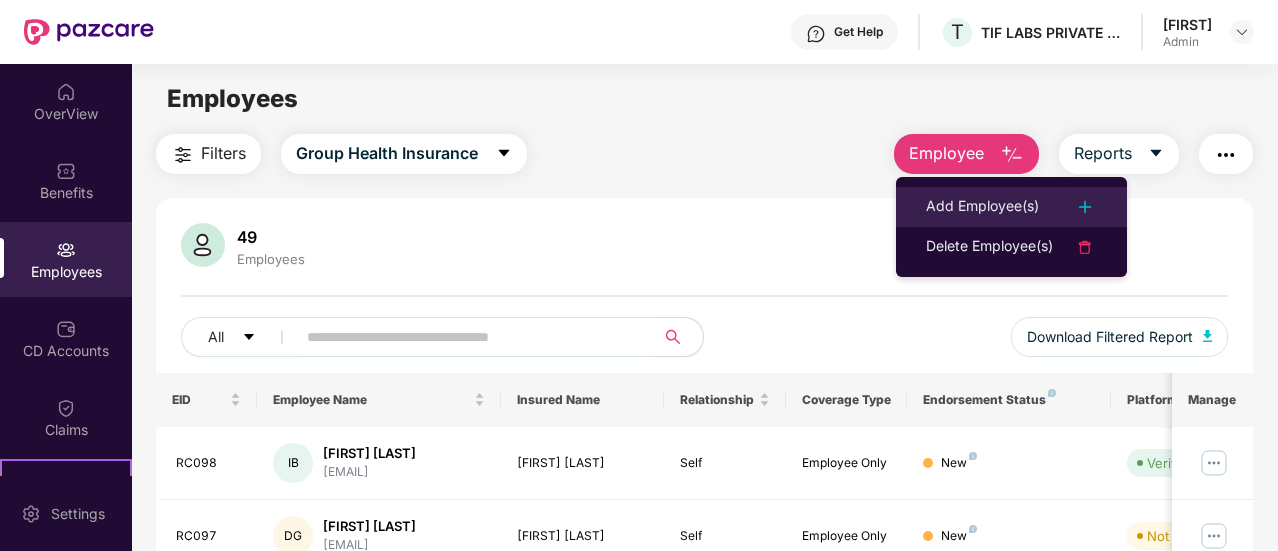 click on "Add Employee(s)" at bounding box center [982, 207] 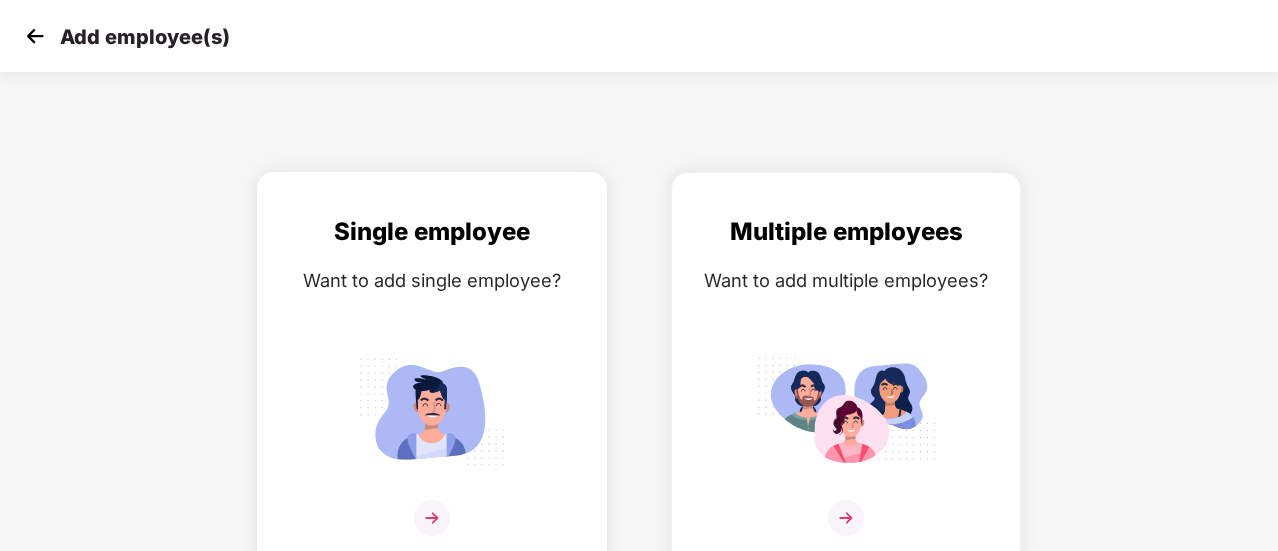 click at bounding box center [432, 530] 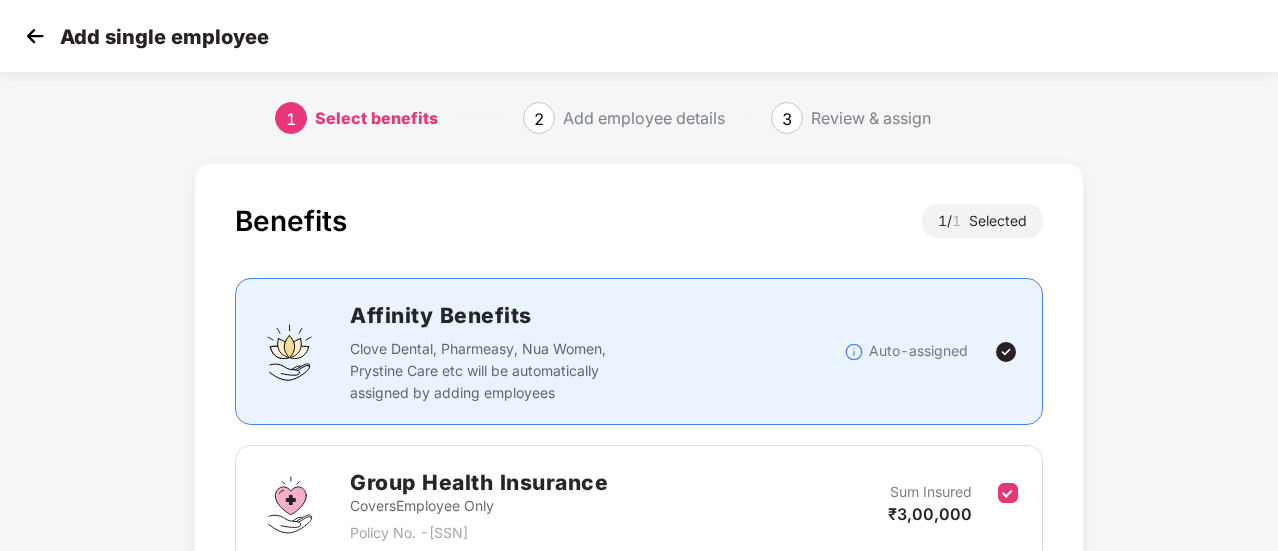 scroll, scrollTop: 186, scrollLeft: 0, axis: vertical 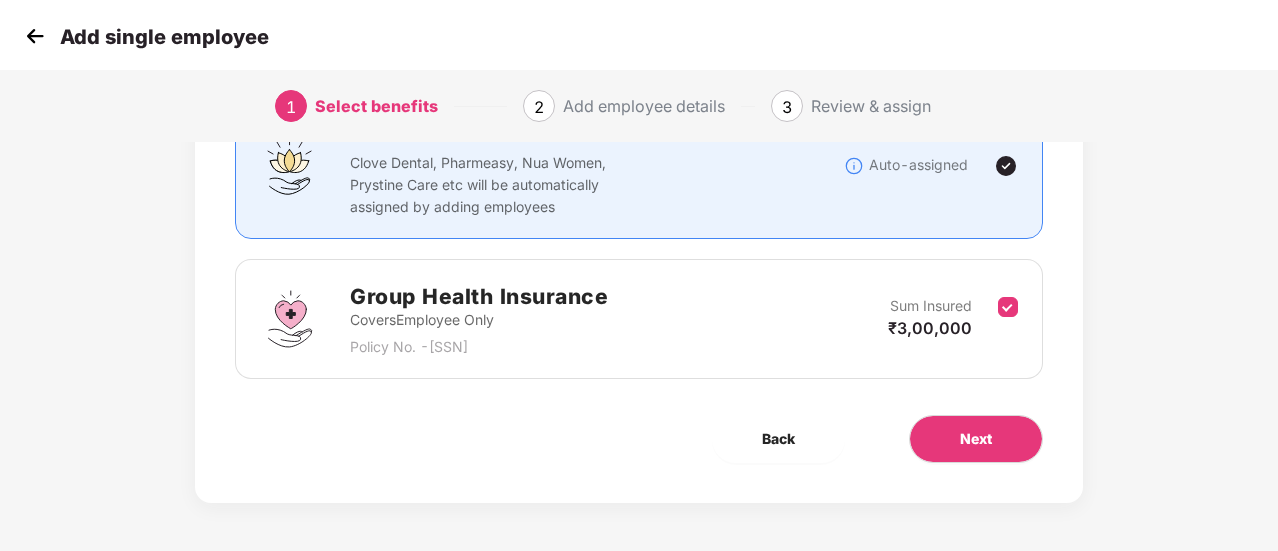click on "Benefits 1 / 1     Selected Affinity Benefits Clove Dental, Pharmeasy, Nua Women, Prystine Care etc will be automatically assigned by adding employees Auto-assigned Group Health Insurance Covers  Employee Only Policy No. -  [POLICY NUMBER] Sum Insured   ₹3,00,000 Back Next" at bounding box center [639, 240] 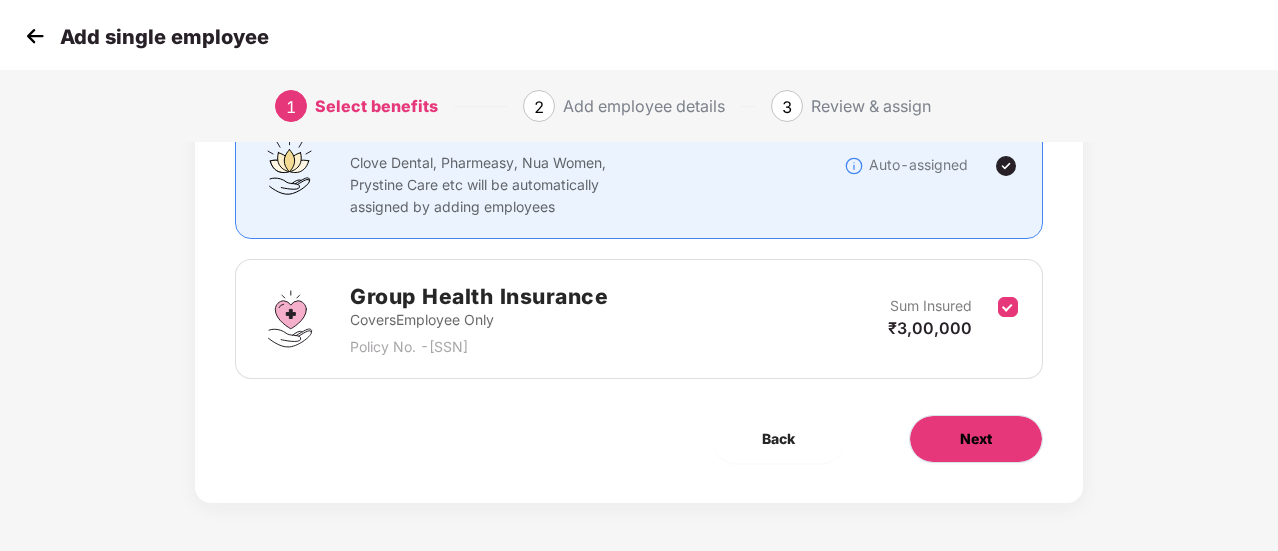 click on "Next" at bounding box center [976, 439] 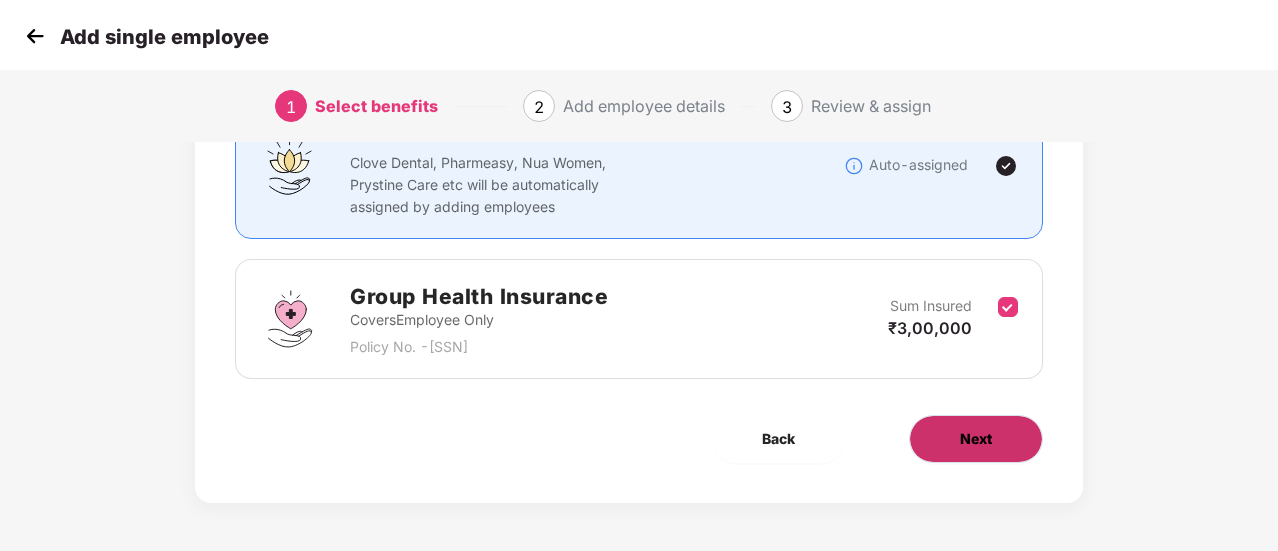 scroll, scrollTop: 0, scrollLeft: 0, axis: both 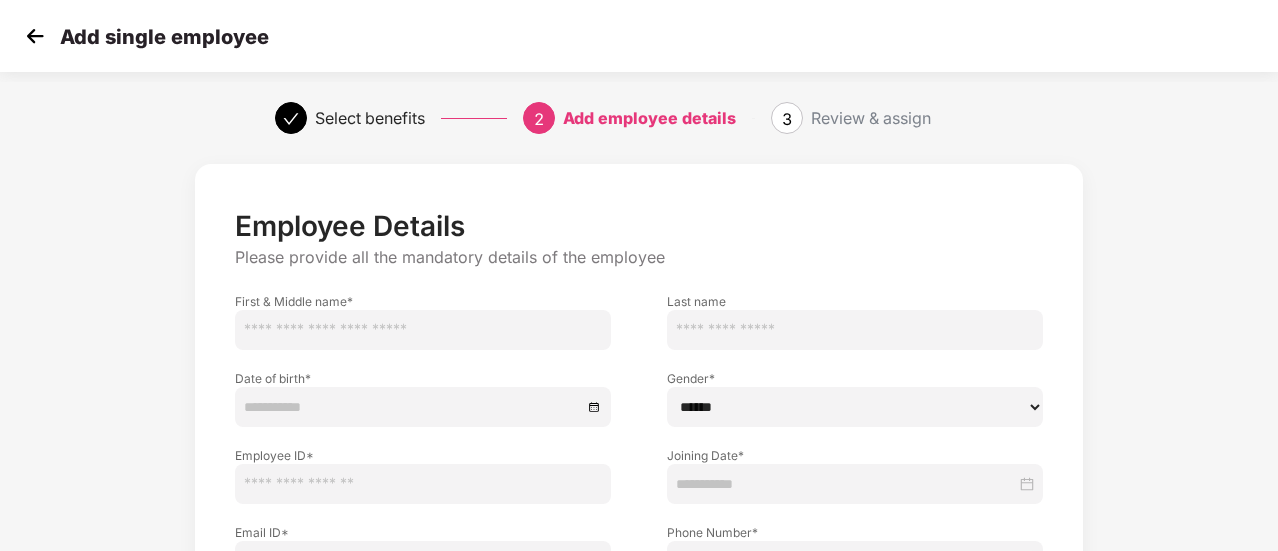 click at bounding box center [423, 330] 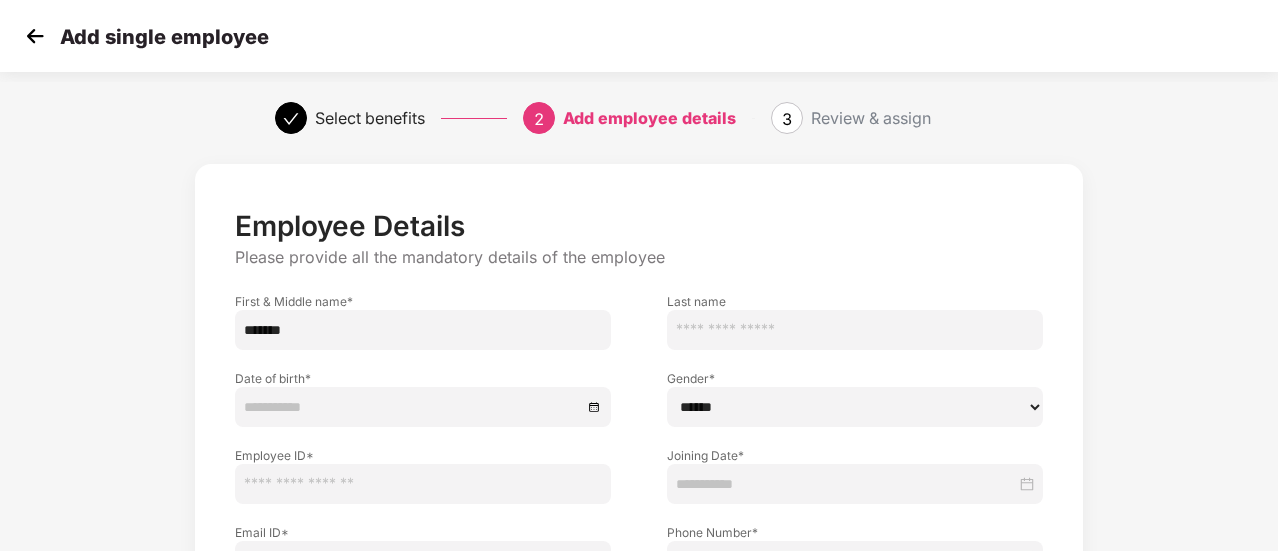 type on "******" 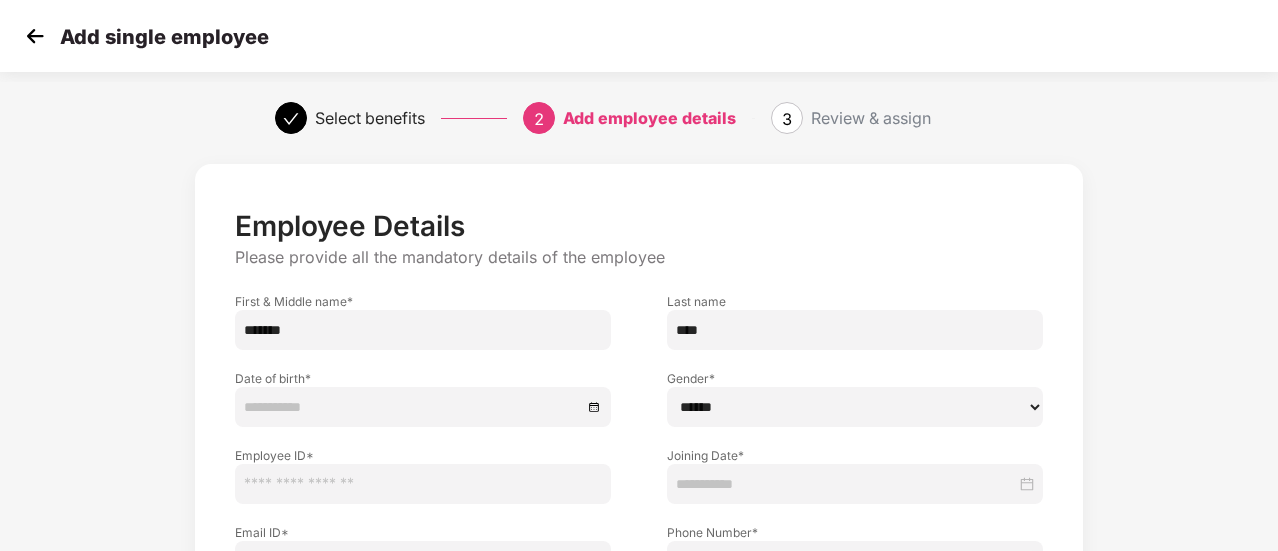 type on "****" 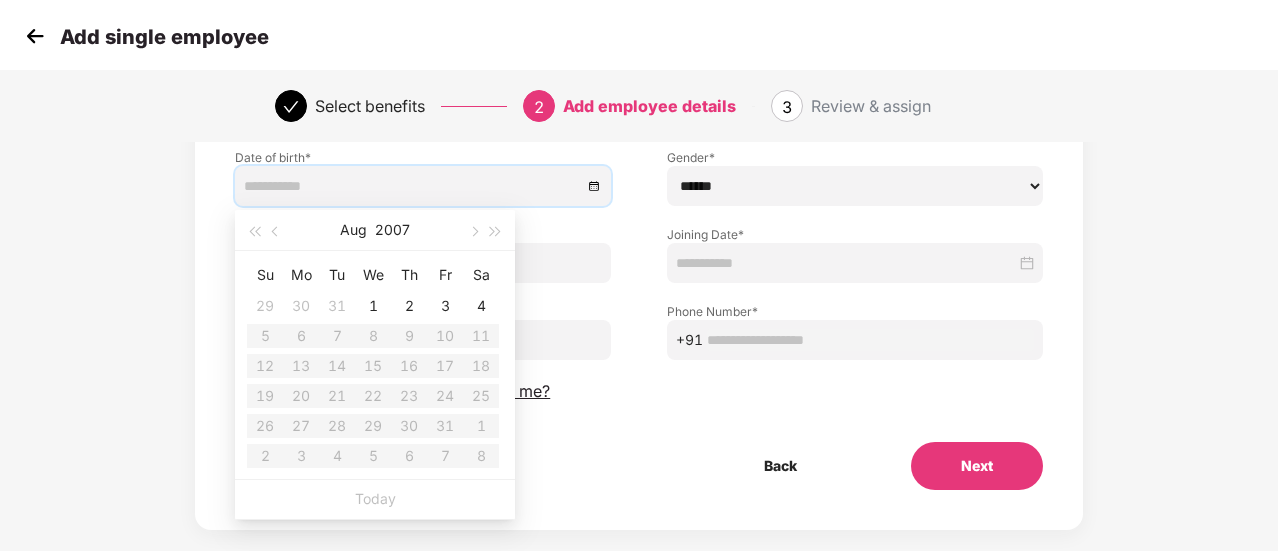 scroll, scrollTop: 224, scrollLeft: 0, axis: vertical 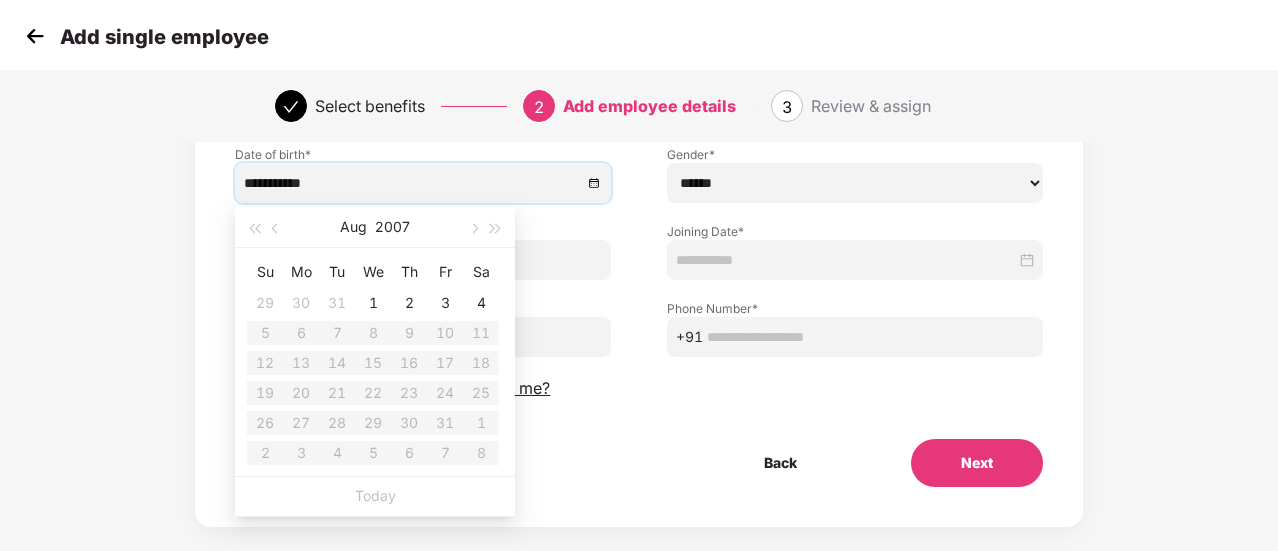 type on "**********" 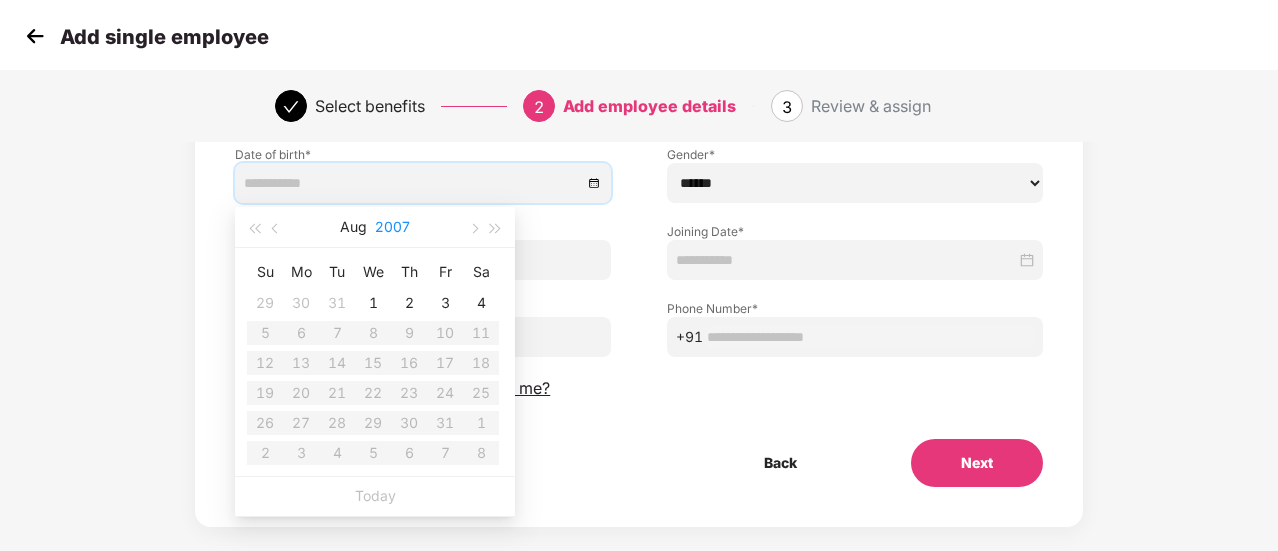 click on "2007" at bounding box center (392, 227) 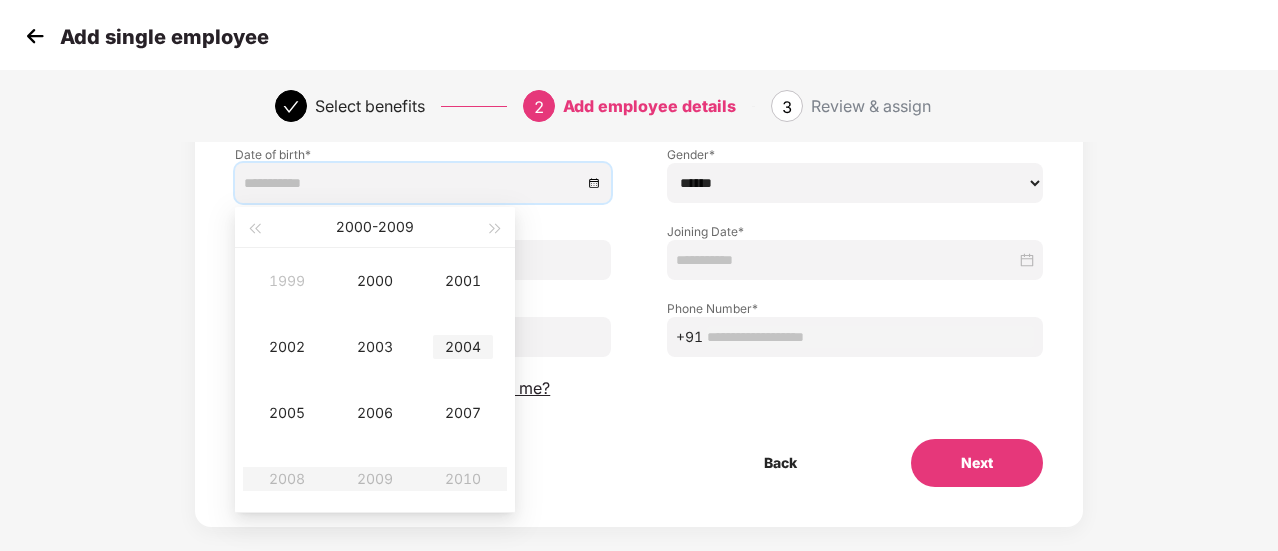 type on "**********" 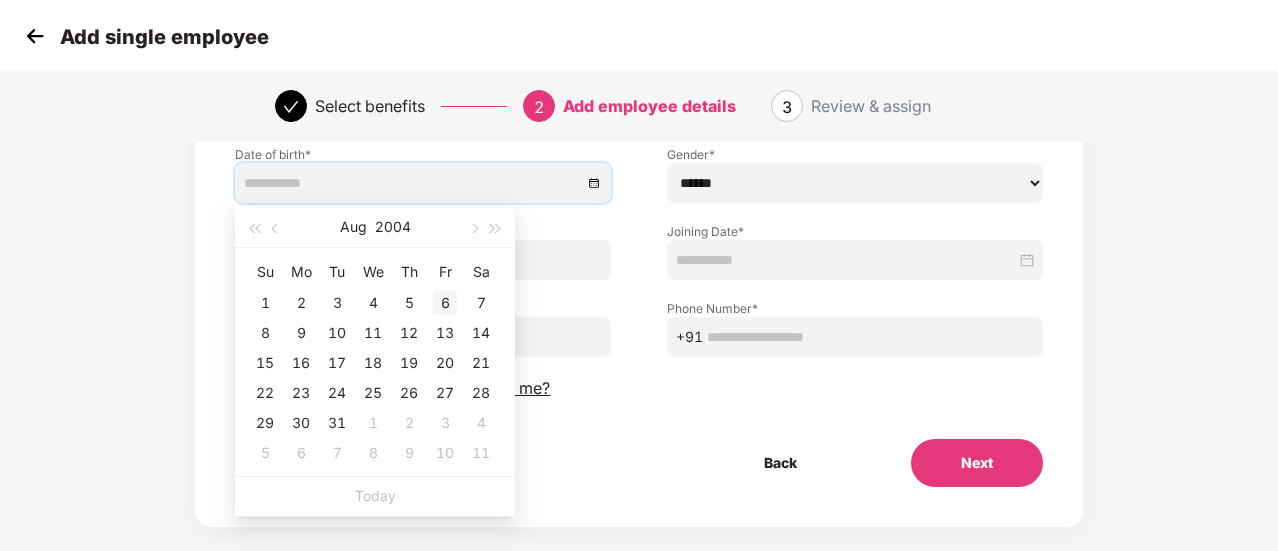 type on "**********" 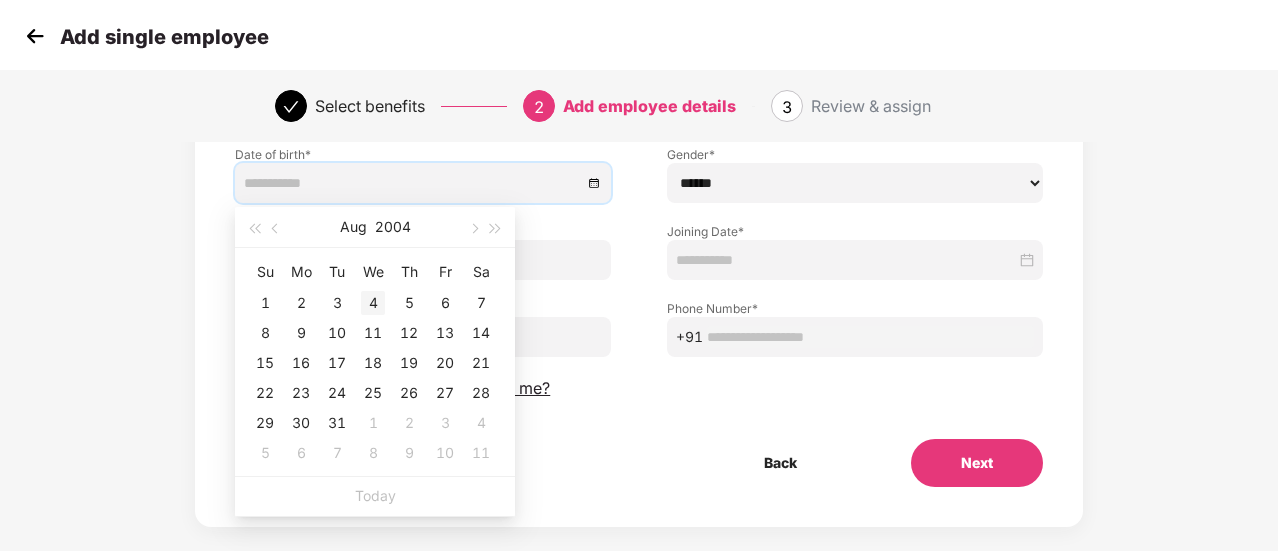 type on "**********" 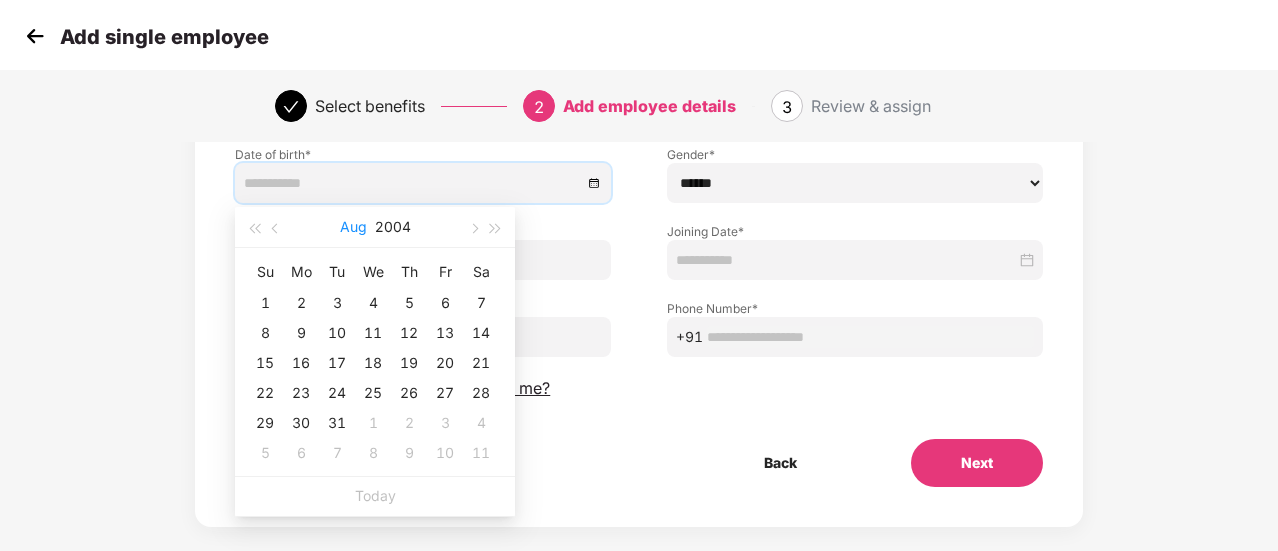 click on "Aug" at bounding box center (353, 227) 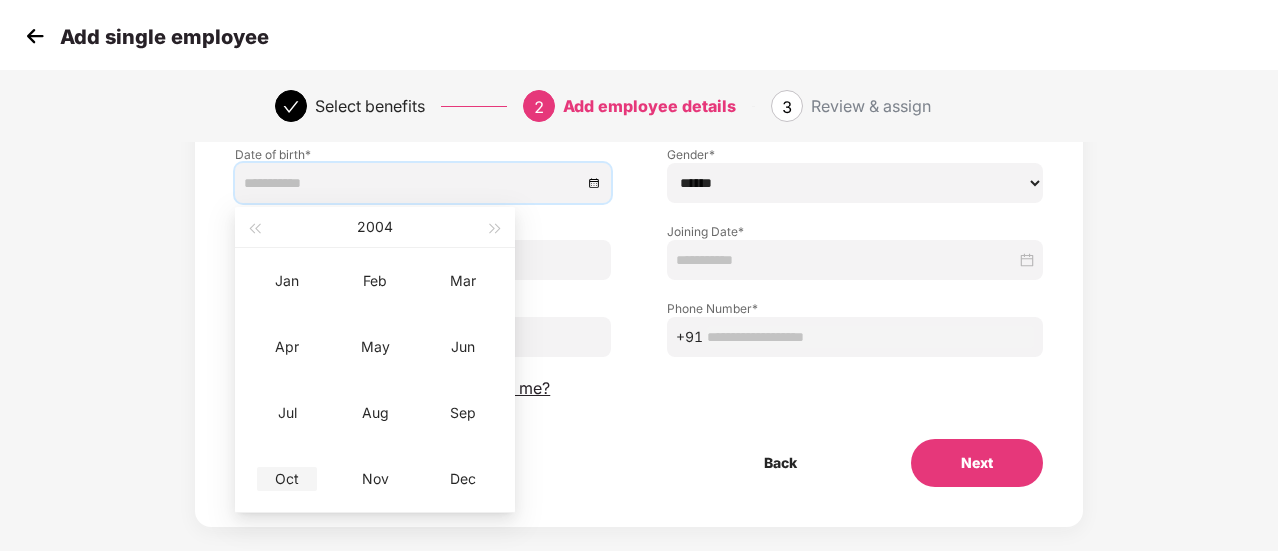type on "**********" 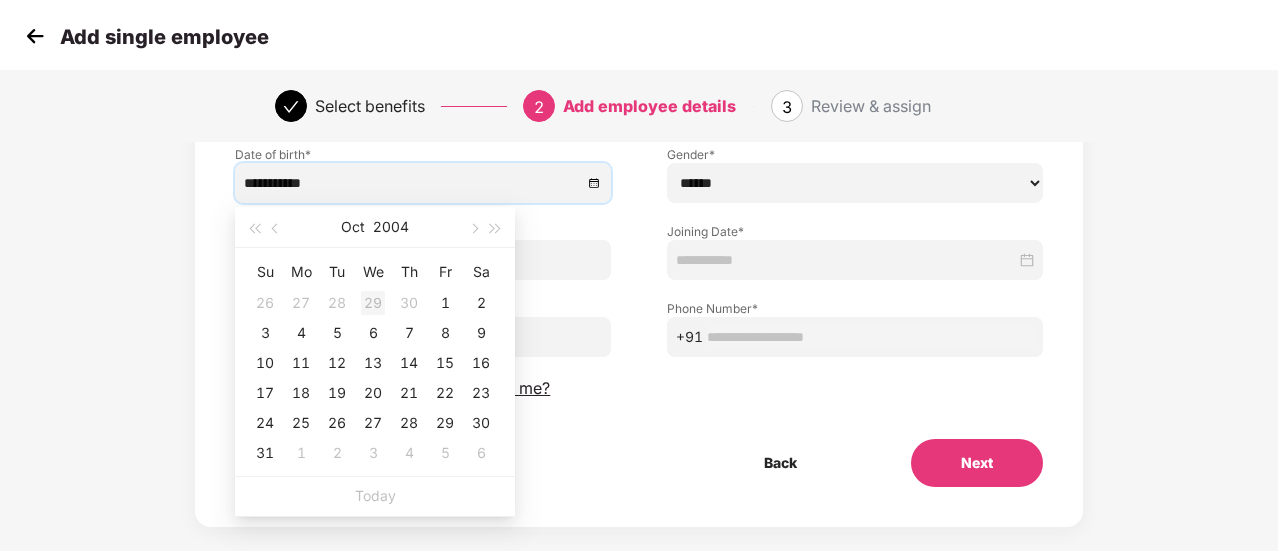 type on "**********" 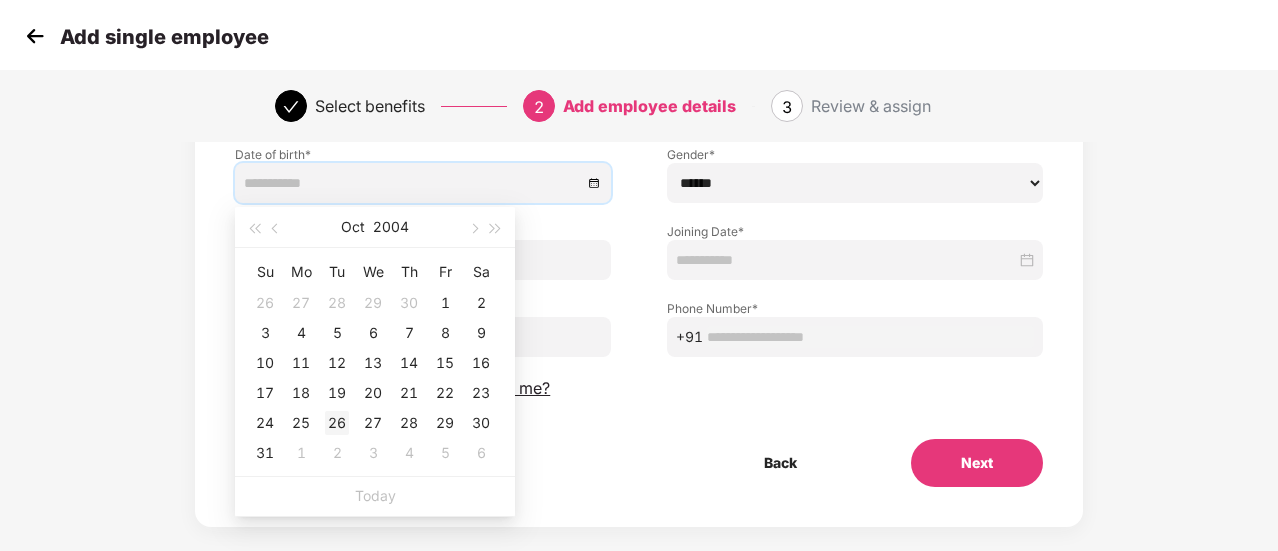 type on "**********" 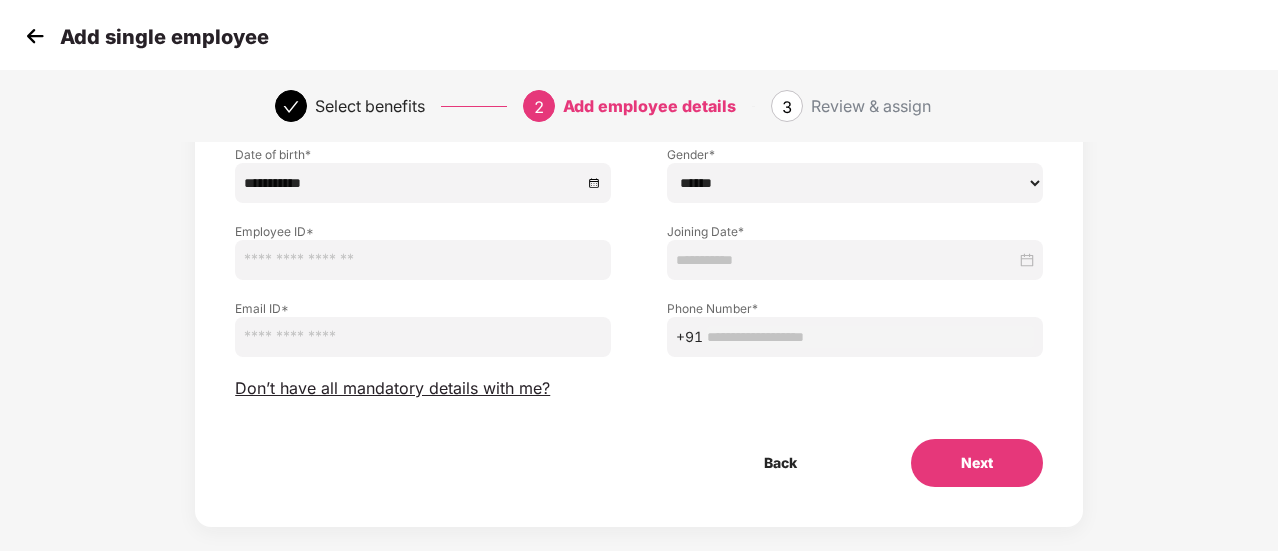 click at bounding box center (423, 260) 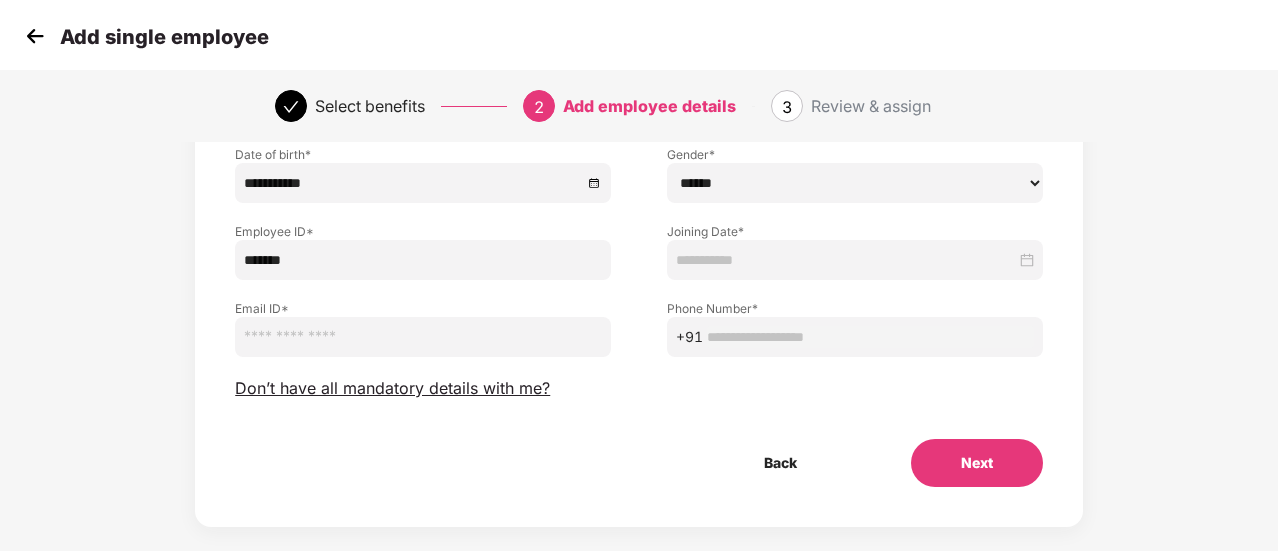 type on "*******" 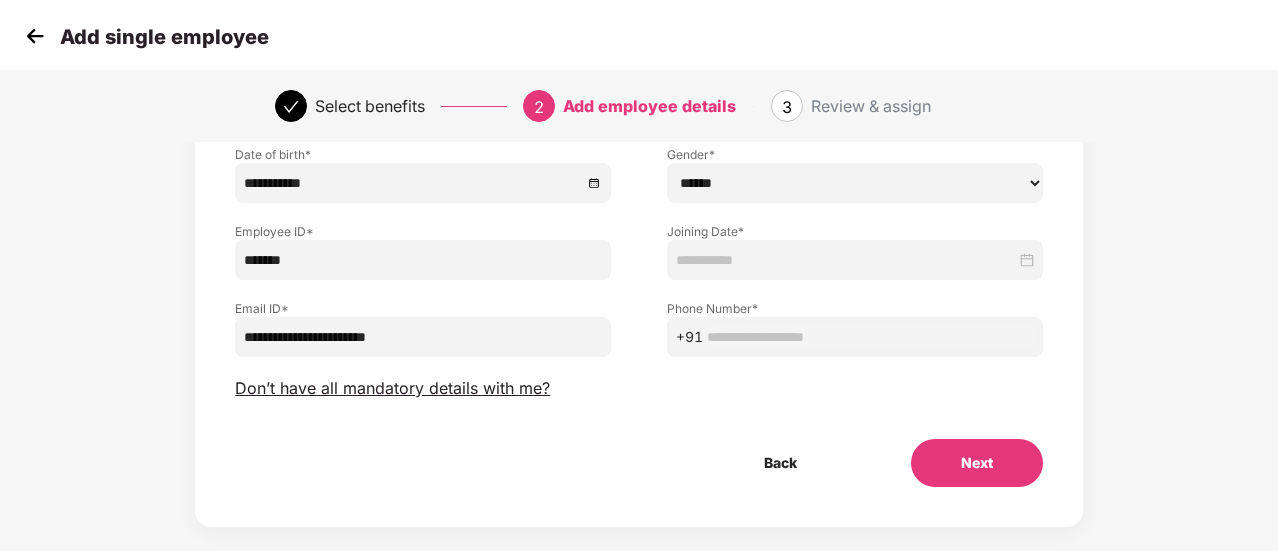 type on "**********" 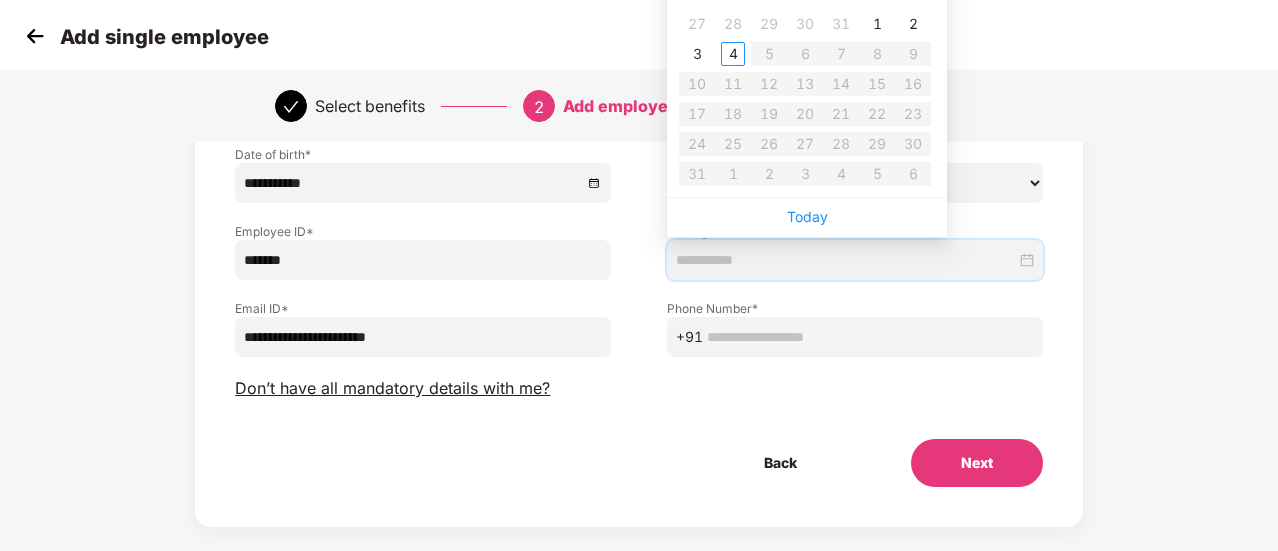 type on "**********" 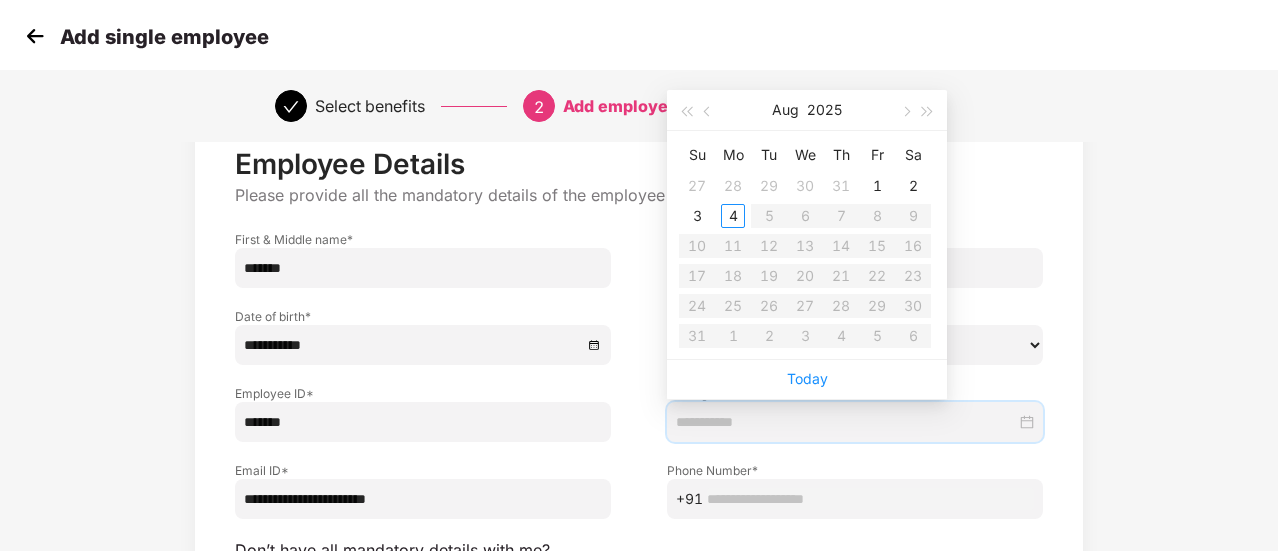 scroll, scrollTop: 0, scrollLeft: 0, axis: both 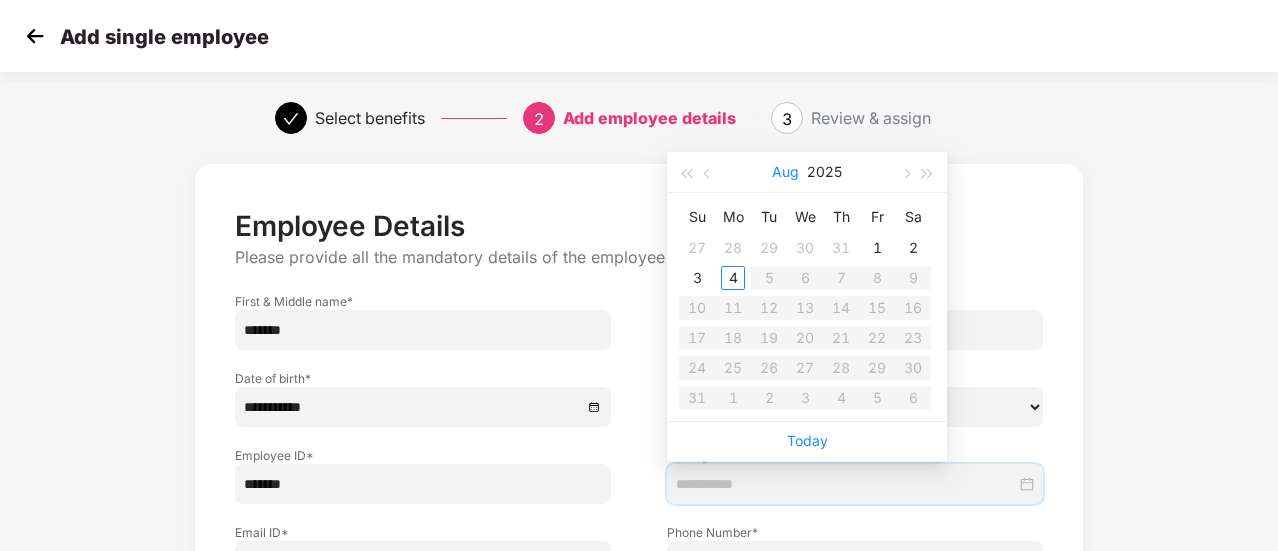 click on "Aug" at bounding box center (785, 172) 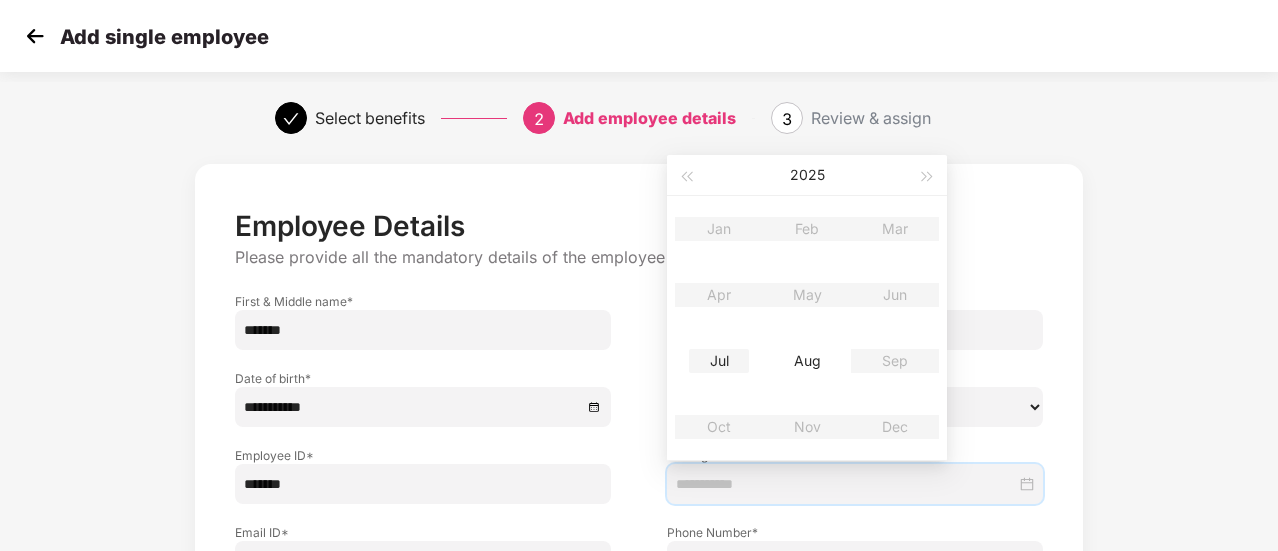type on "**********" 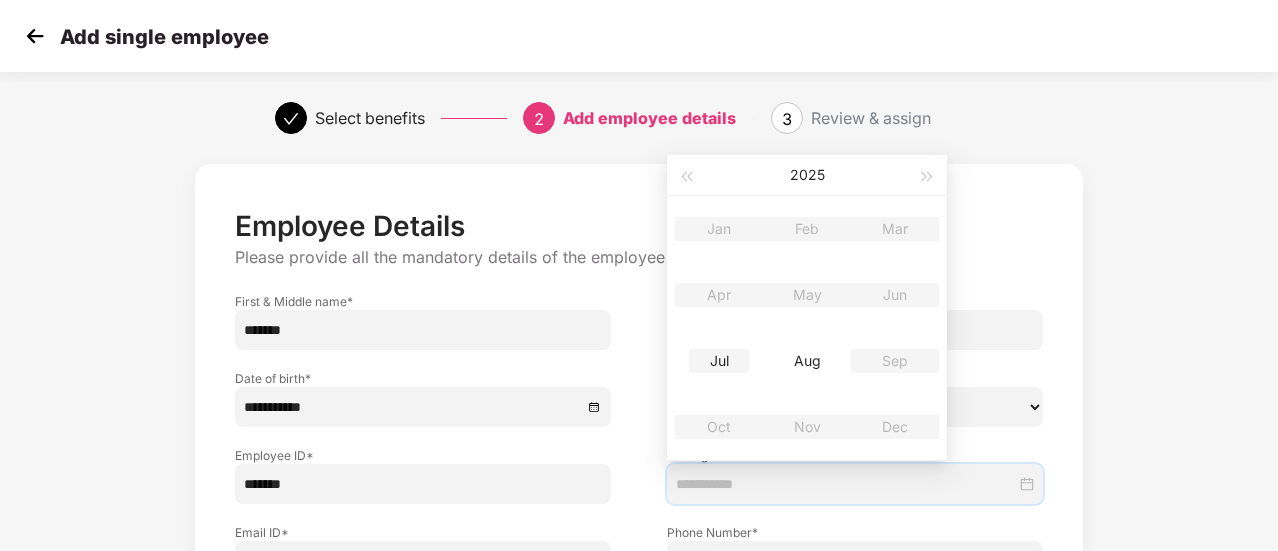 click on "Jul" at bounding box center [719, 361] 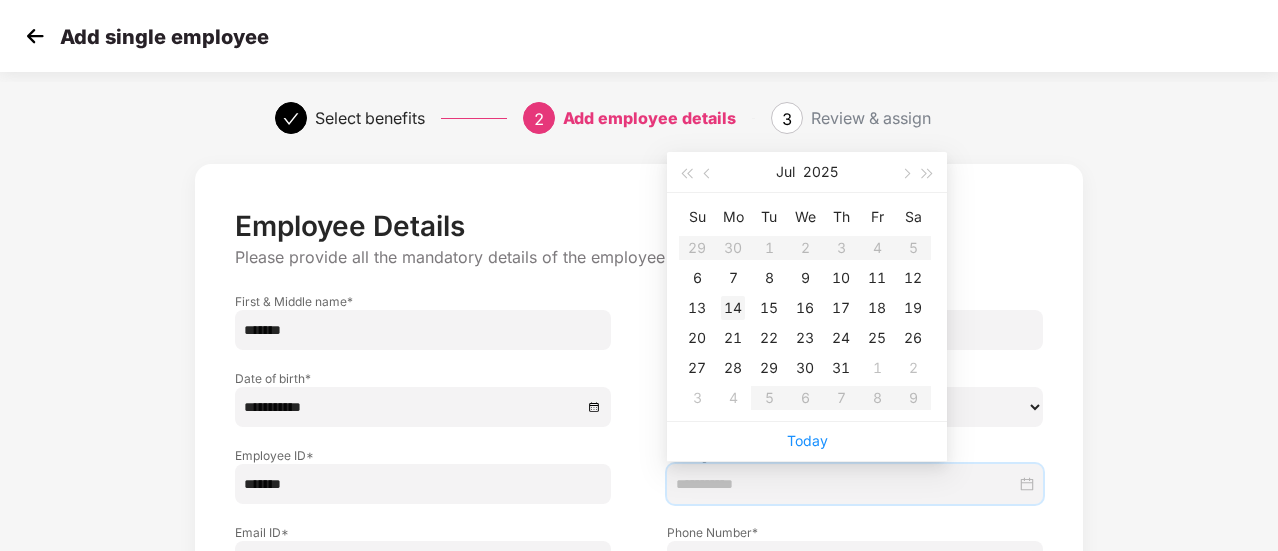 type on "**********" 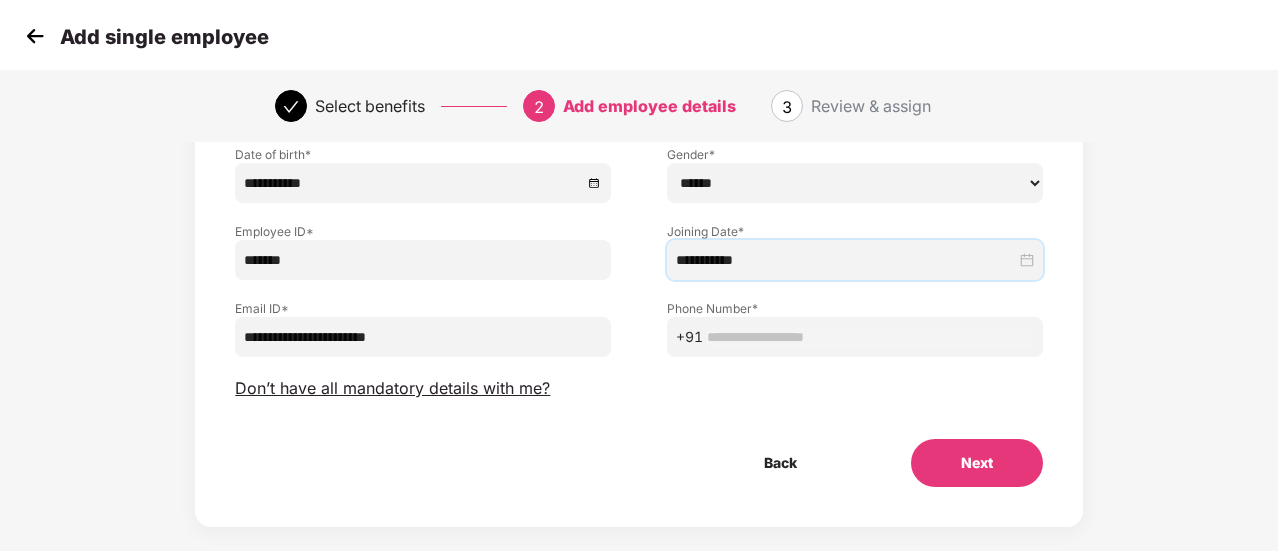 scroll, scrollTop: 225, scrollLeft: 0, axis: vertical 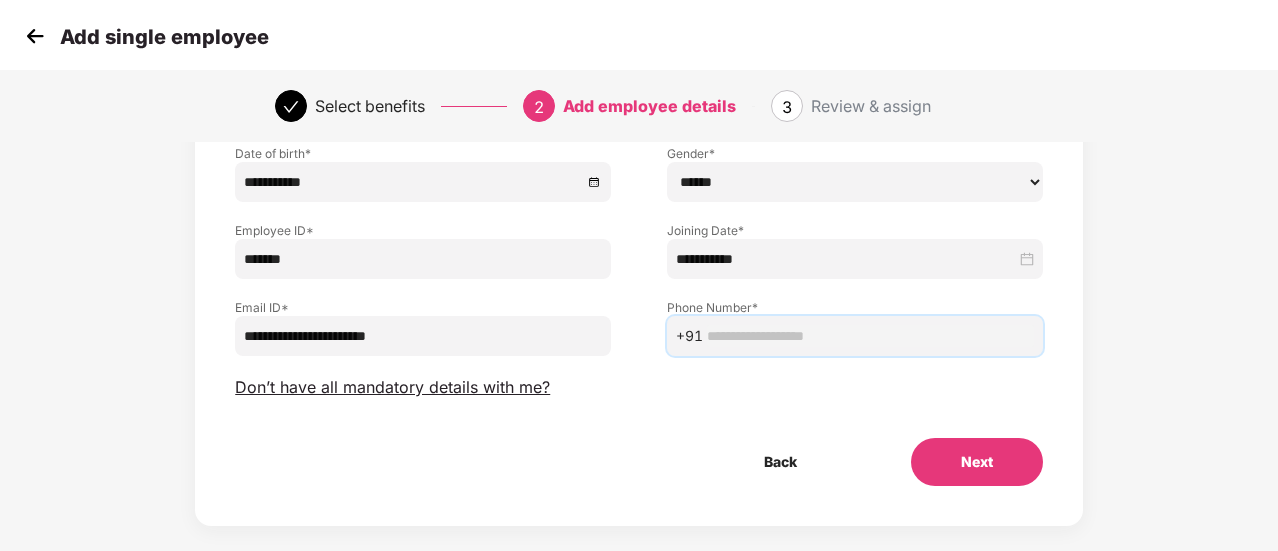 click at bounding box center [870, 336] 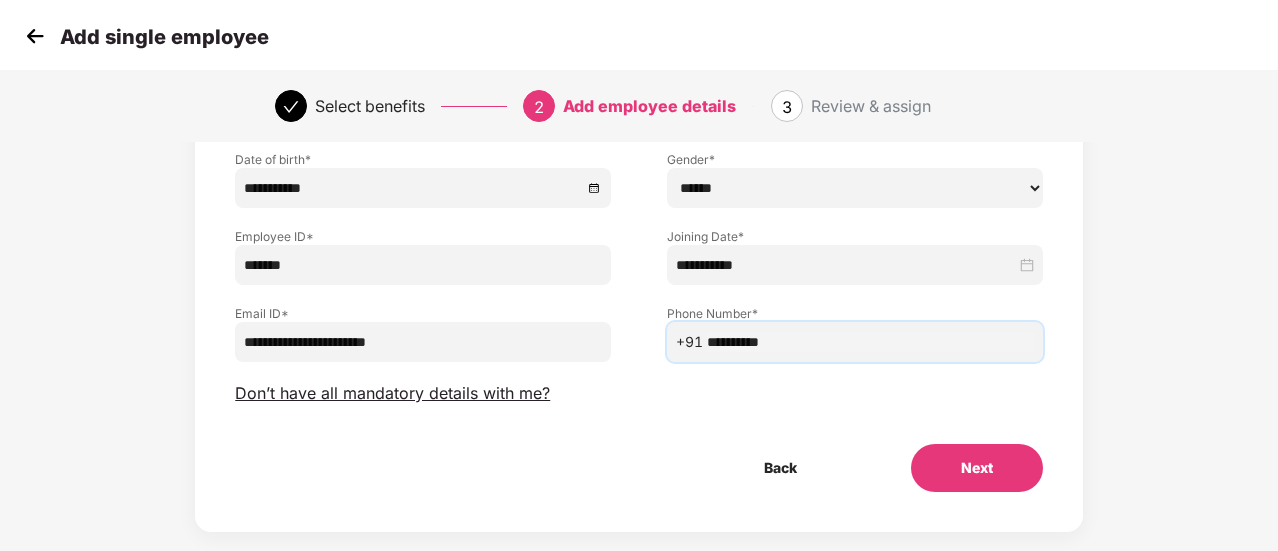 scroll, scrollTop: 247, scrollLeft: 0, axis: vertical 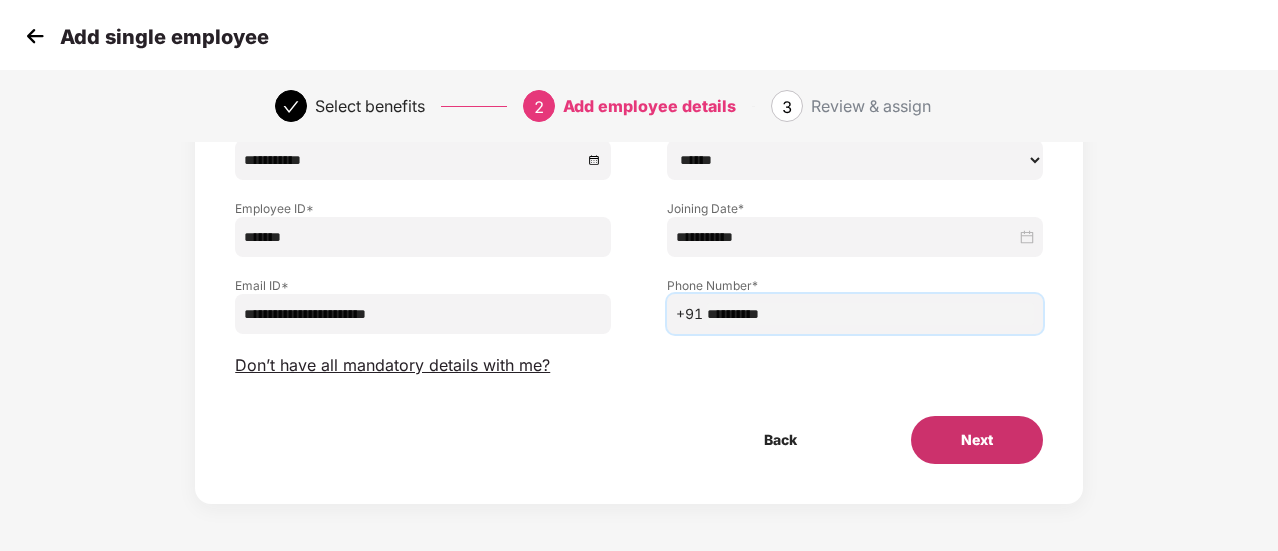 type on "**********" 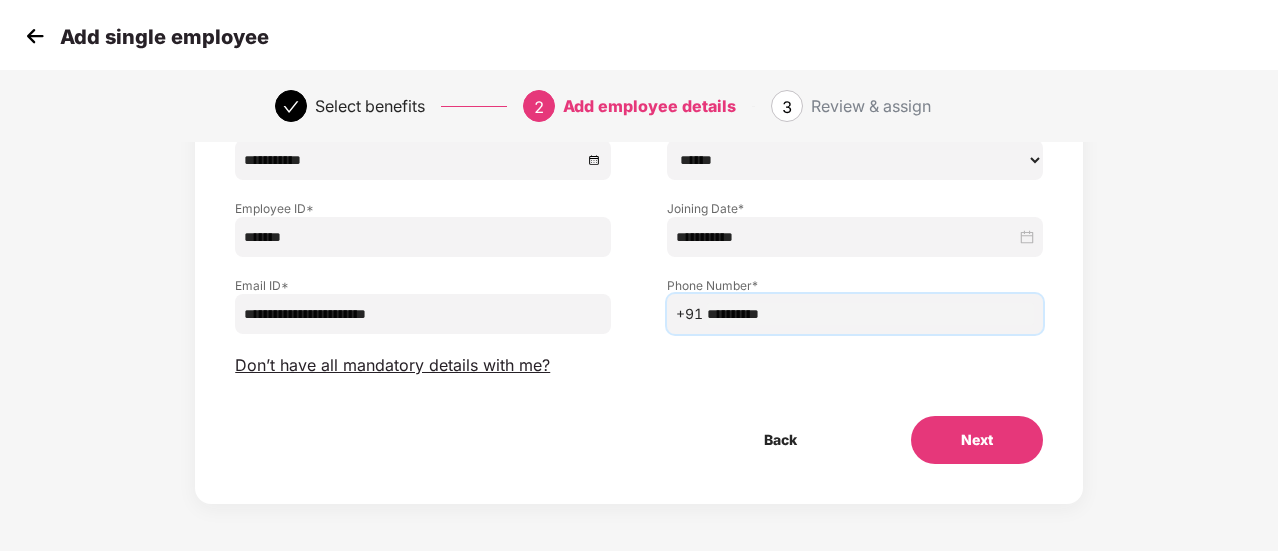 click on "Next" at bounding box center (977, 440) 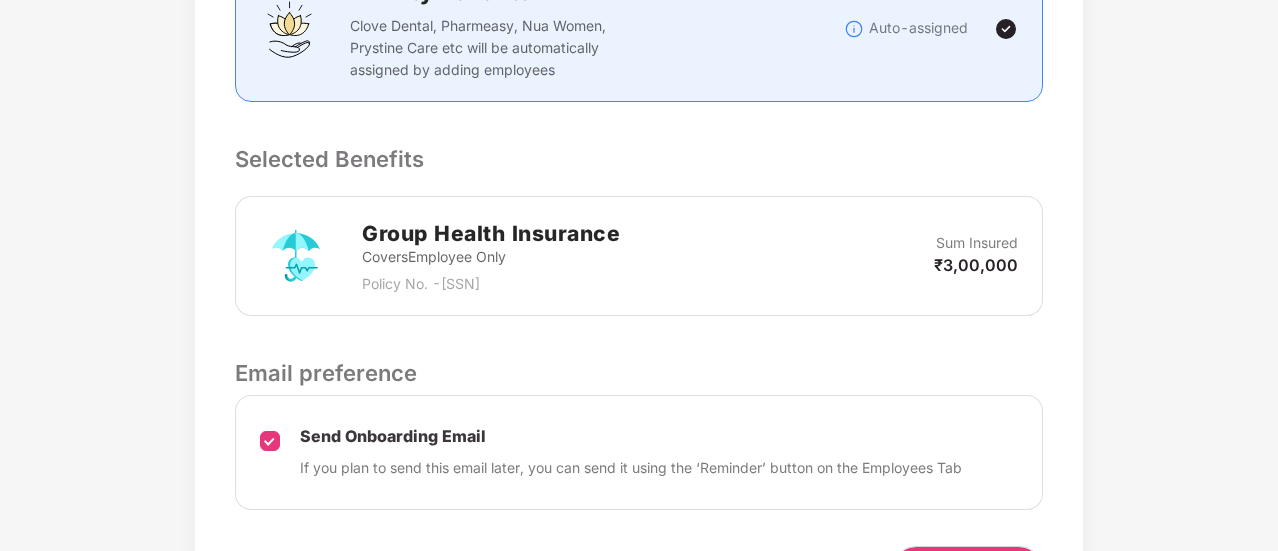scroll, scrollTop: 692, scrollLeft: 0, axis: vertical 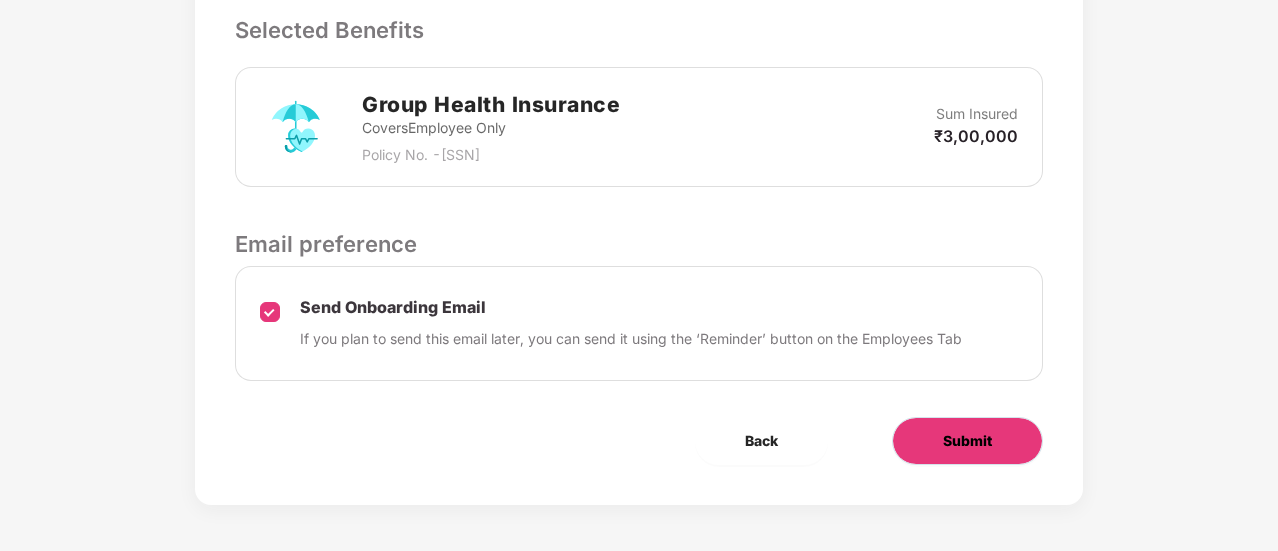click on "Submit" at bounding box center [967, 441] 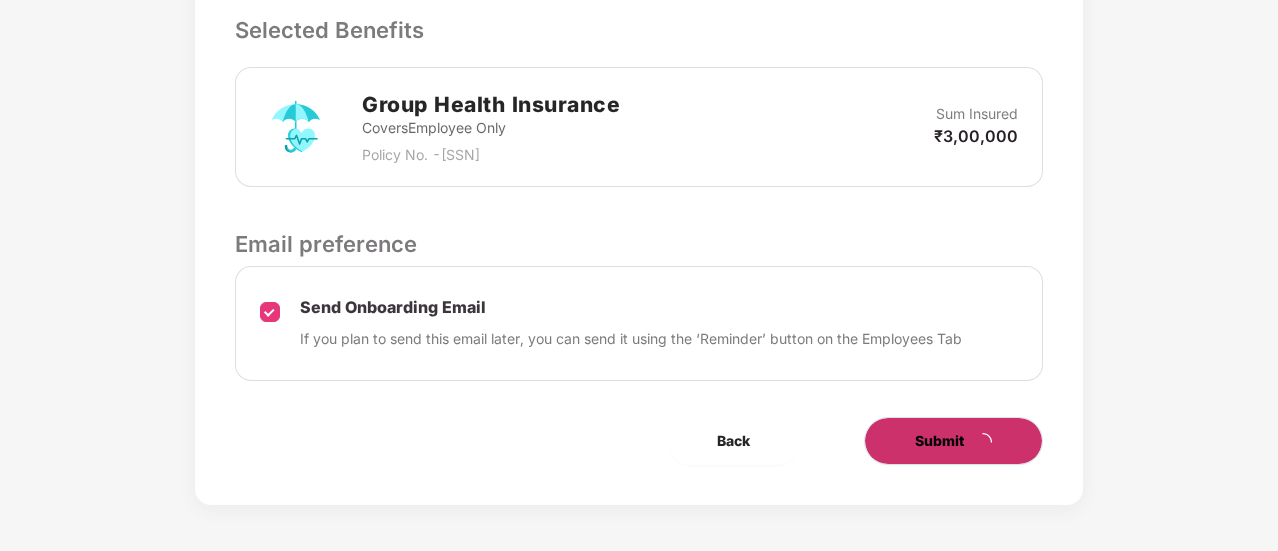 scroll, scrollTop: 0, scrollLeft: 0, axis: both 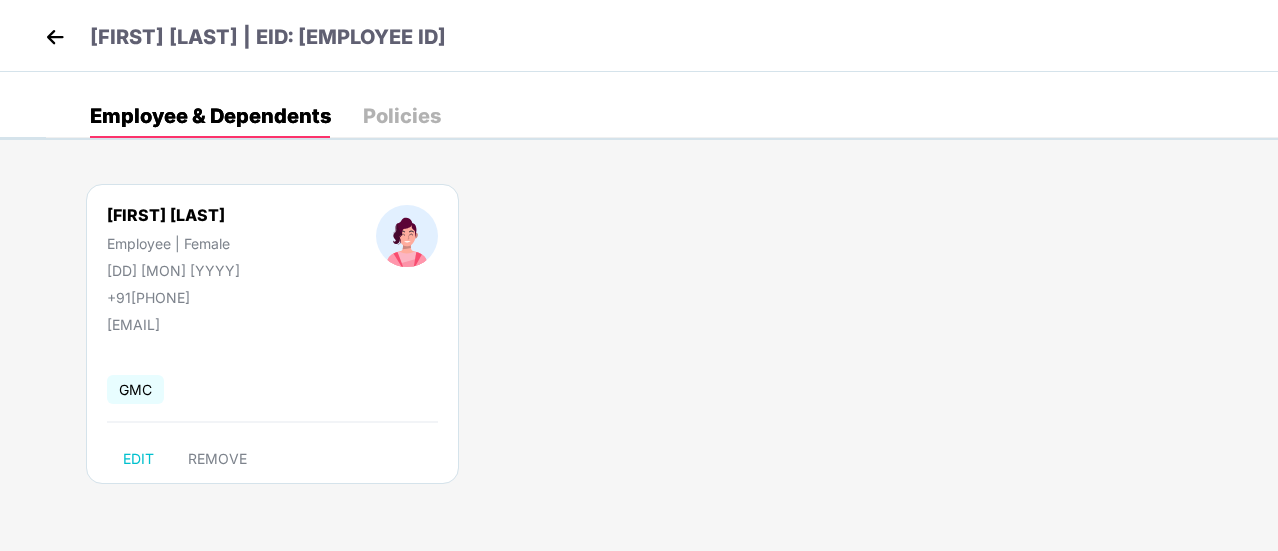 click at bounding box center (55, 37) 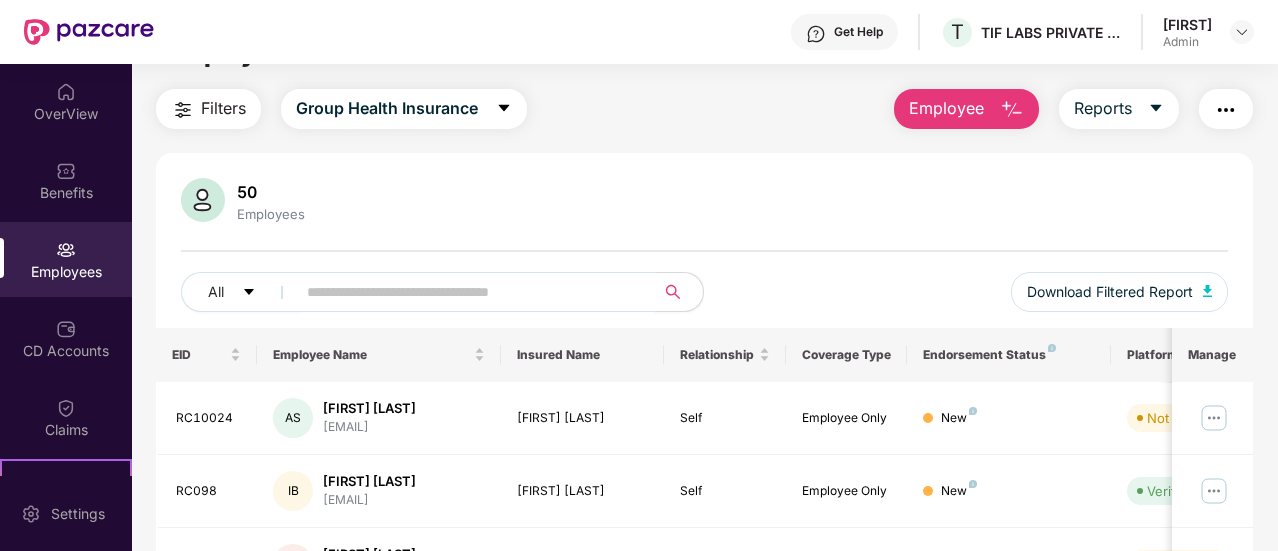 scroll, scrollTop: 0, scrollLeft: 0, axis: both 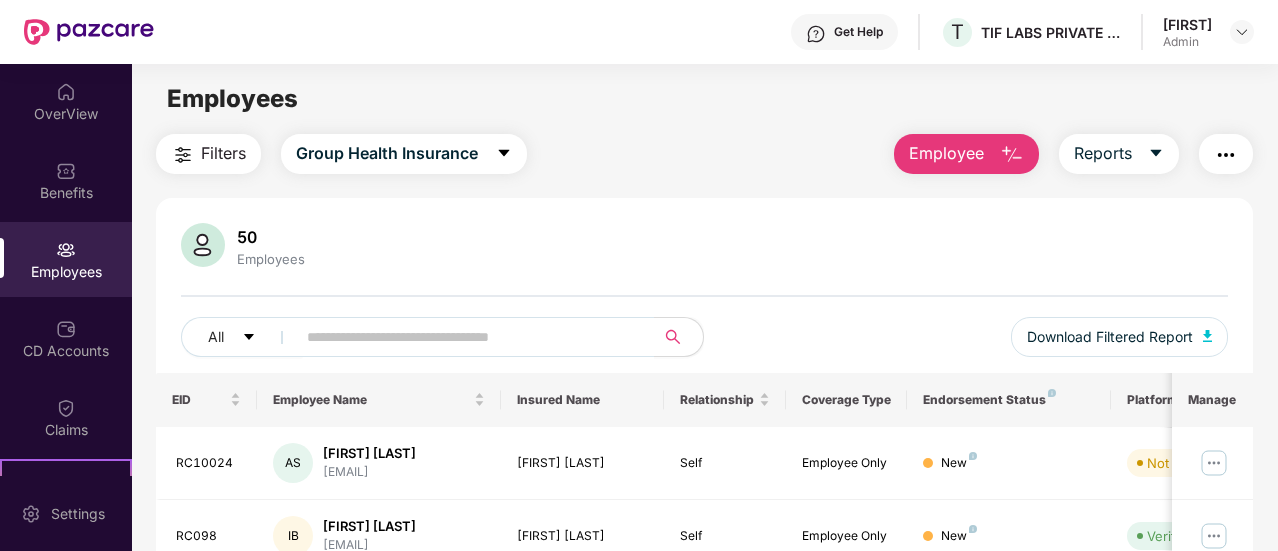 click on "Employee" at bounding box center (966, 154) 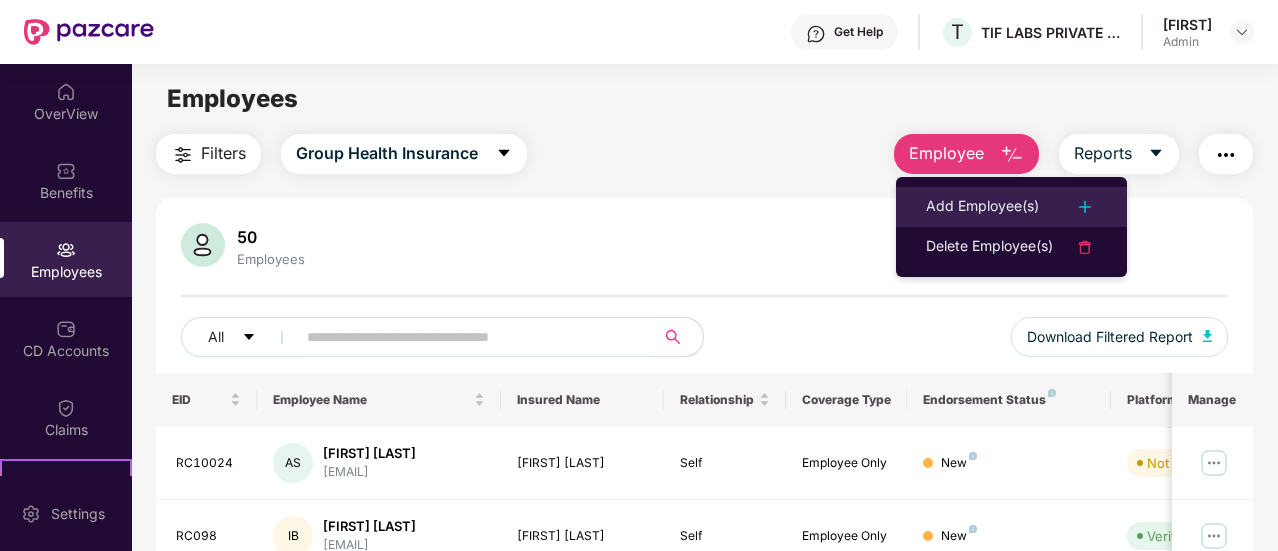 click on "Add Employee(s)" at bounding box center (982, 207) 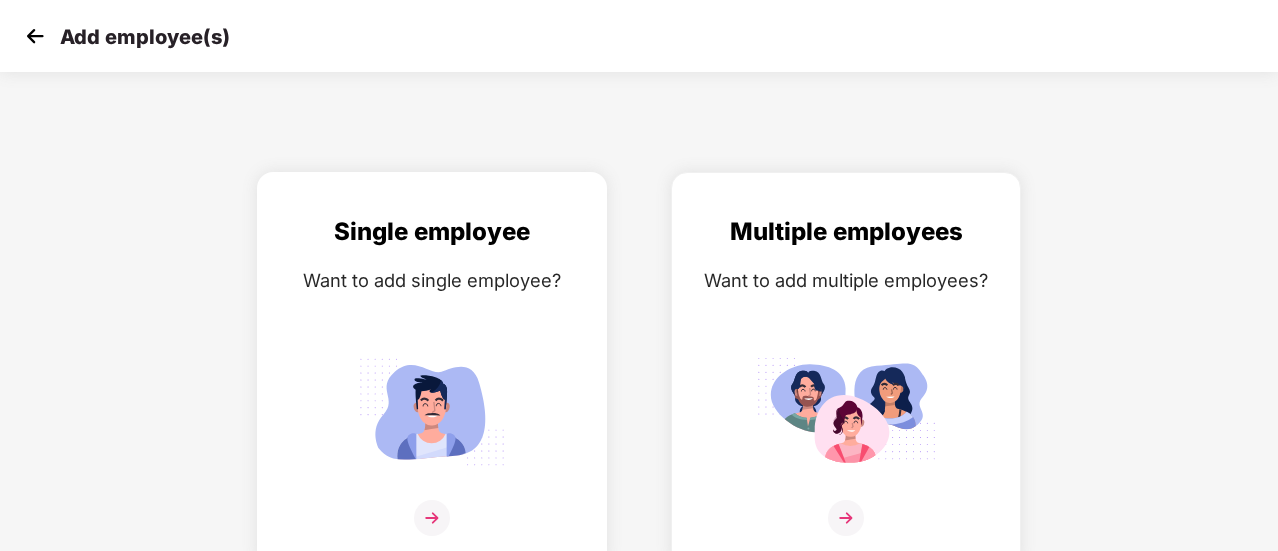 click at bounding box center (432, 518) 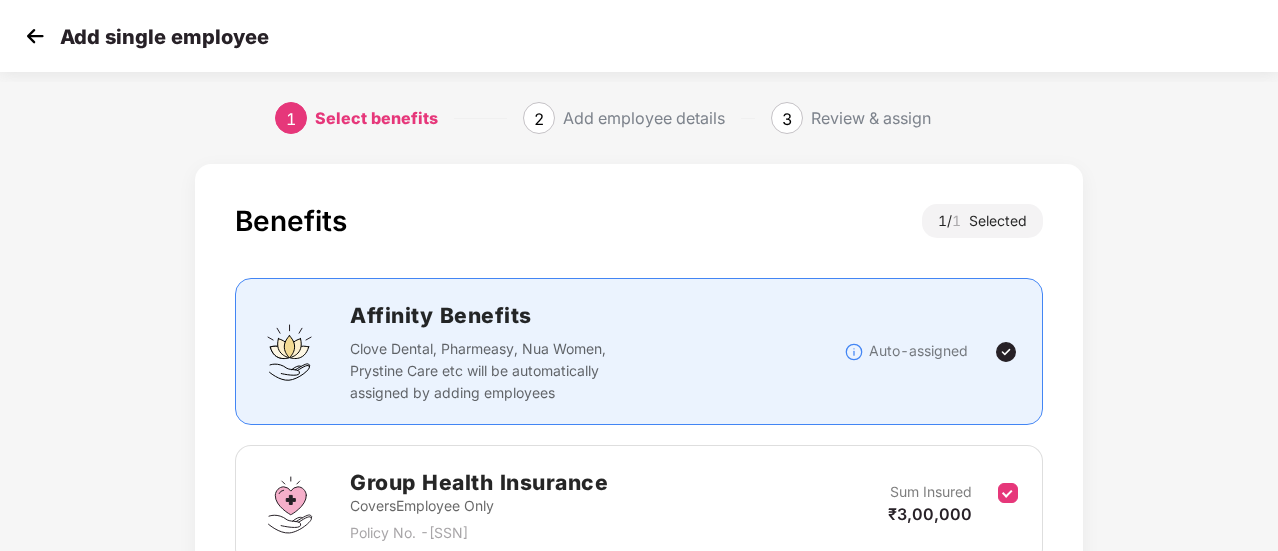 scroll, scrollTop: 186, scrollLeft: 0, axis: vertical 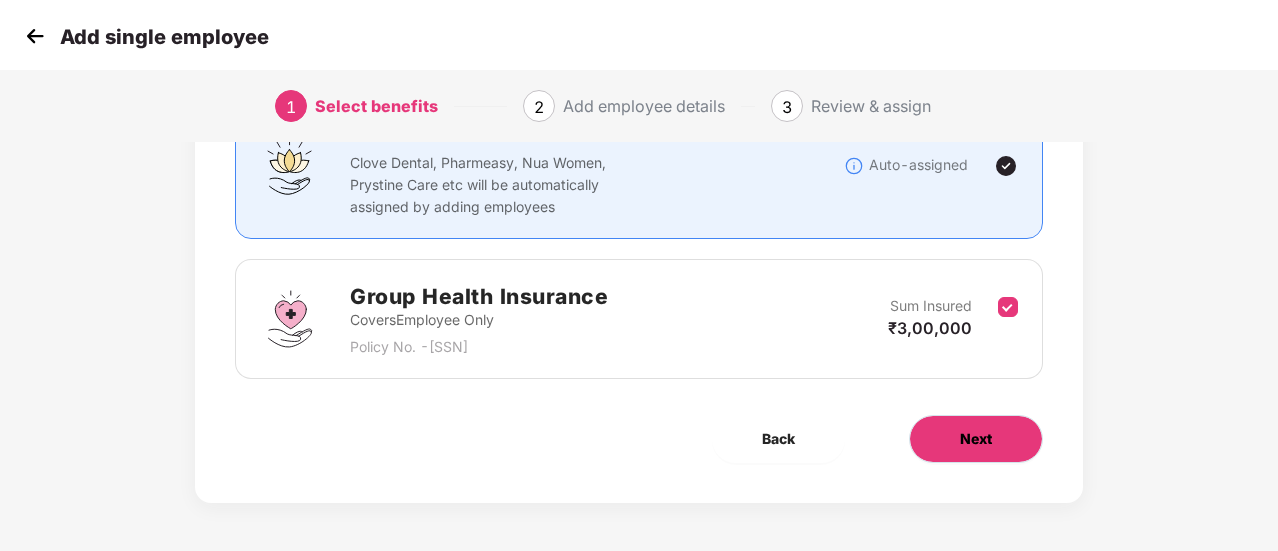 click on "Next" at bounding box center (976, 439) 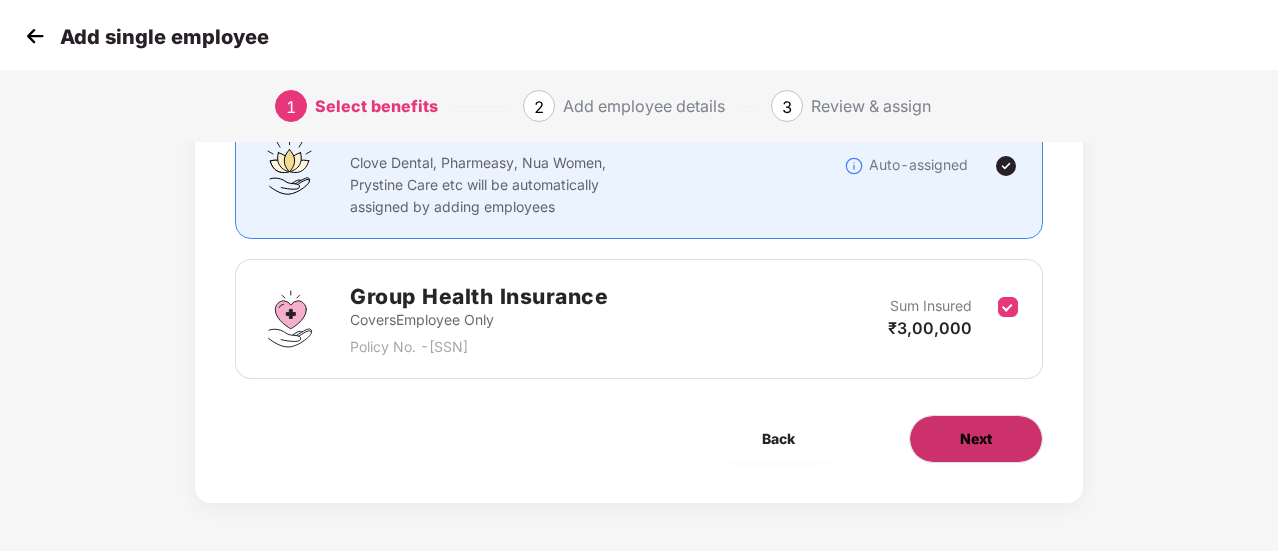 scroll, scrollTop: 0, scrollLeft: 0, axis: both 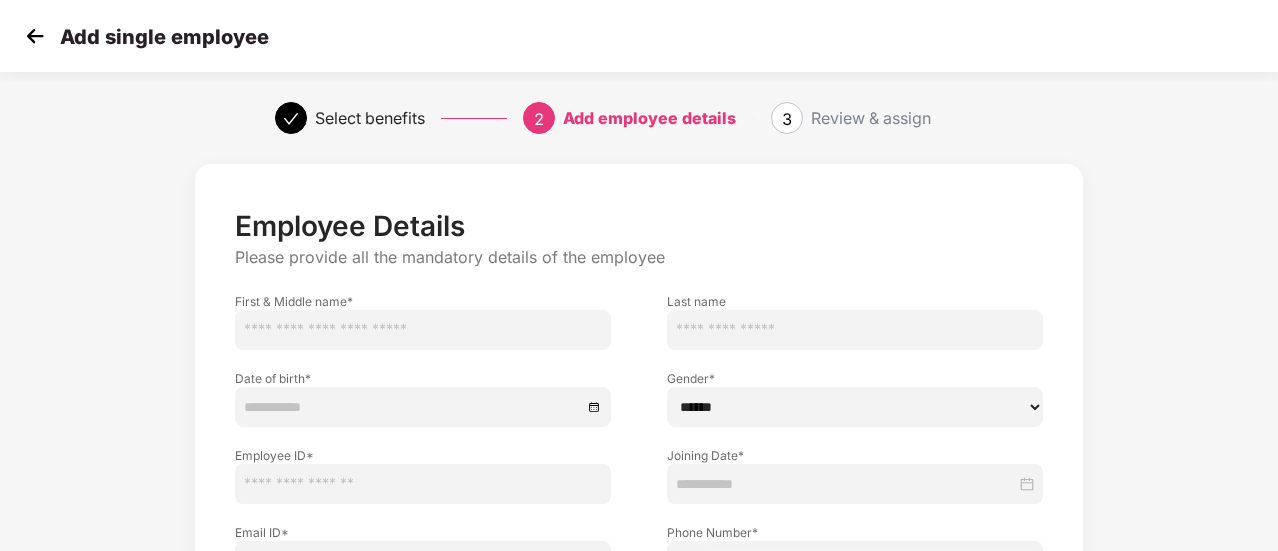click at bounding box center [423, 330] 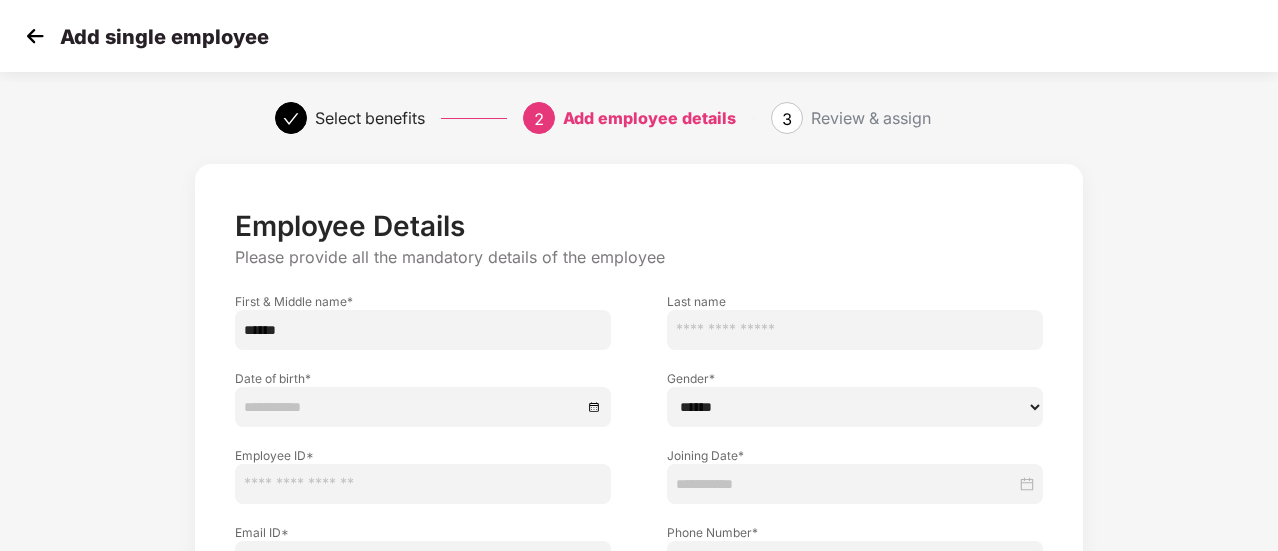 type on "******" 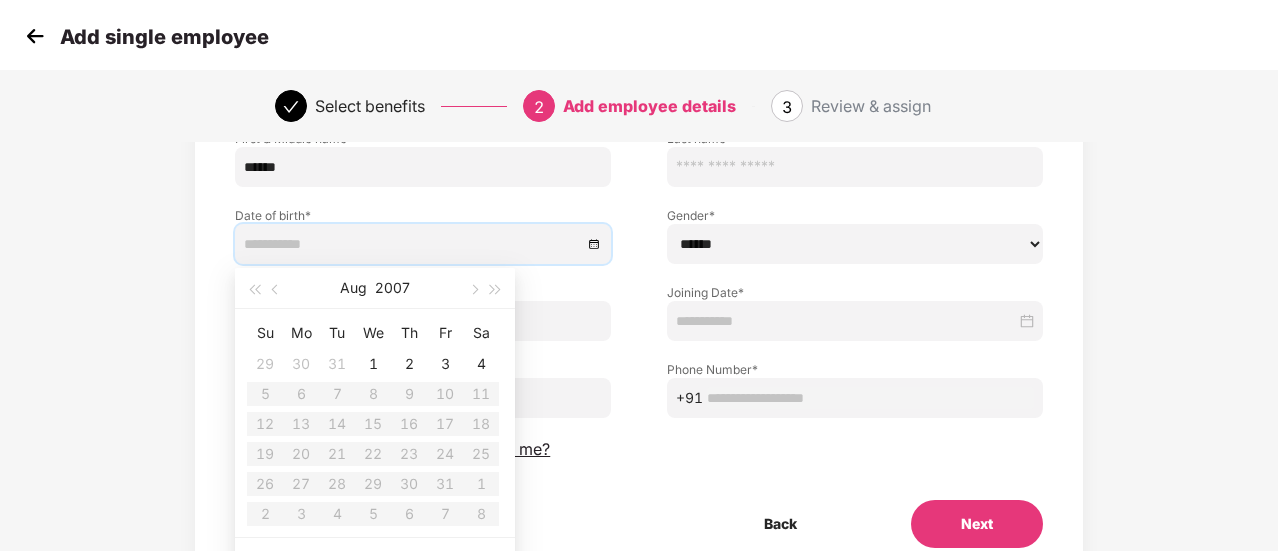 scroll, scrollTop: 164, scrollLeft: 0, axis: vertical 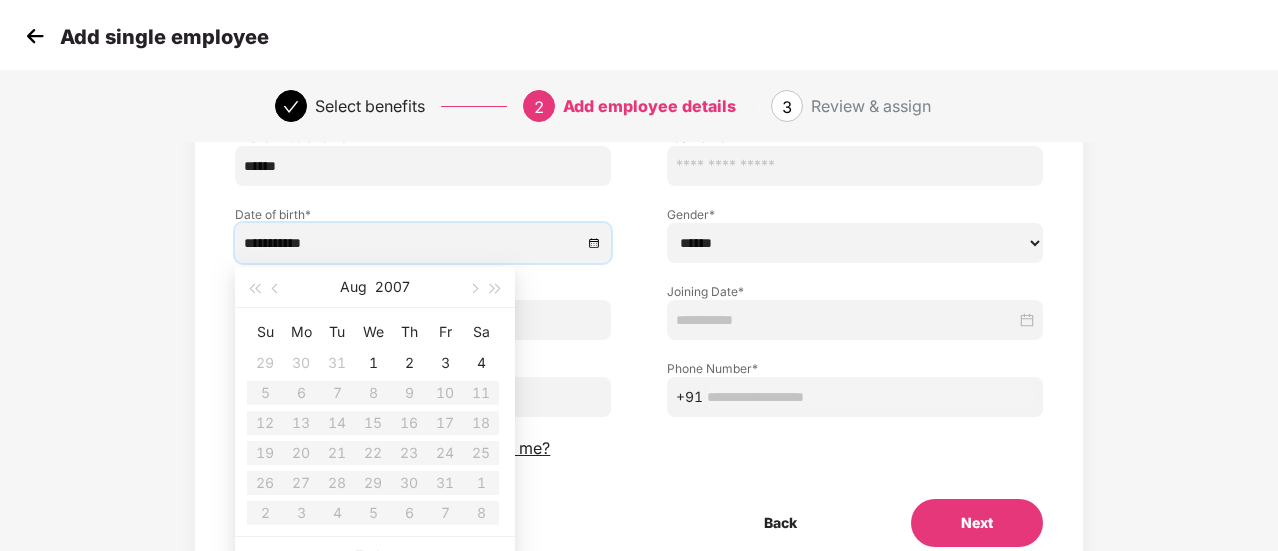 type on "**********" 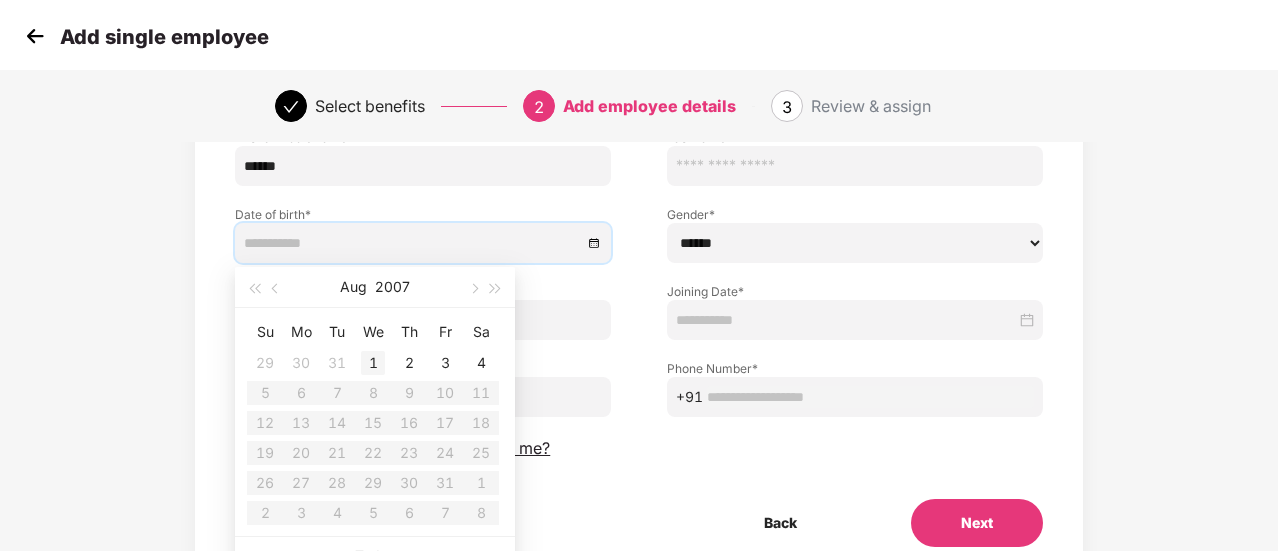 type on "**********" 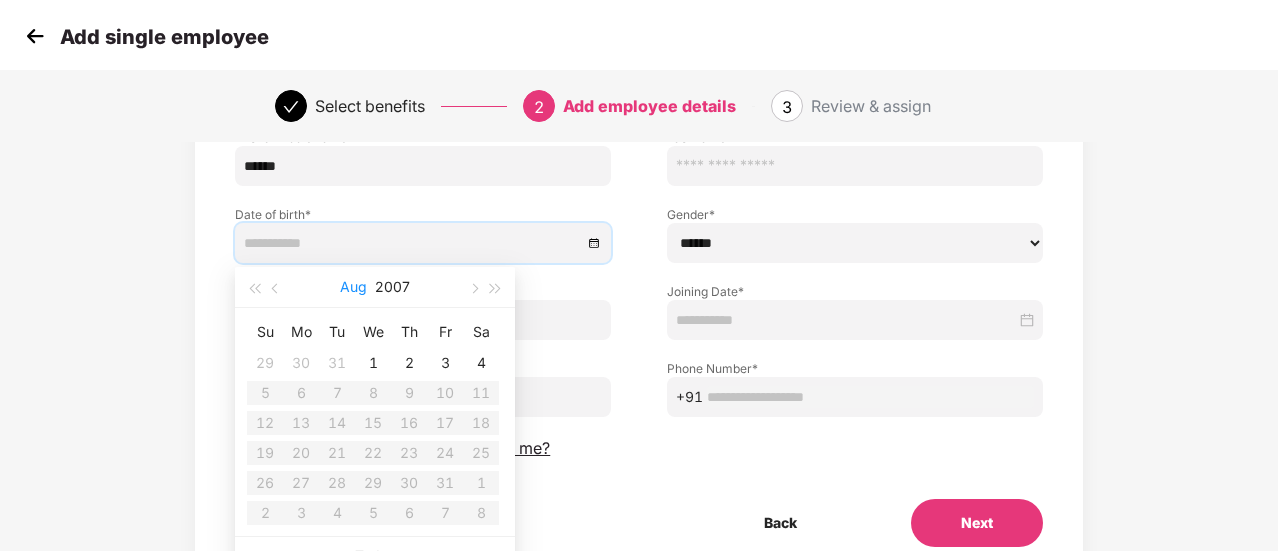 click on "Aug" at bounding box center [353, 287] 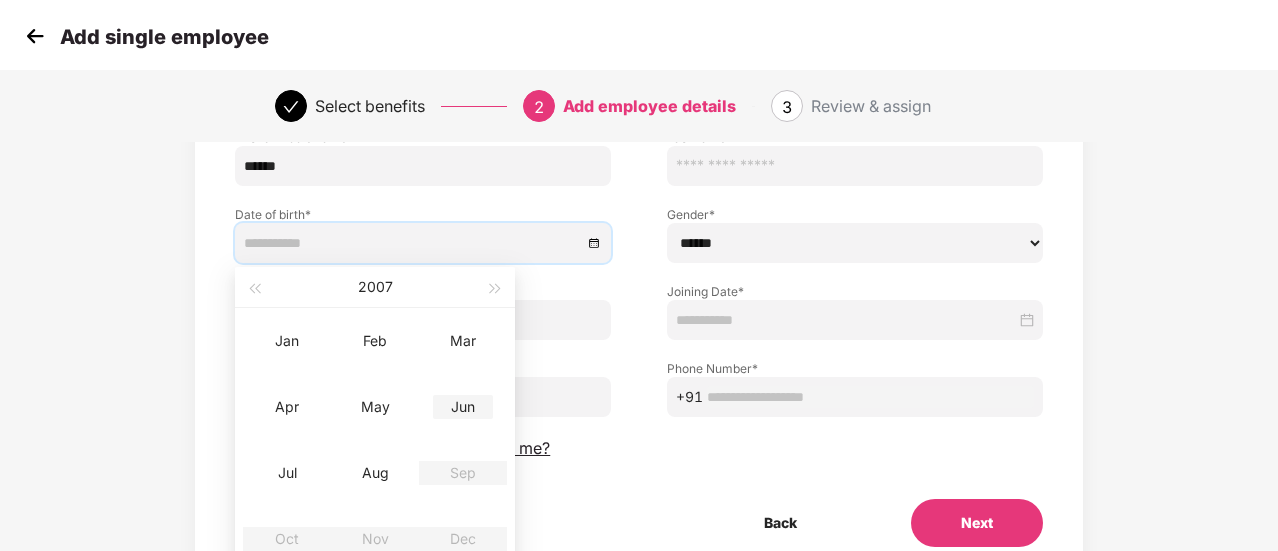 type on "**********" 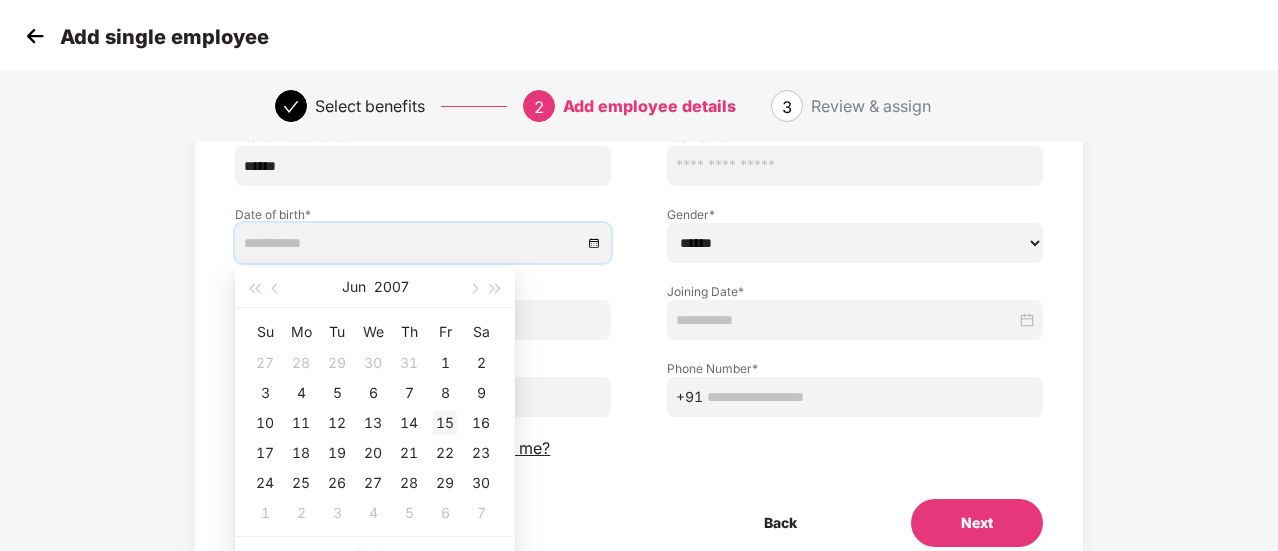 type on "**********" 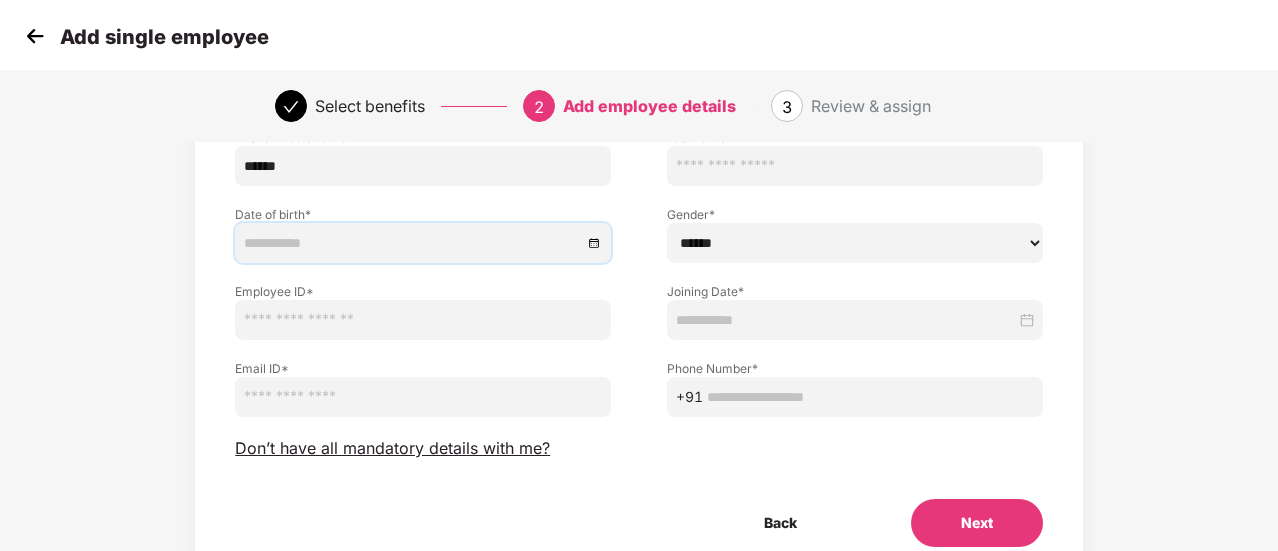 click at bounding box center (423, 243) 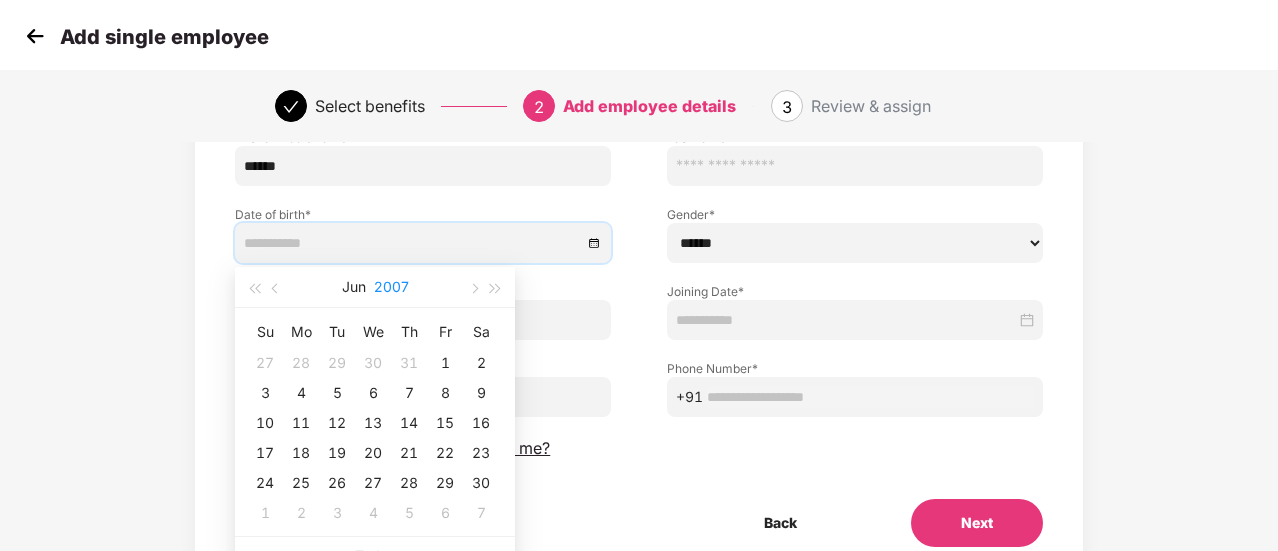 click on "2007" at bounding box center [391, 287] 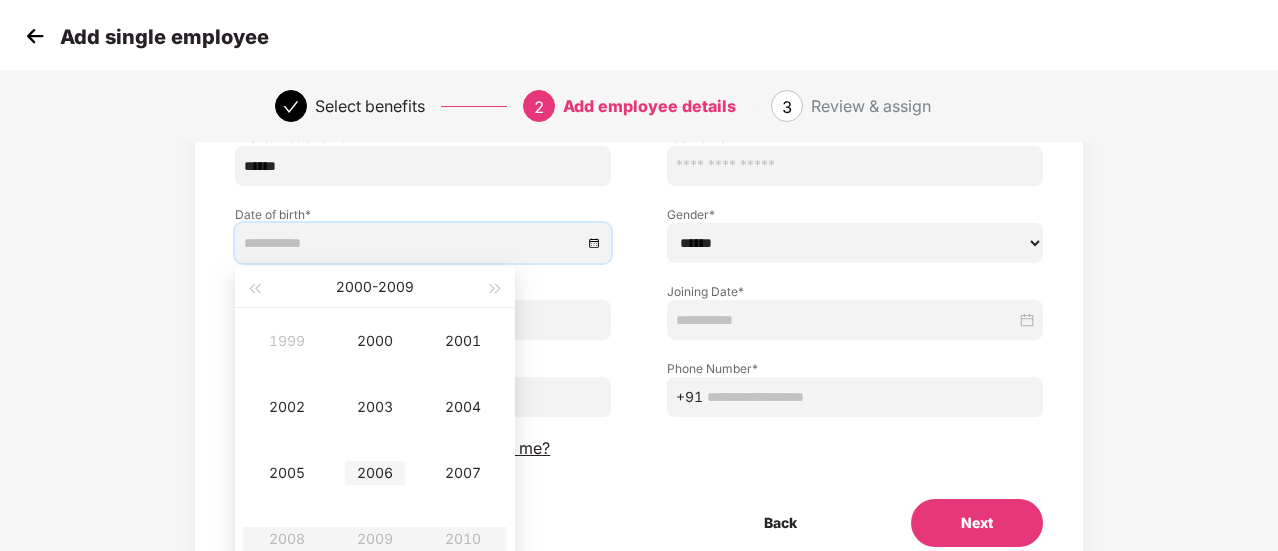 type on "**********" 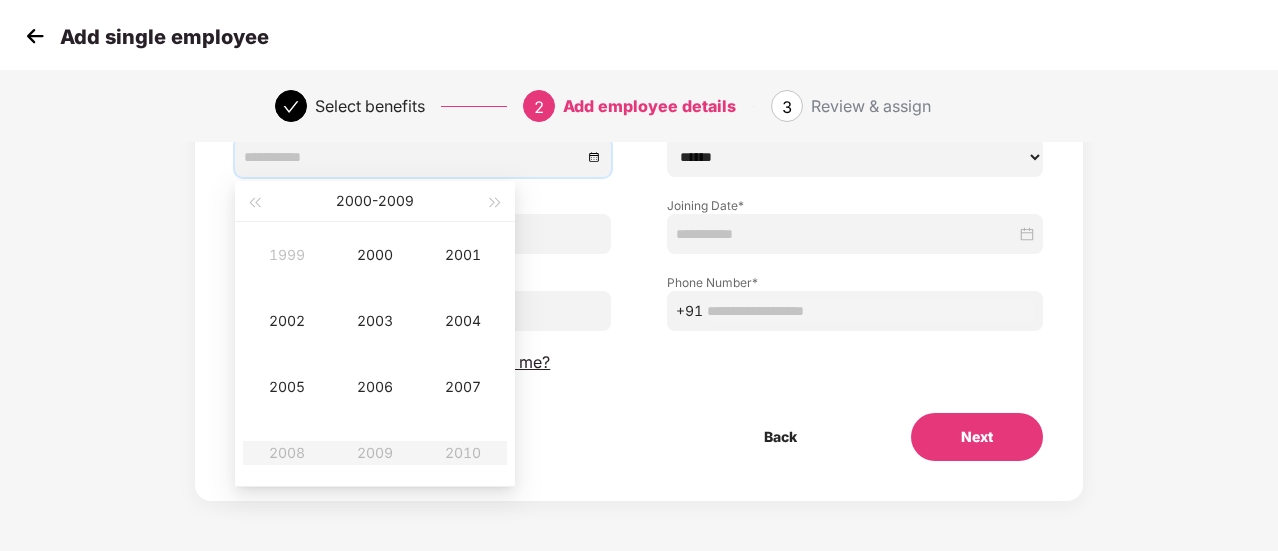 click on "1999 2000 2001 2002 2003 2004 2005 2006 2007 2008 2009 2010" at bounding box center (375, 354) 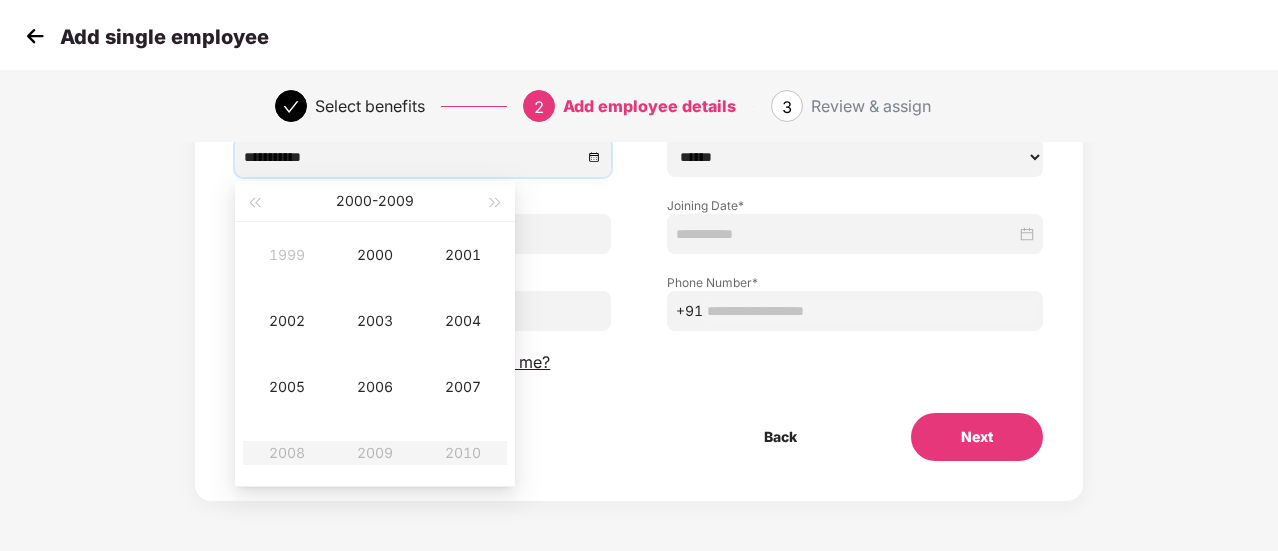 type on "**********" 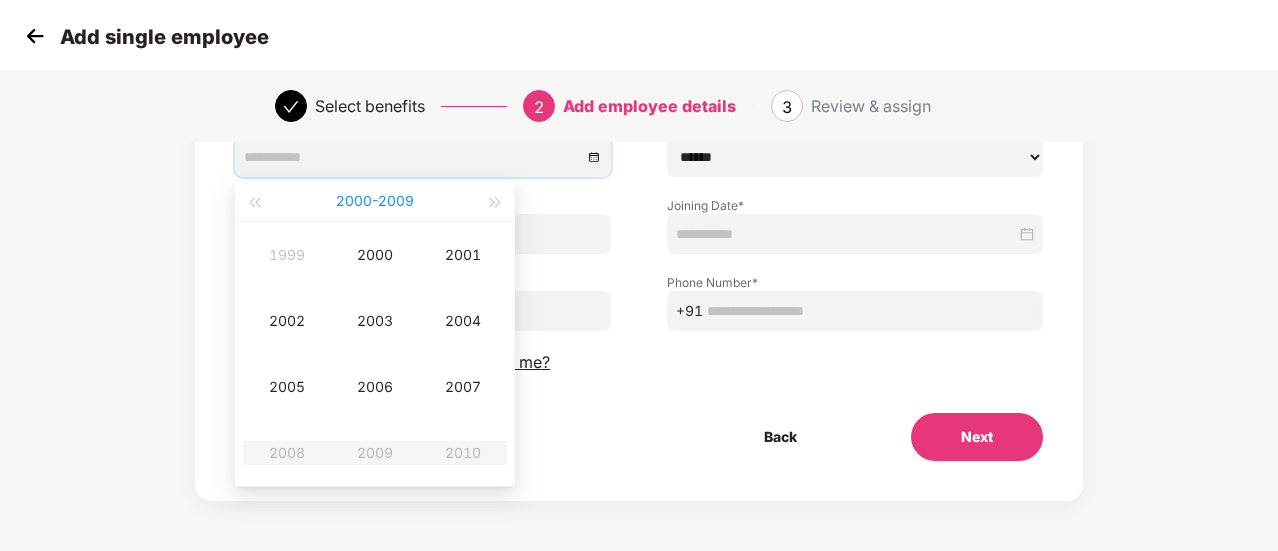 click on "2000 - 2009" at bounding box center [375, 201] 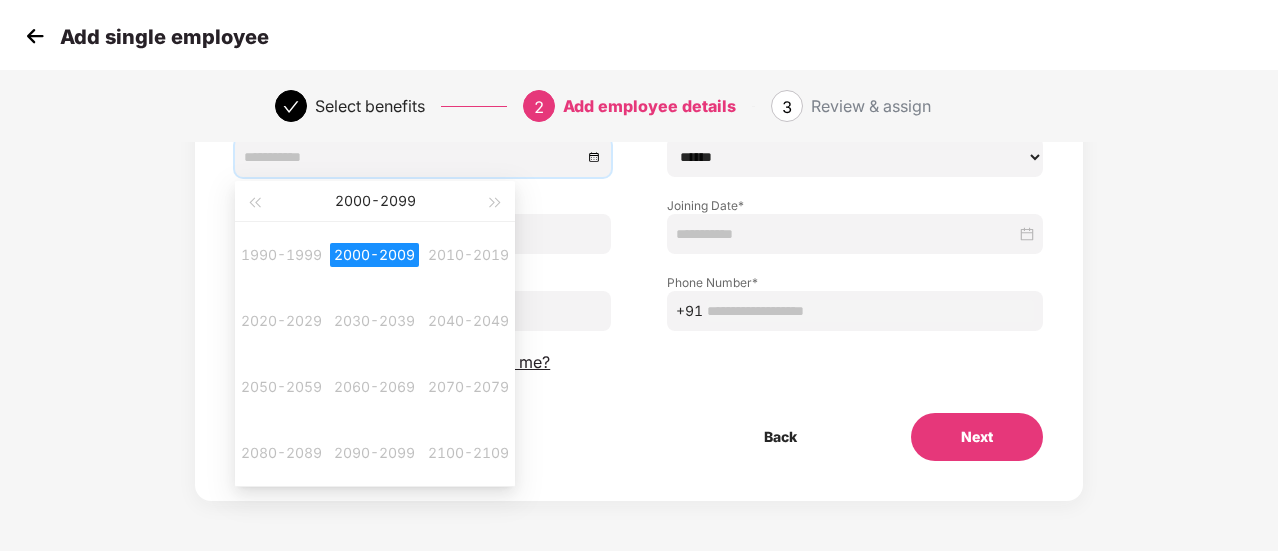 type on "**********" 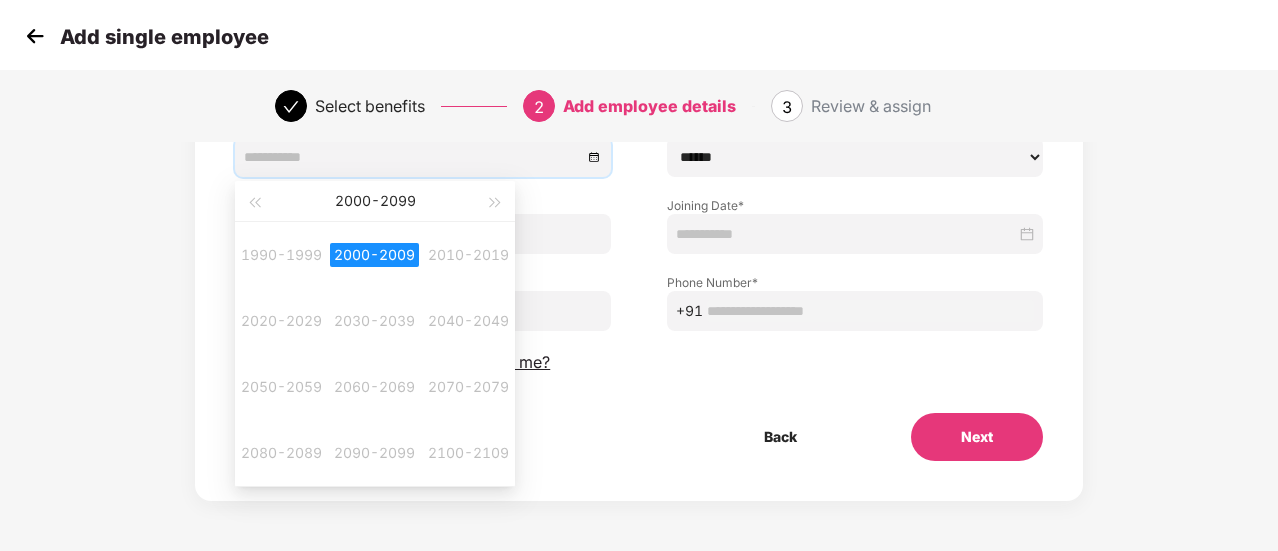 click on "2000-2009" at bounding box center (374, 255) 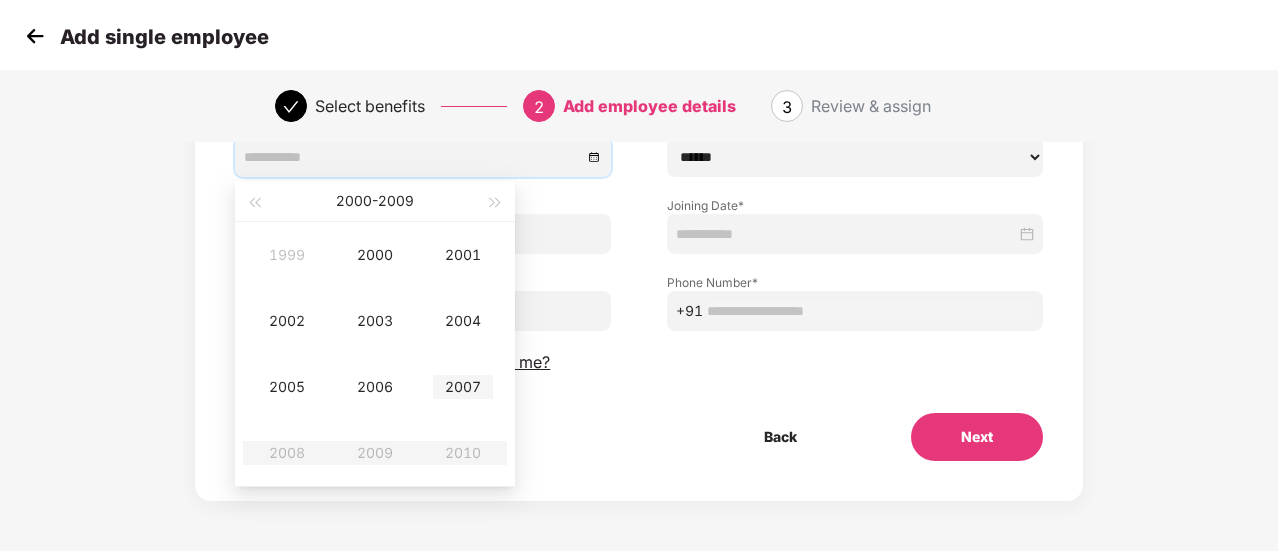 type on "**********" 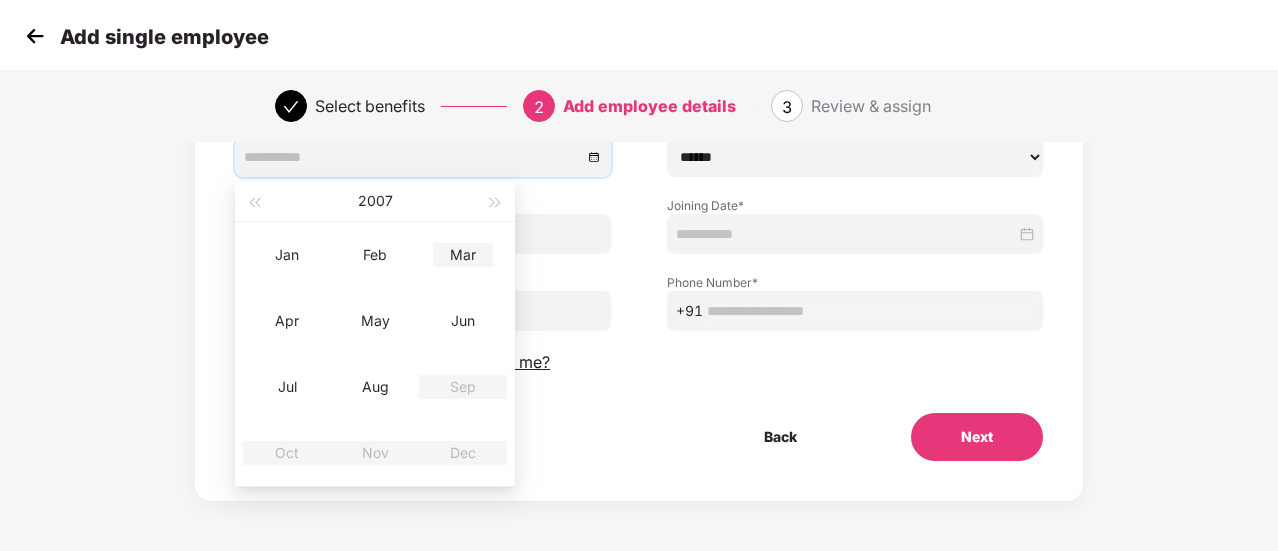 type on "**********" 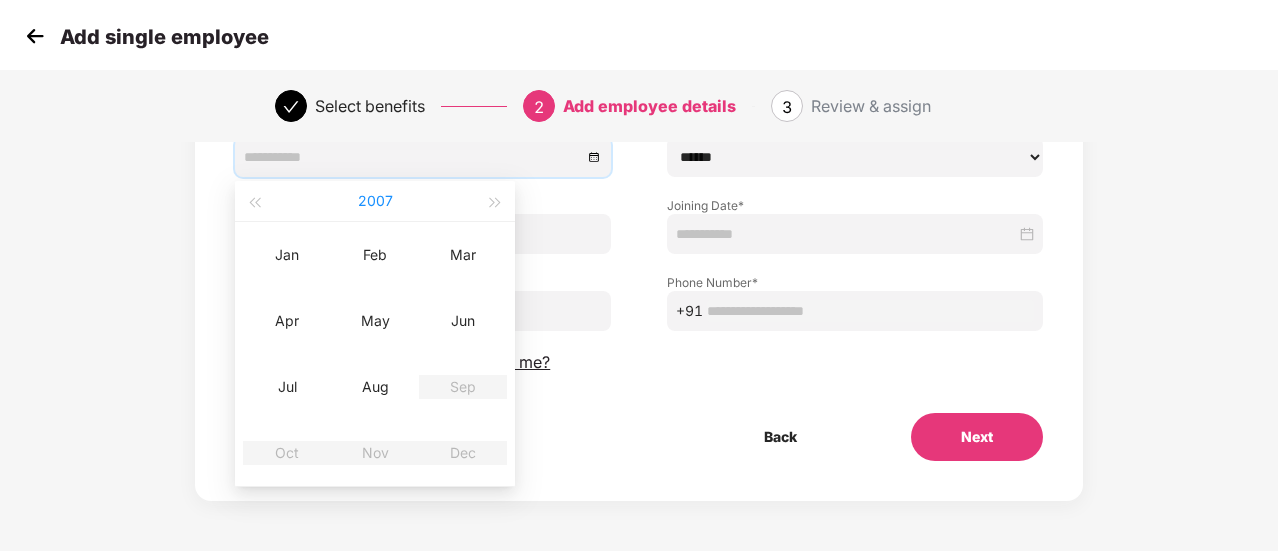 click on "2007" at bounding box center (375, 201) 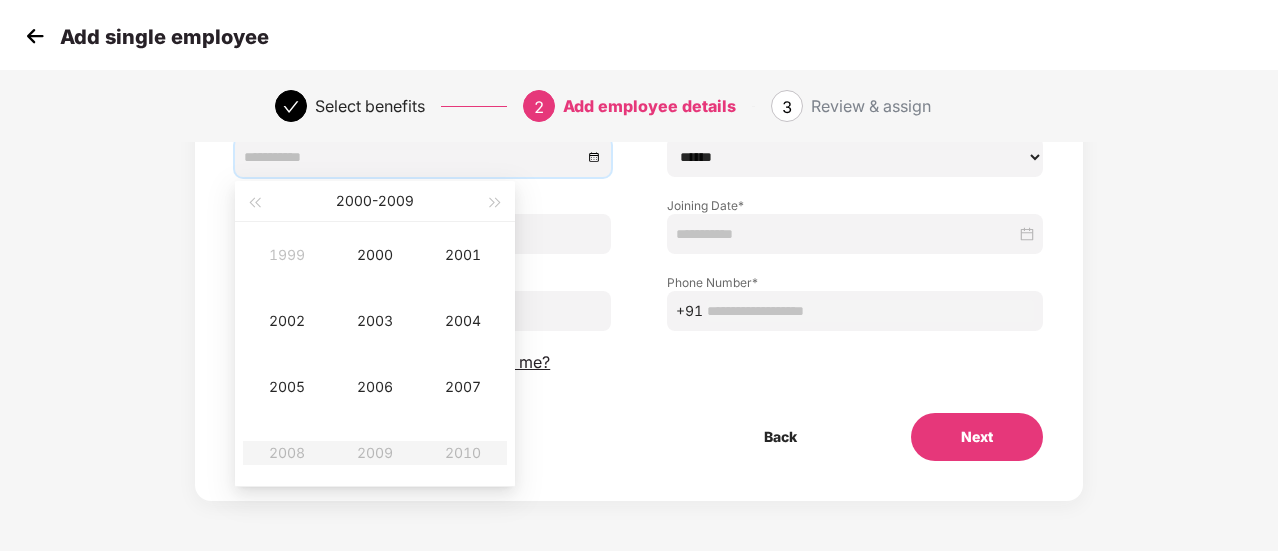 type on "**********" 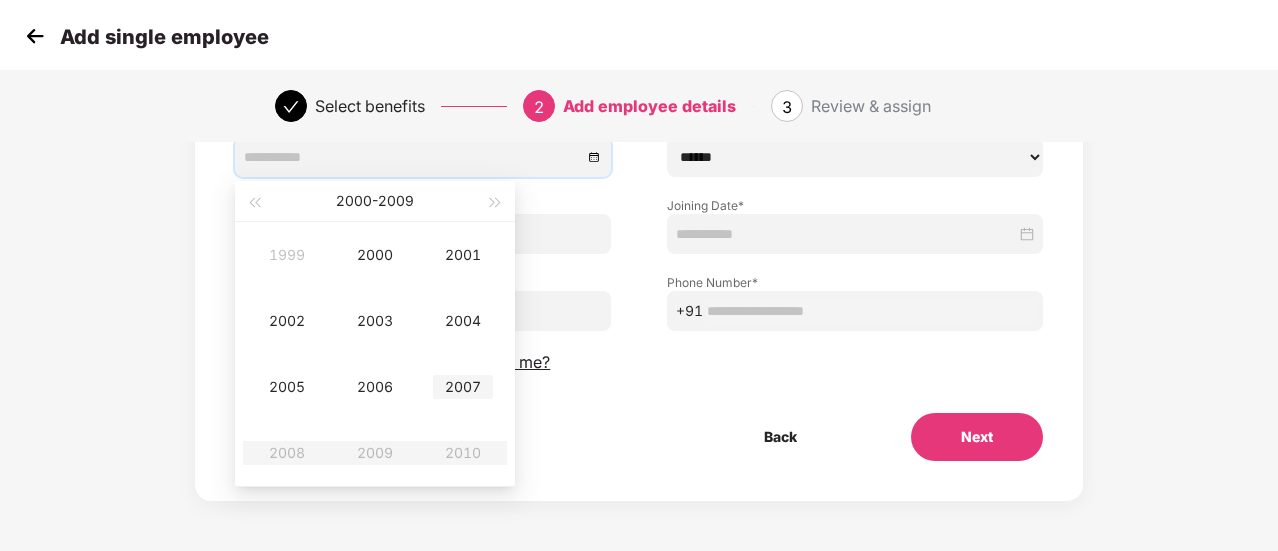 type on "**********" 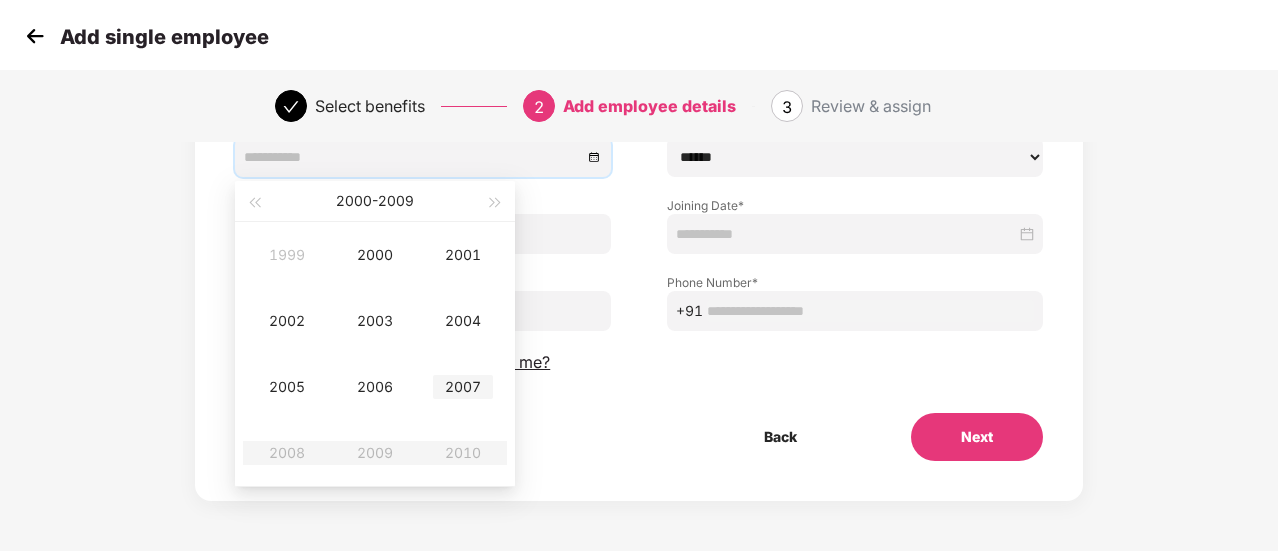 click on "2007" at bounding box center (463, 387) 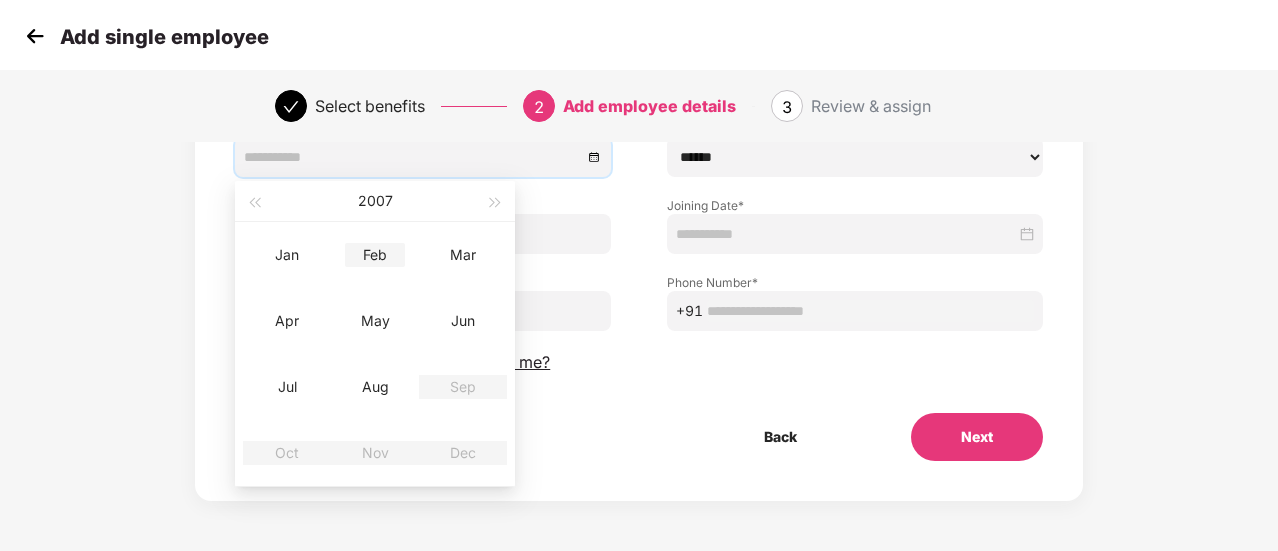 type on "**********" 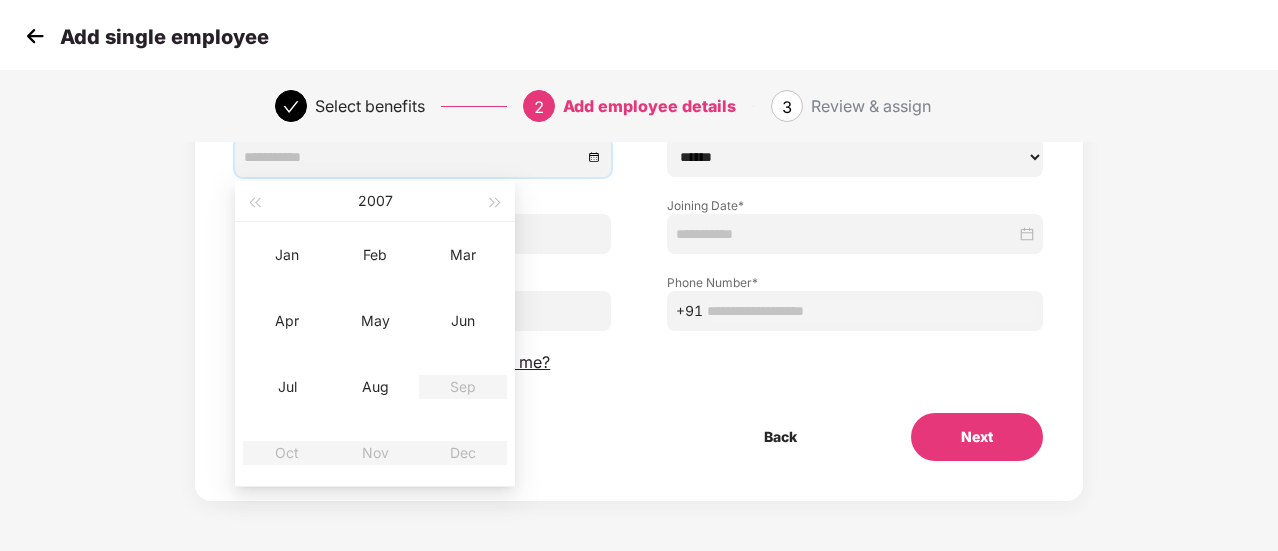 type on "**********" 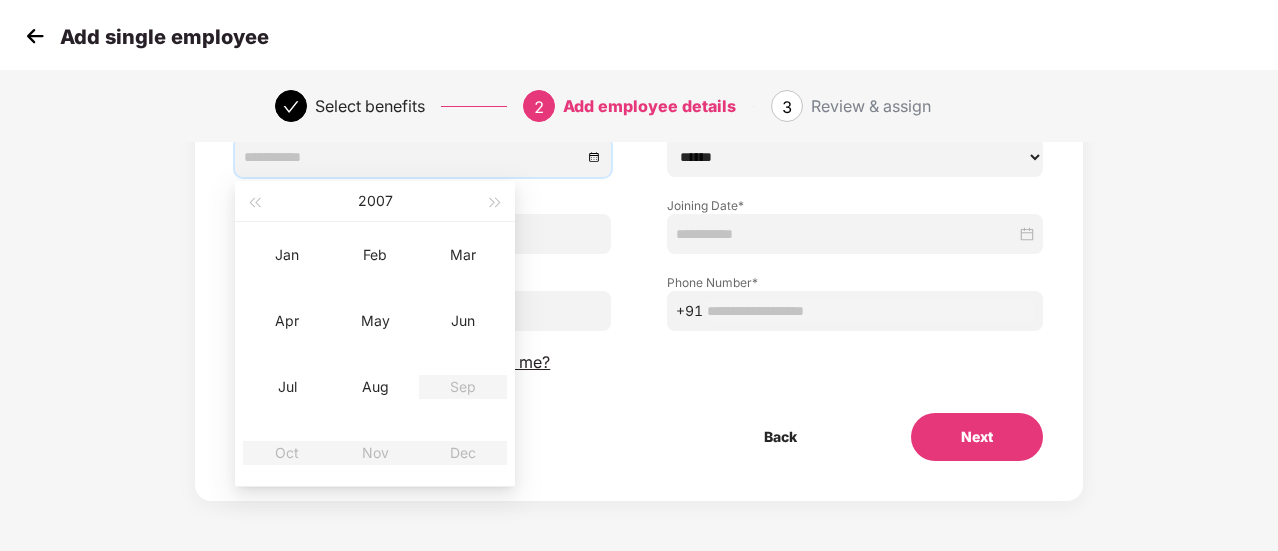 click on "Jan Feb Mar Apr May Jun Jul Aug Sep Oct Nov Dec" at bounding box center [375, 354] 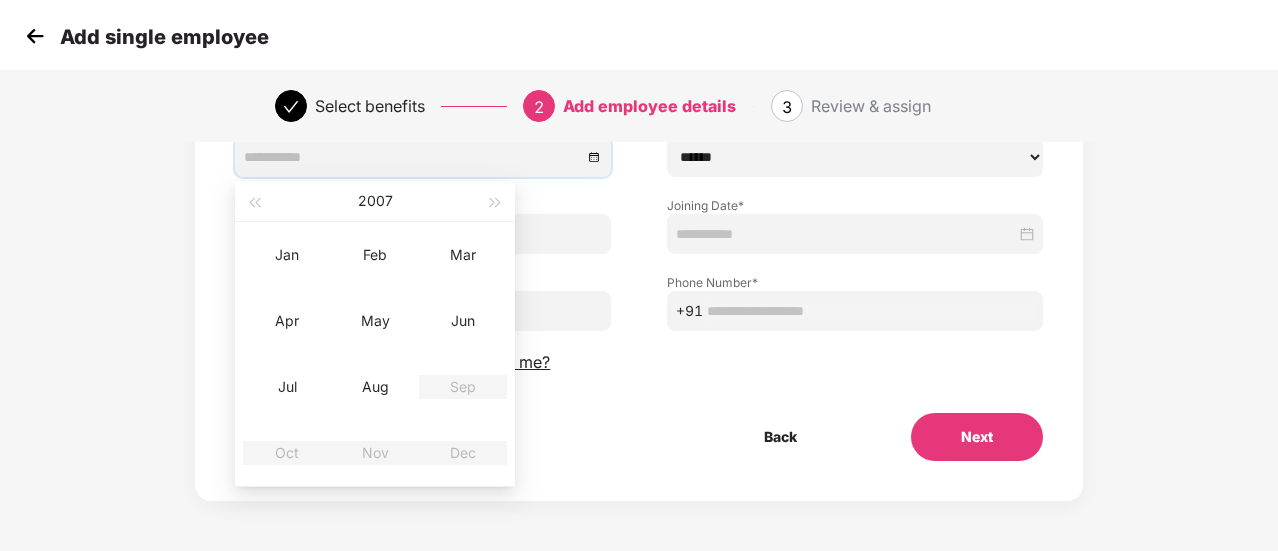 type on "**********" 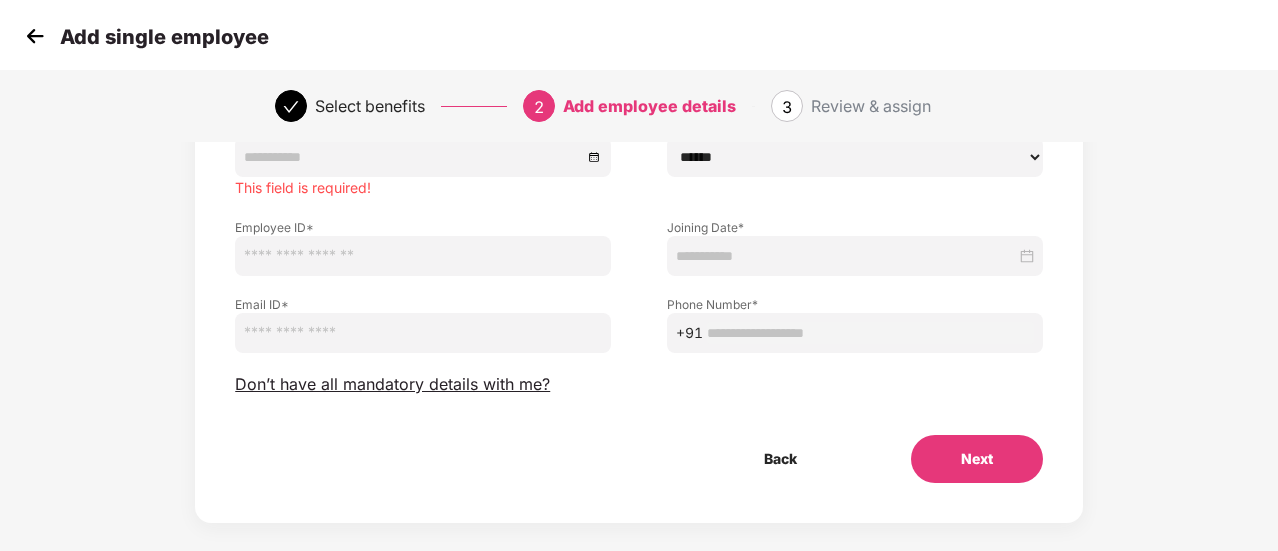 click on "Employee Details Please provide all the mandatory details of the employee First & Middle name  * [FIRST] [LAST] name Date of birth  * This field is required! Gender  * ****** **** ****** Employee ID  * [EMPLOYEE ID] Joining Date  * [DATE] Email ID  * [EMAIL] Phone Number  * +91 [PHONE] Don’t have all mandatory details with me? Back Next" at bounding box center (639, 238) 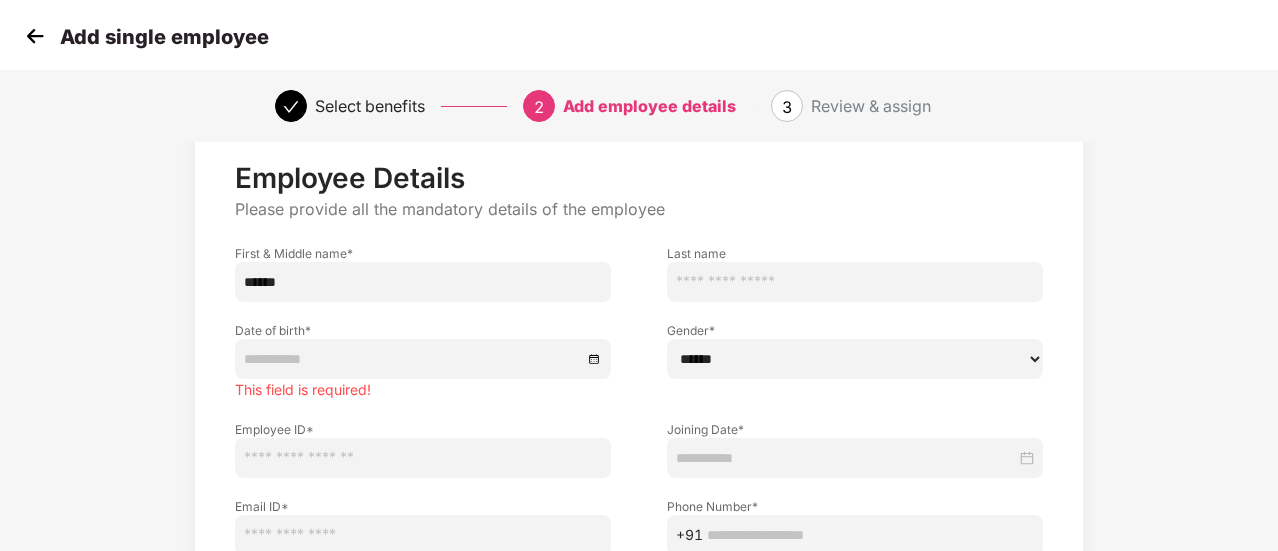 scroll, scrollTop: 47, scrollLeft: 0, axis: vertical 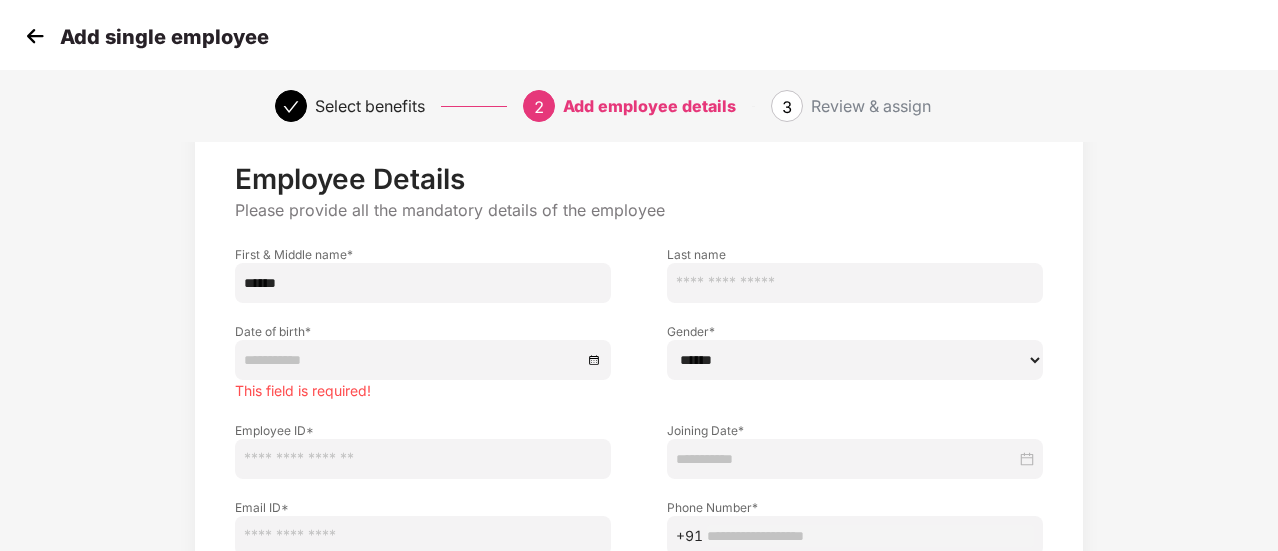 click on "******" at bounding box center [423, 283] 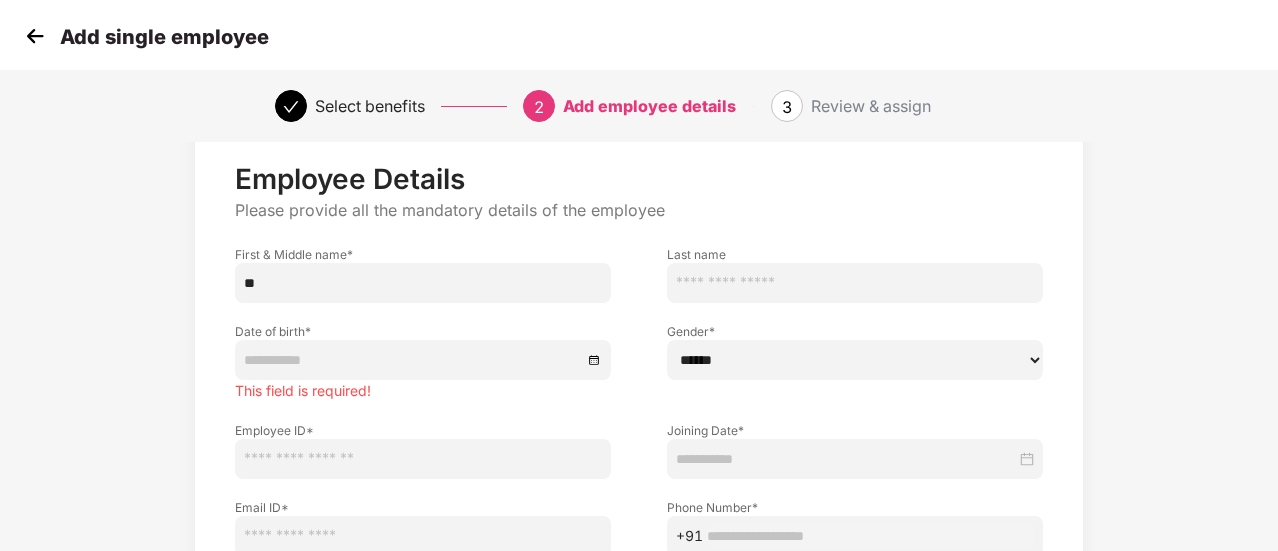 type on "*" 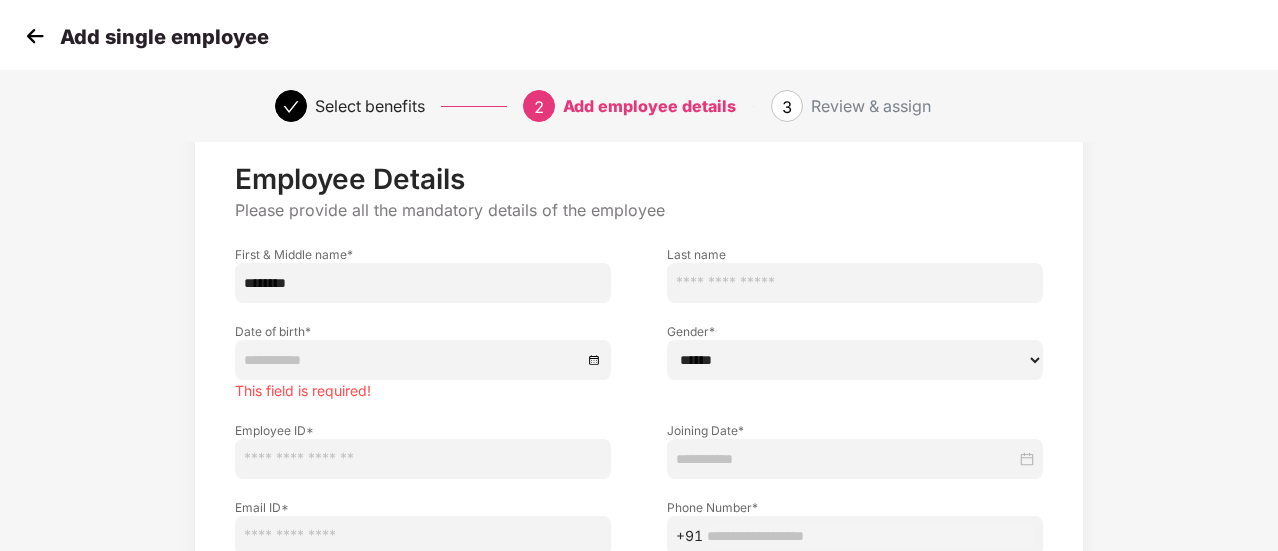 click on "********" at bounding box center [423, 283] 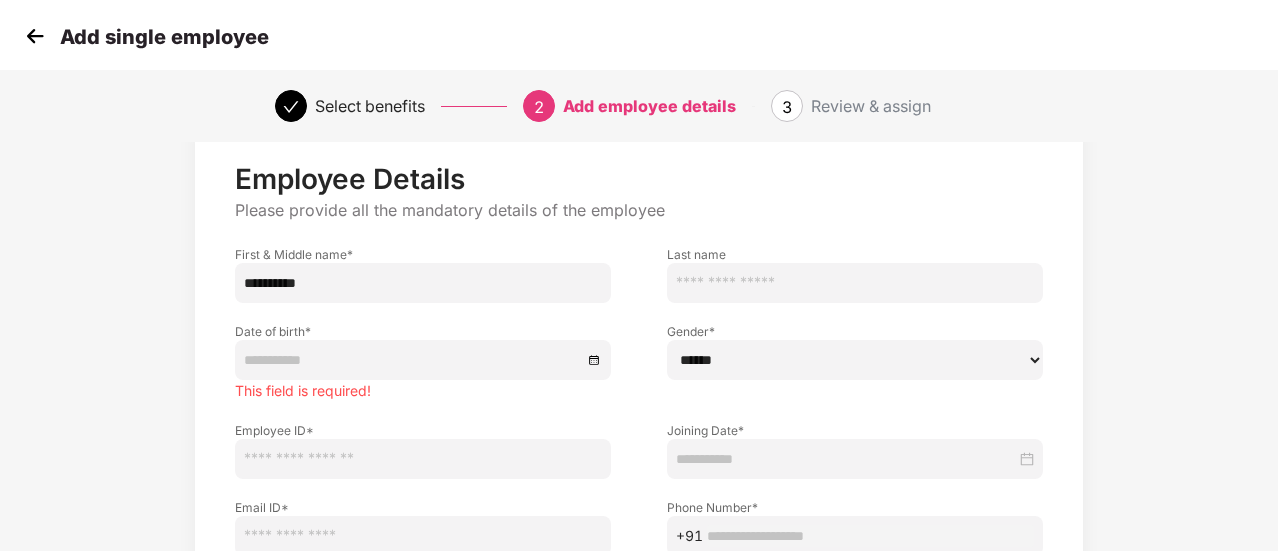 type on "**********" 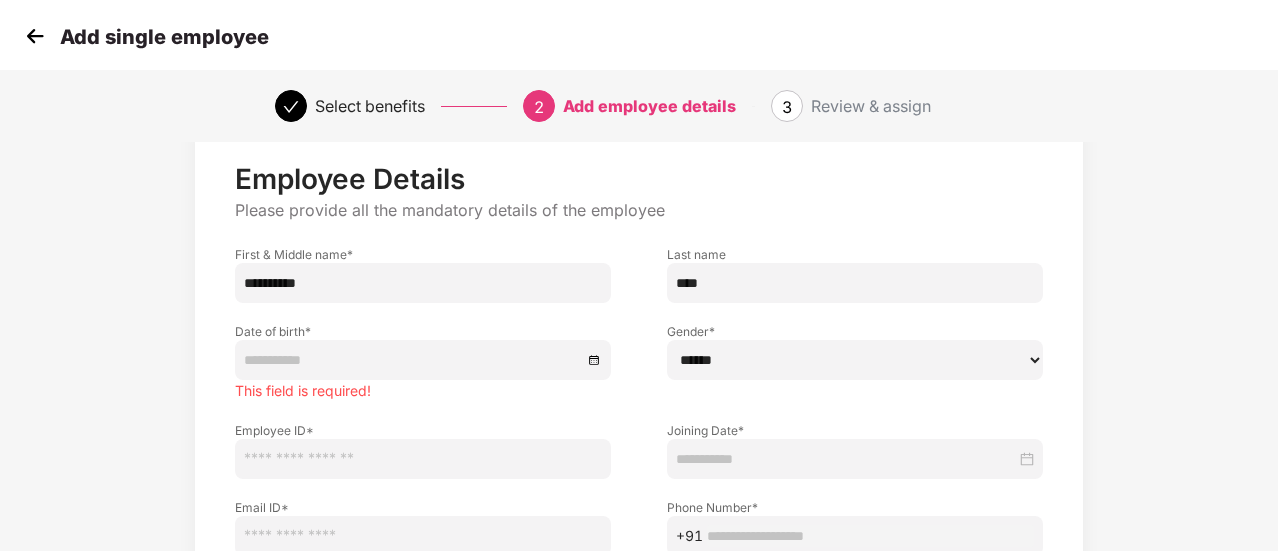 type on "****" 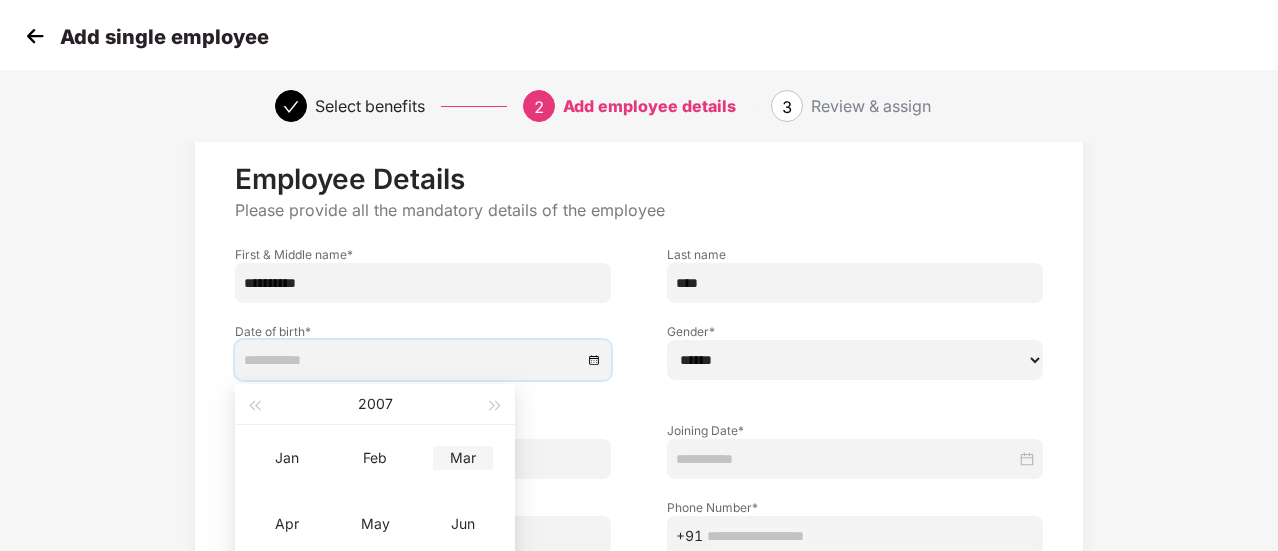 type on "**********" 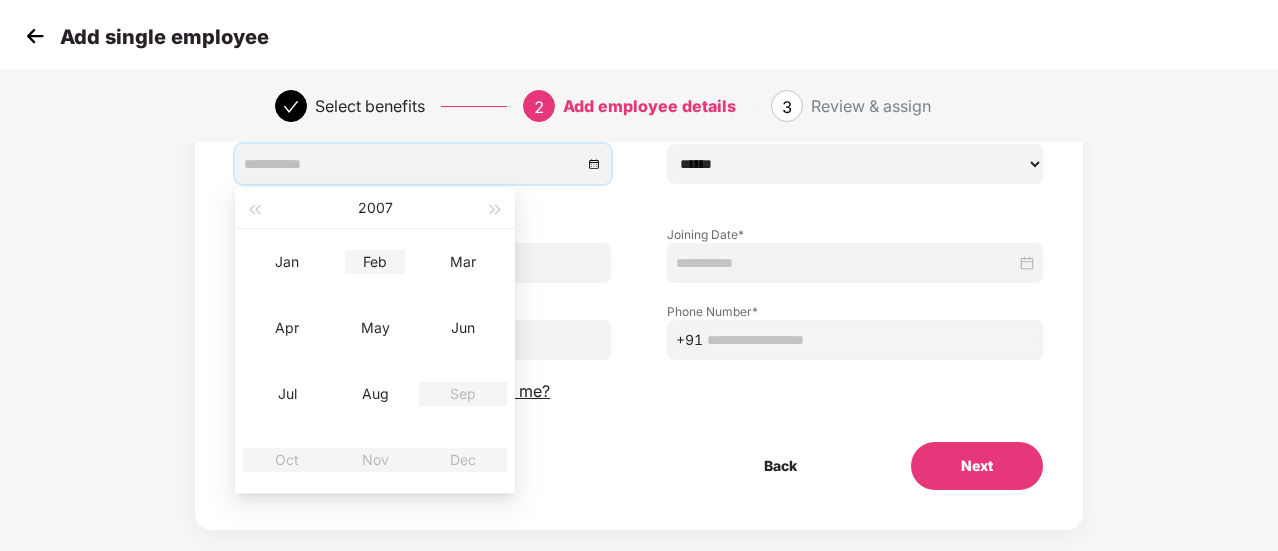 scroll, scrollTop: 249, scrollLeft: 0, axis: vertical 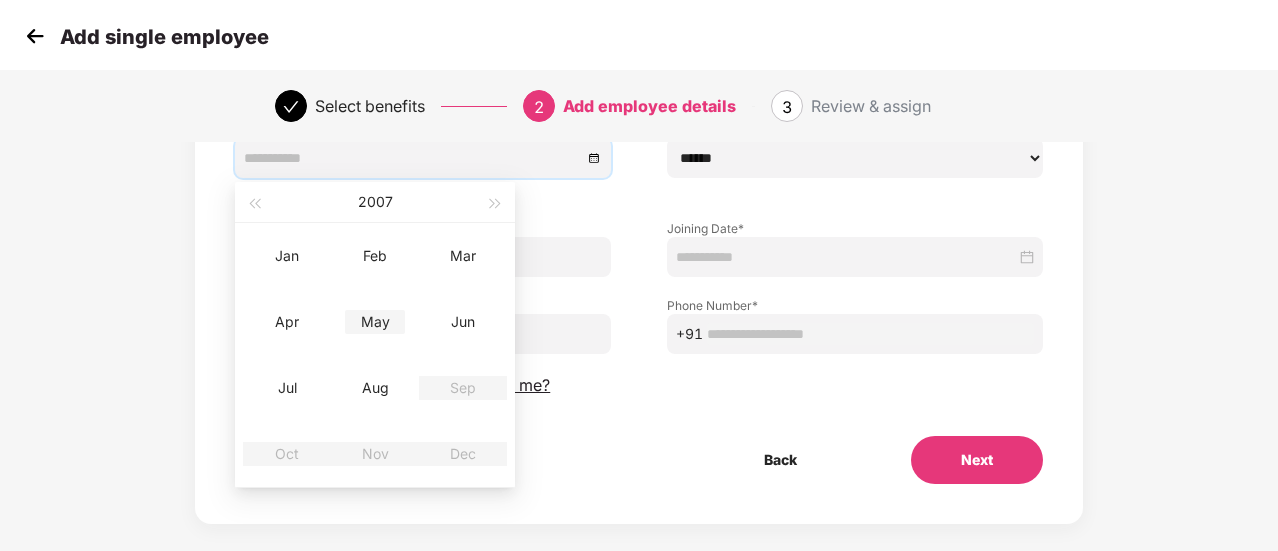 type on "**********" 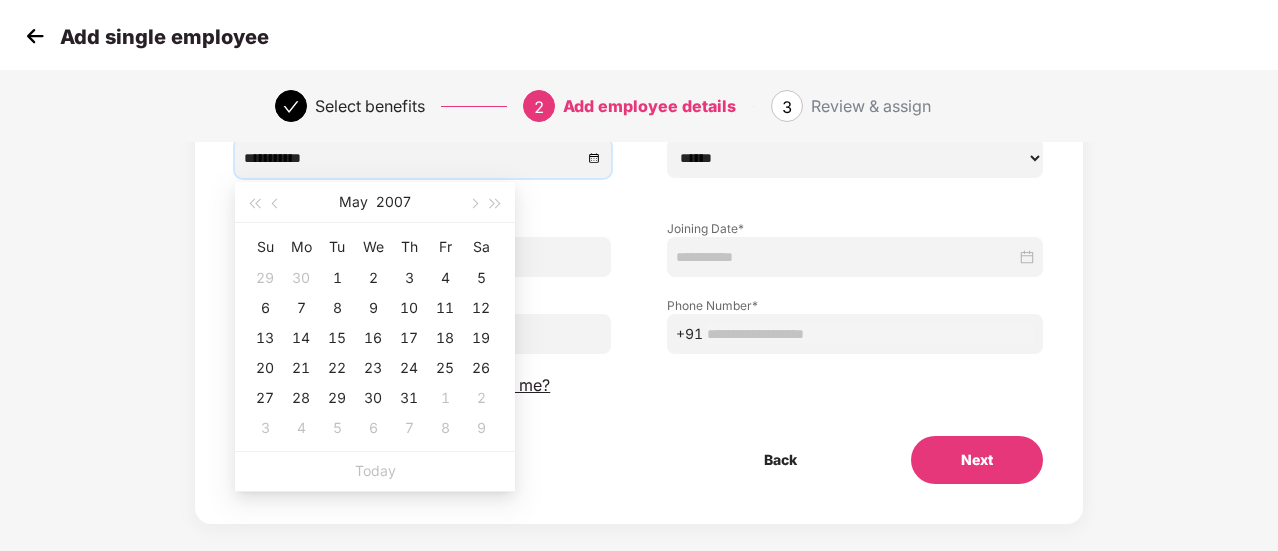 type on "**********" 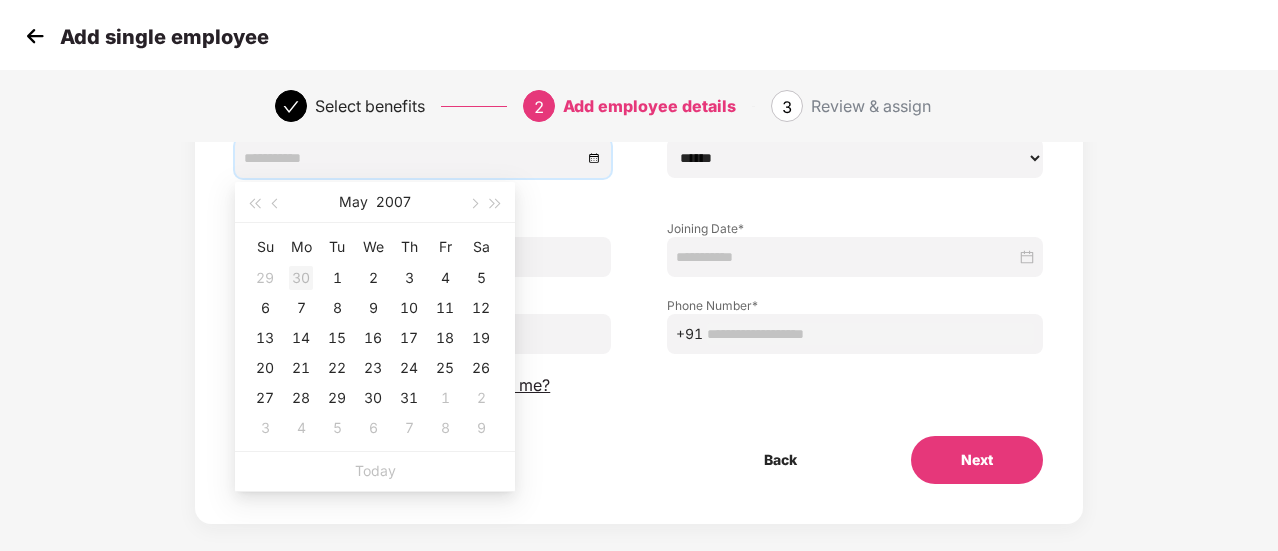 type on "**********" 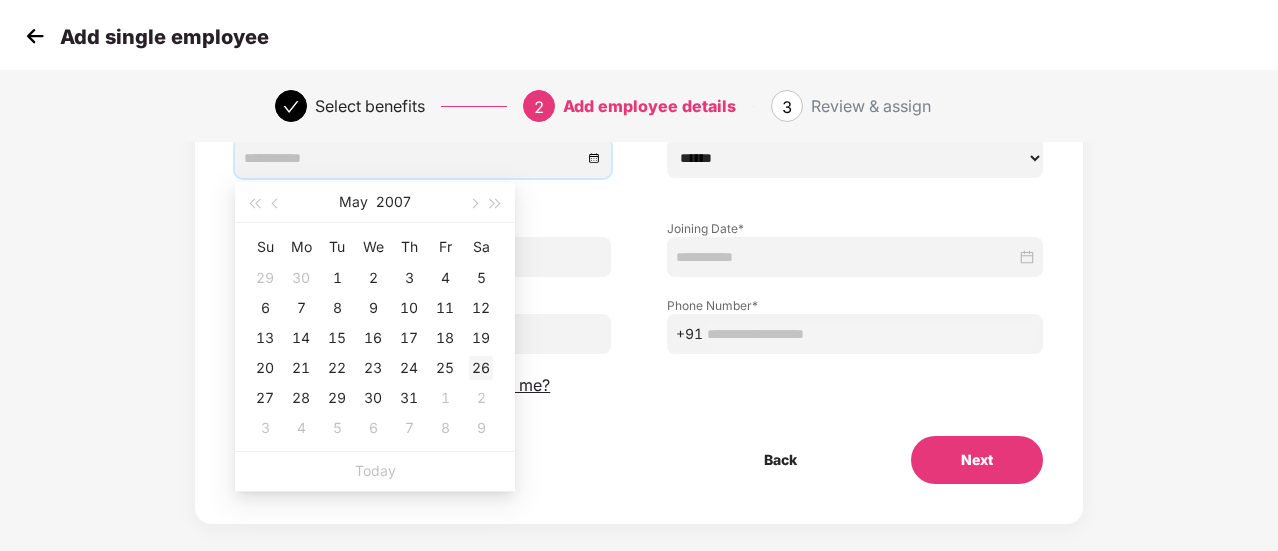 type on "**********" 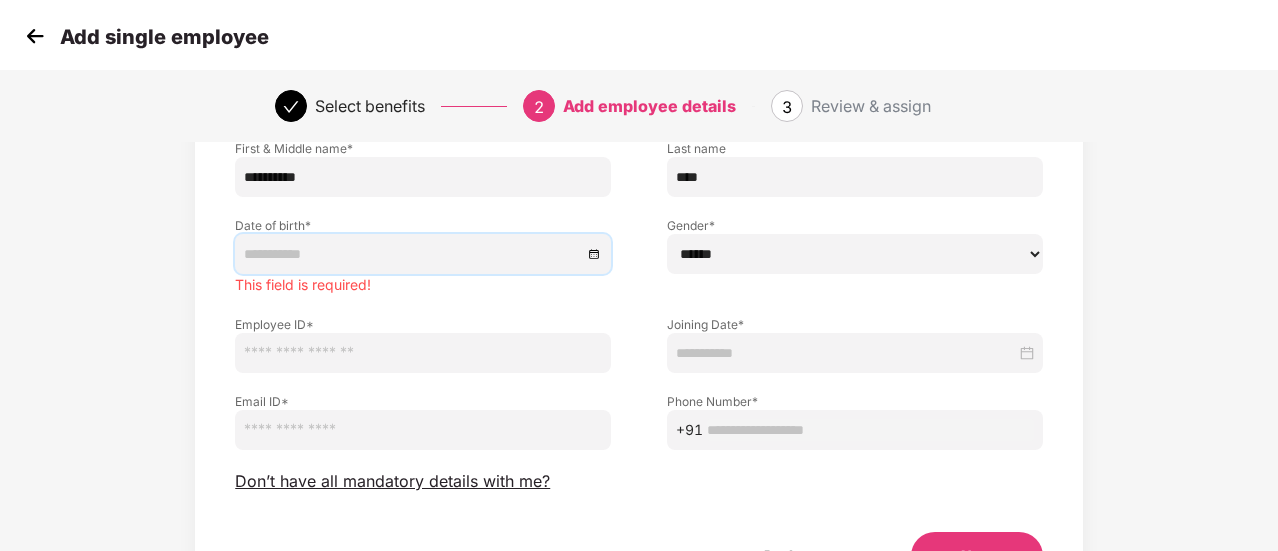 scroll, scrollTop: 151, scrollLeft: 0, axis: vertical 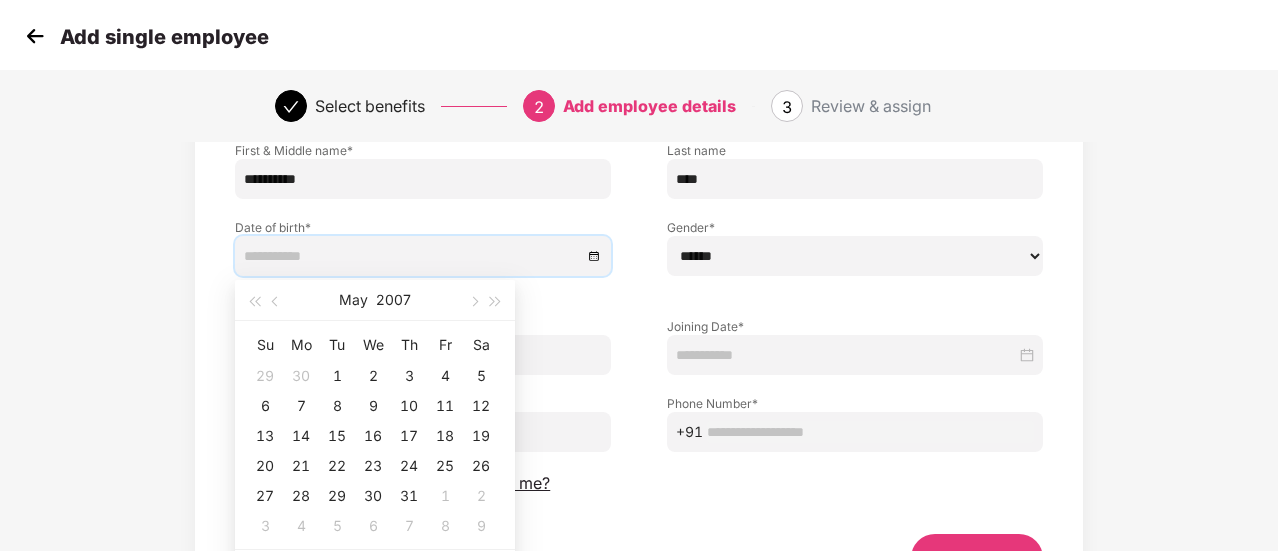click at bounding box center (413, 256) 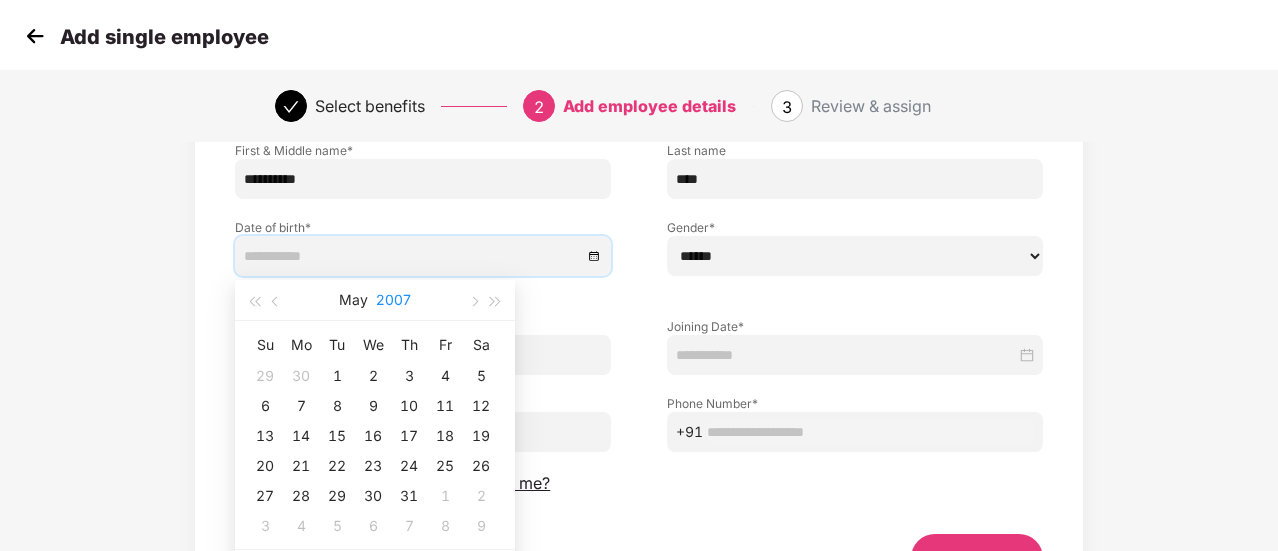 click on "2007" at bounding box center (393, 300) 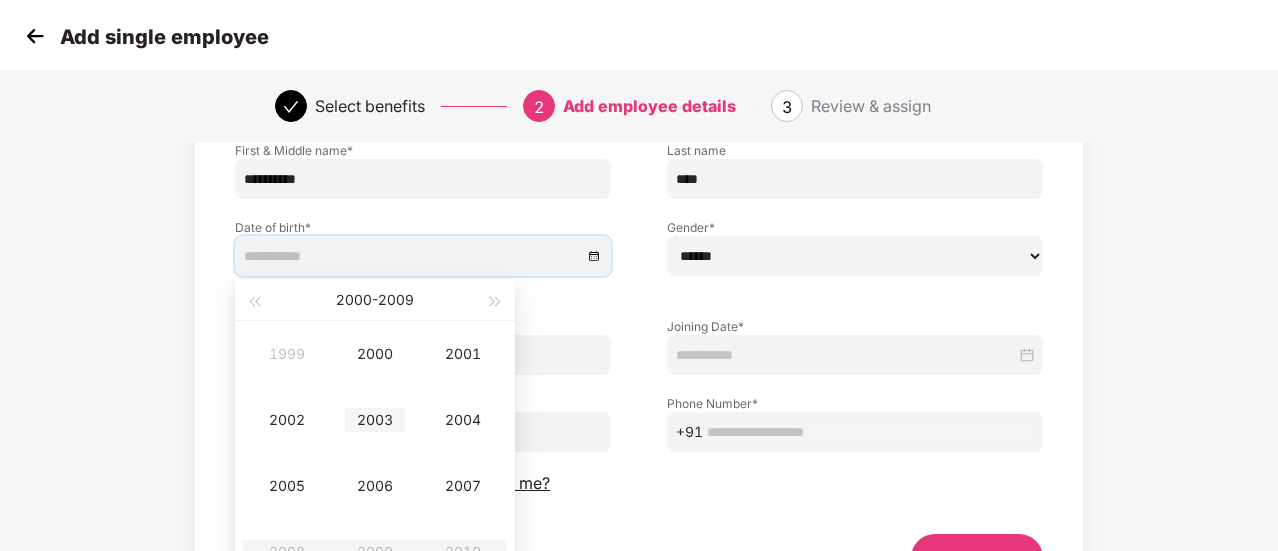 type on "**********" 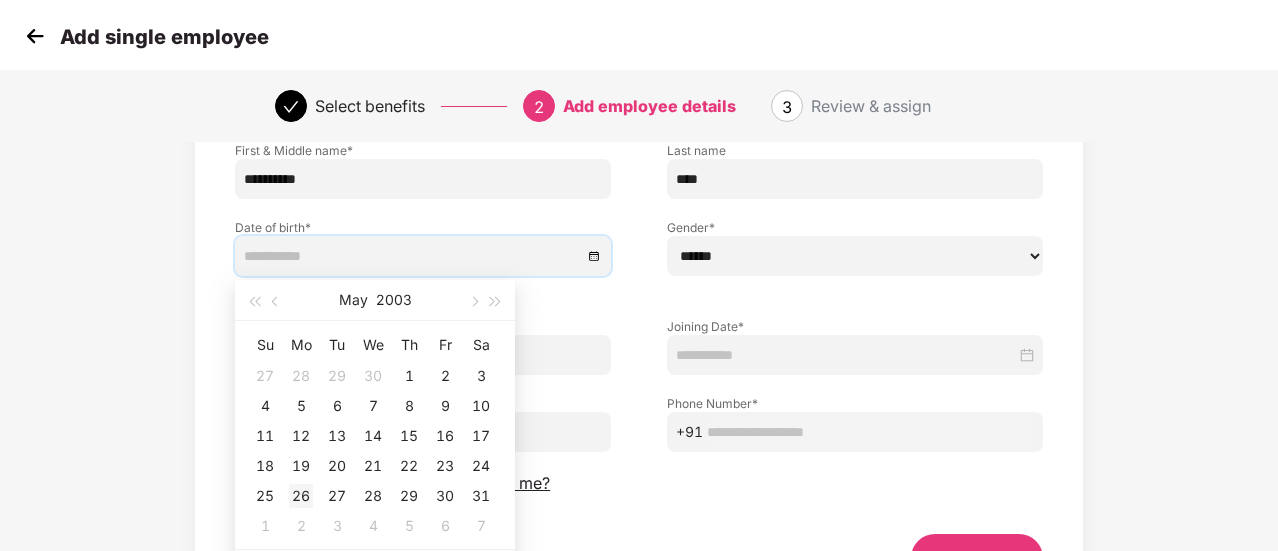 type on "**********" 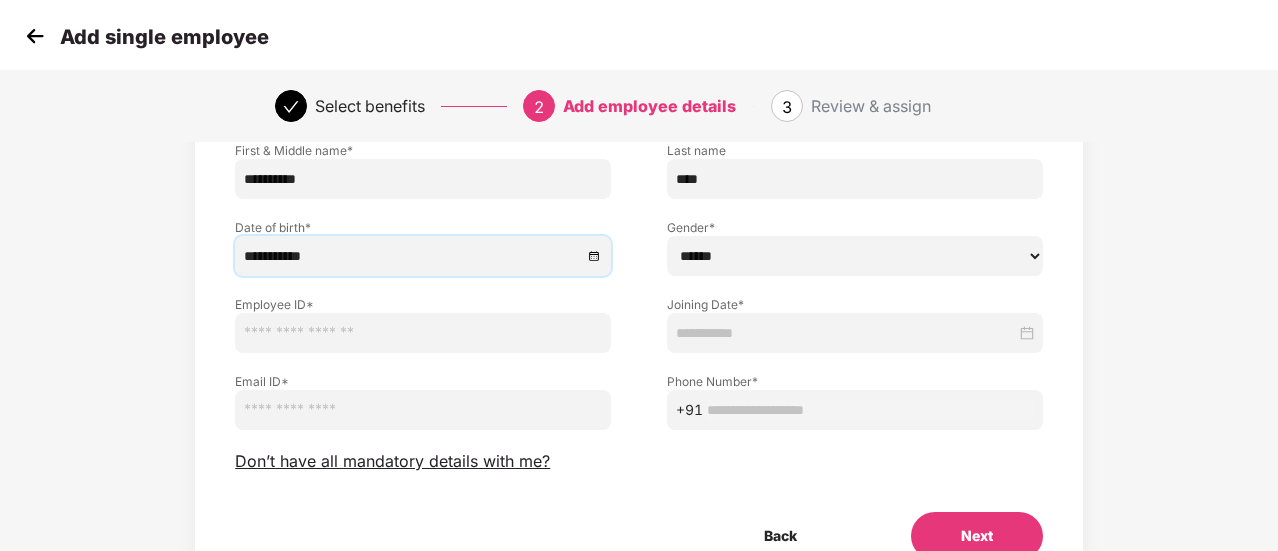 click at bounding box center [423, 333] 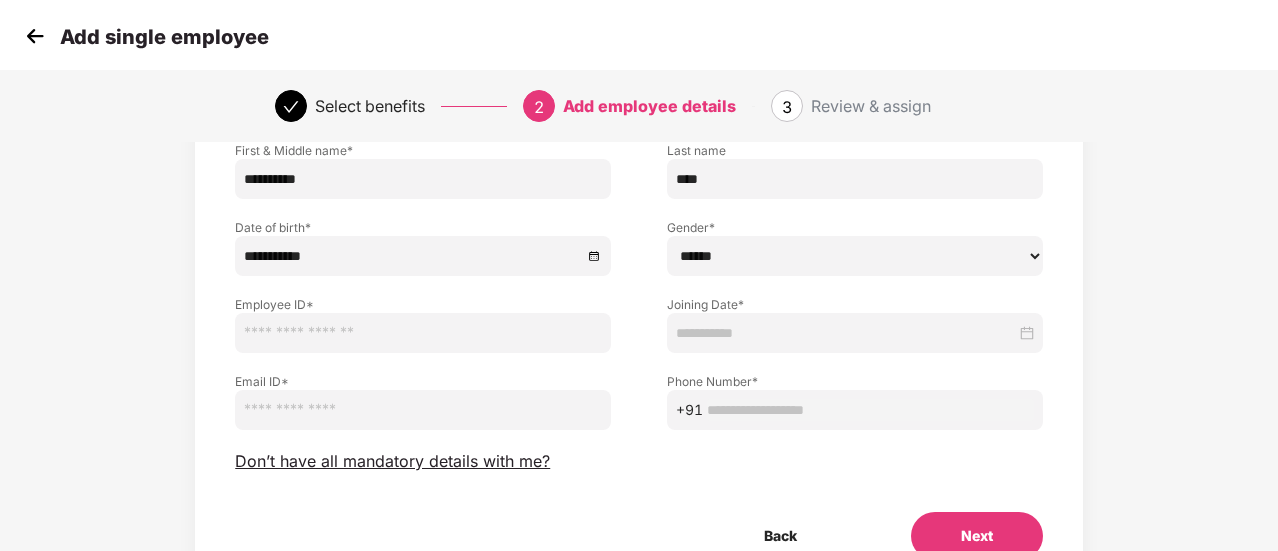 paste on "*******" 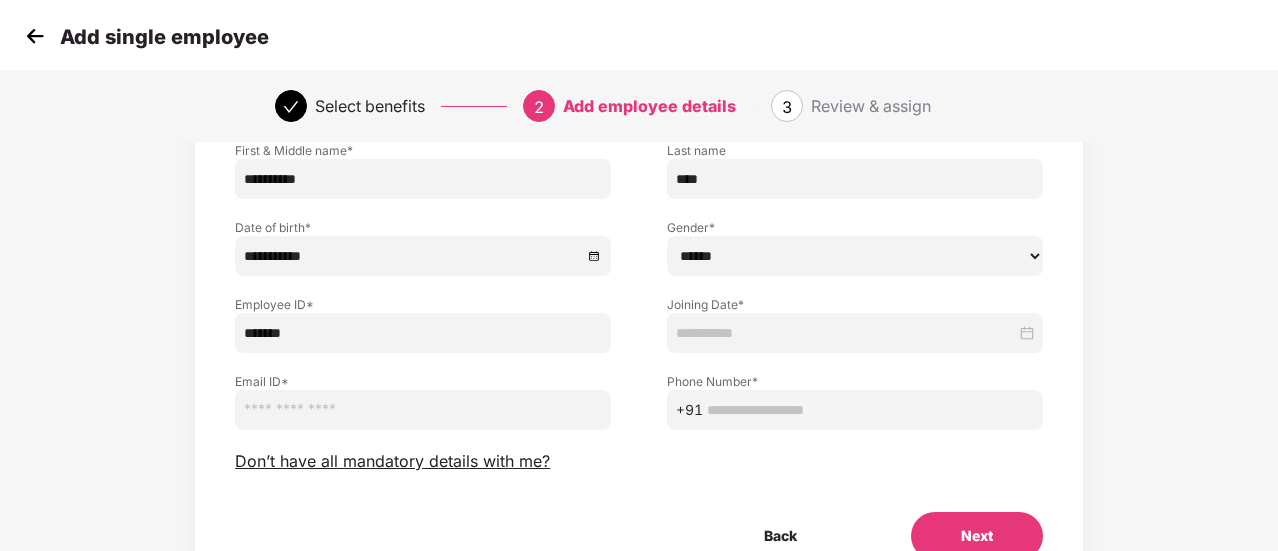 type on "*******" 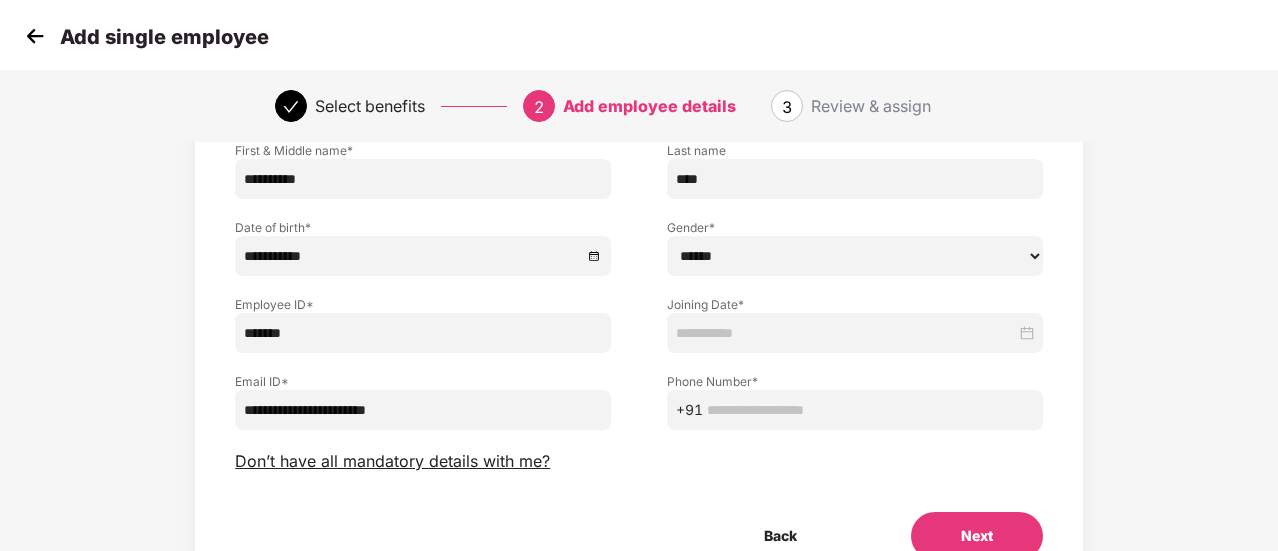 type on "**********" 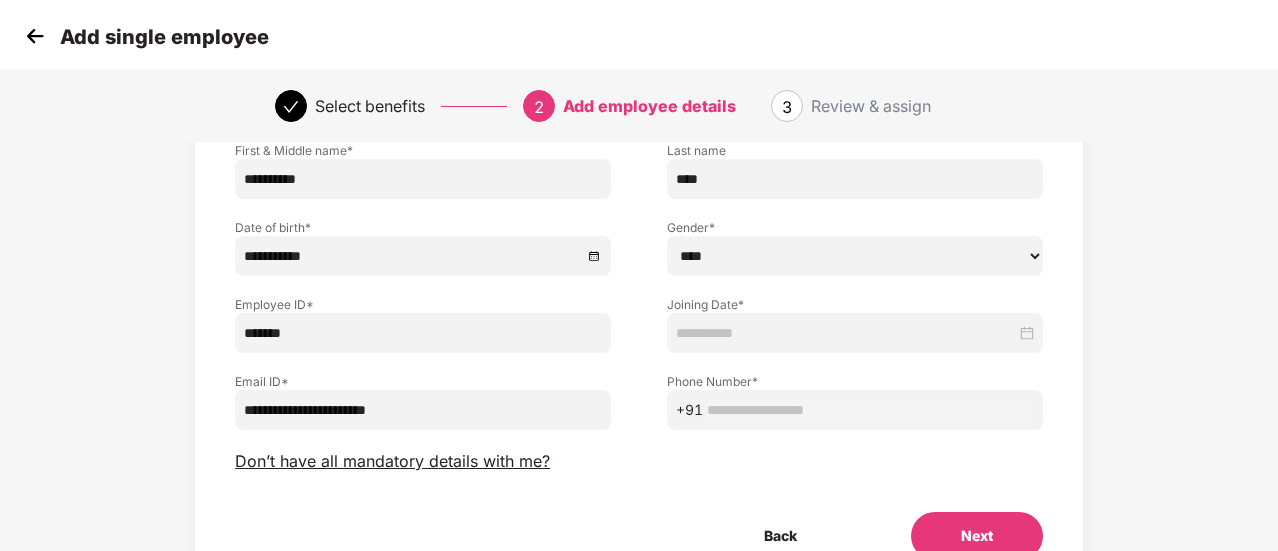 click on "****** **** ******" at bounding box center [855, 256] 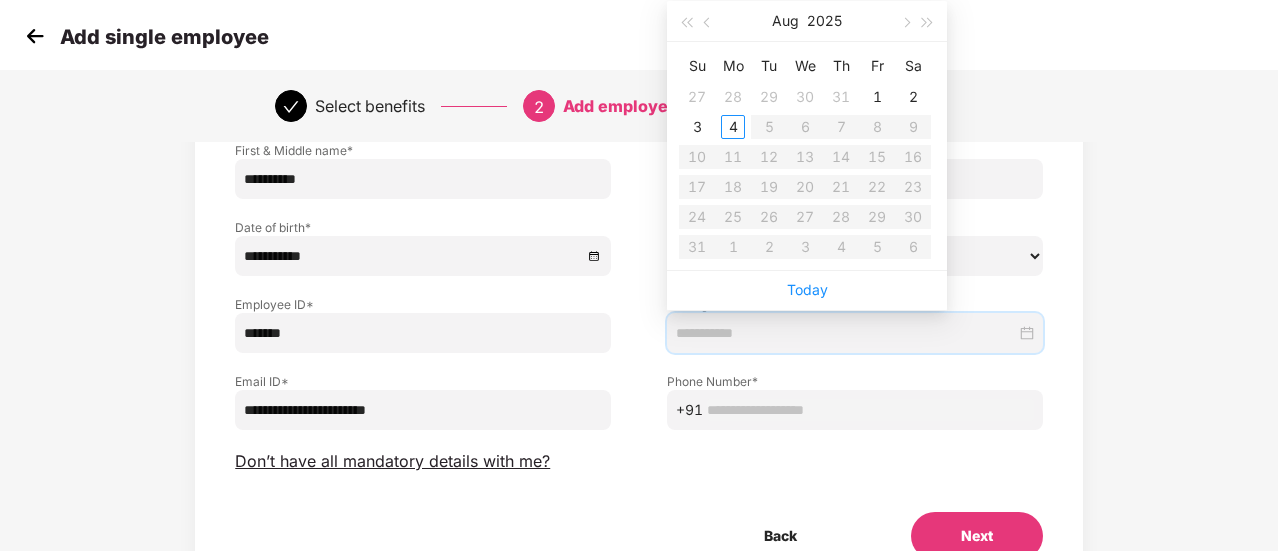 click at bounding box center [846, 333] 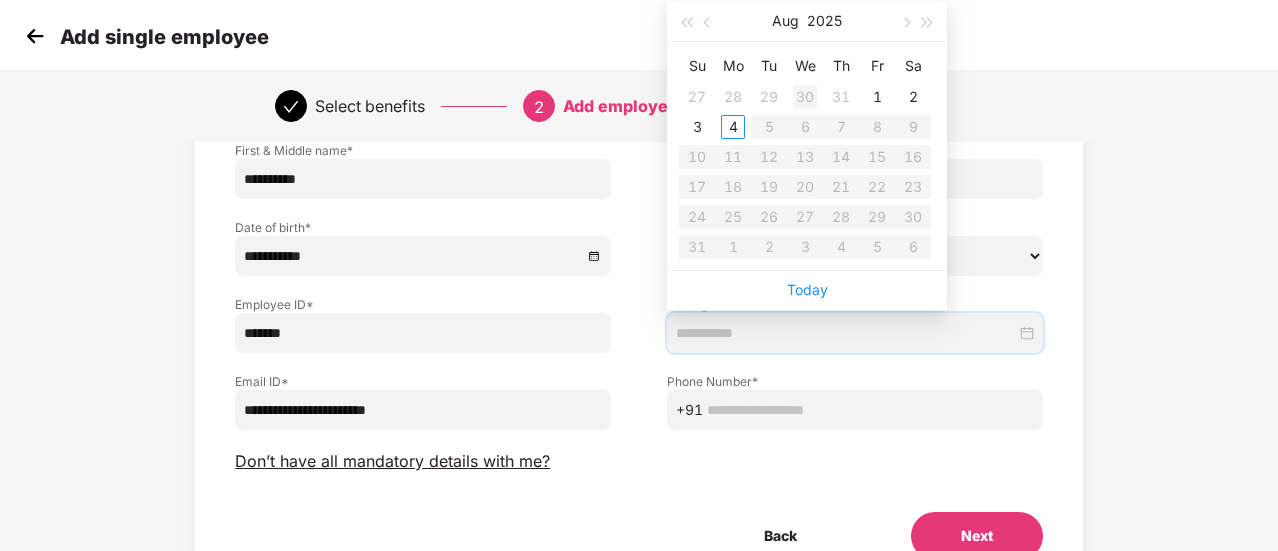 type on "**********" 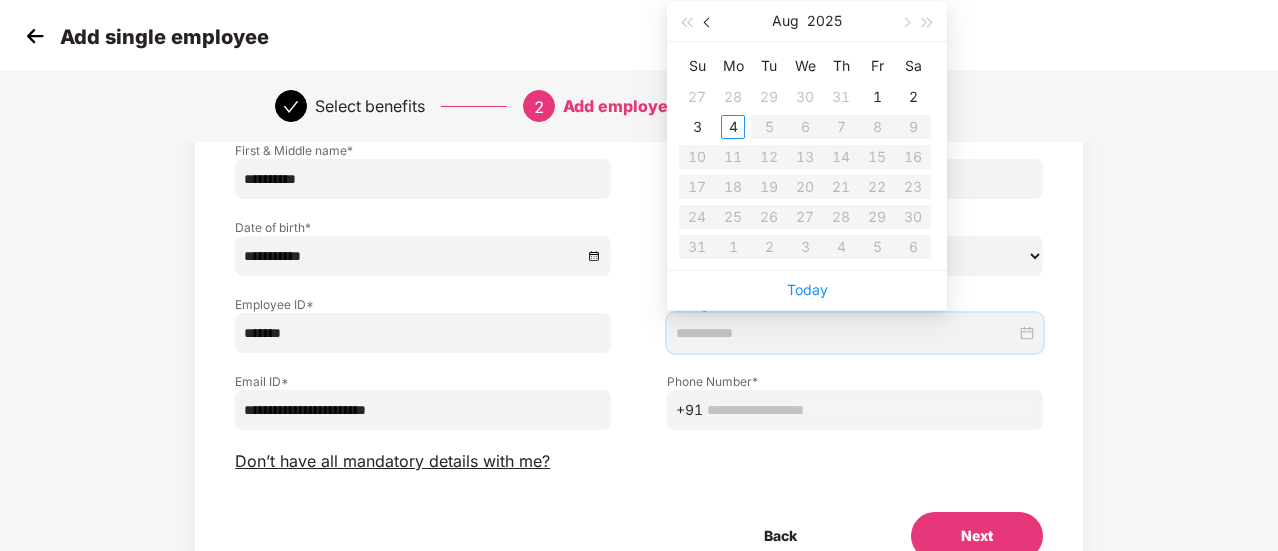click at bounding box center (709, 22) 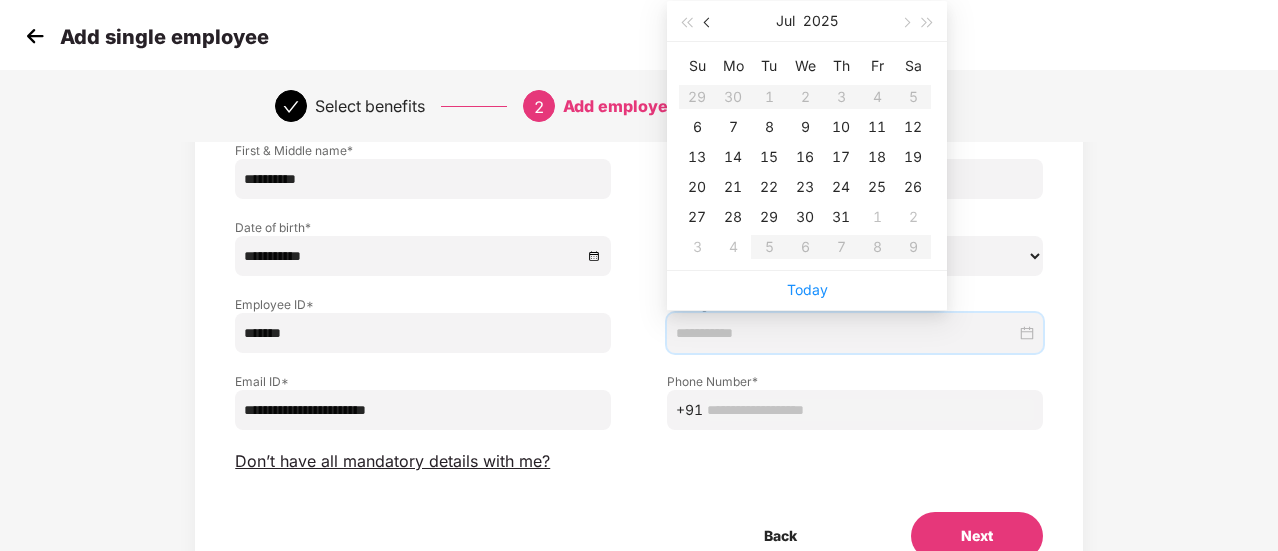 click at bounding box center (709, 22) 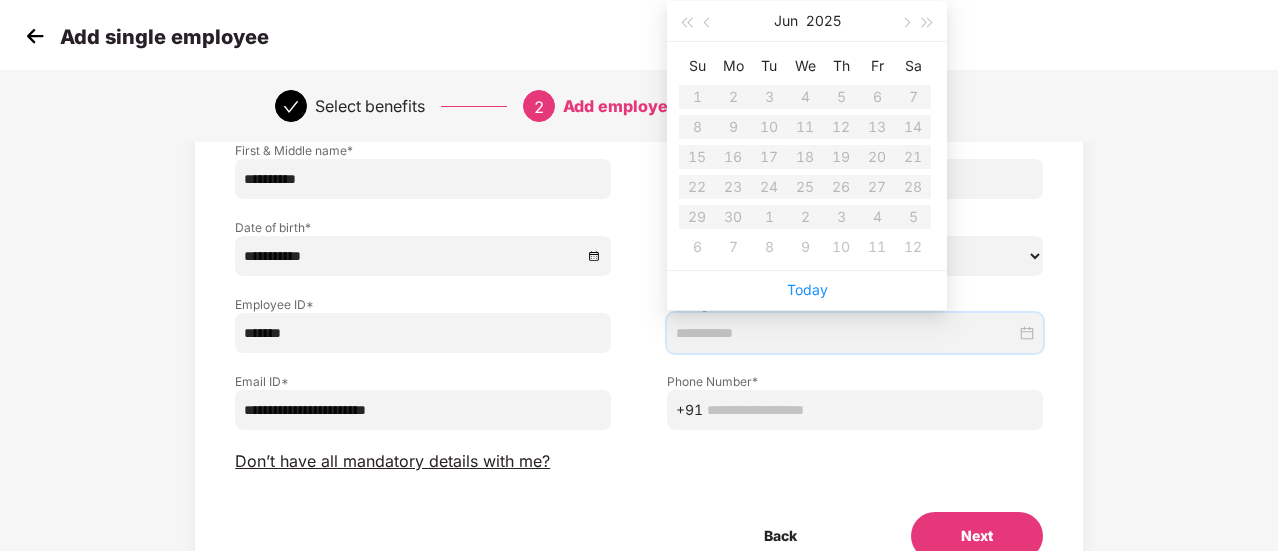 click on "Su Mo Tu We Th Fr Sa 1 2 3 4 5 6 7 8 9 10 11 12 13 14 15 16 17 18 19 20 21 22 23 24 25 26 27 28 29 30 1 2 3 4 5 6 7 8 9 10 11 12" at bounding box center (805, 156) 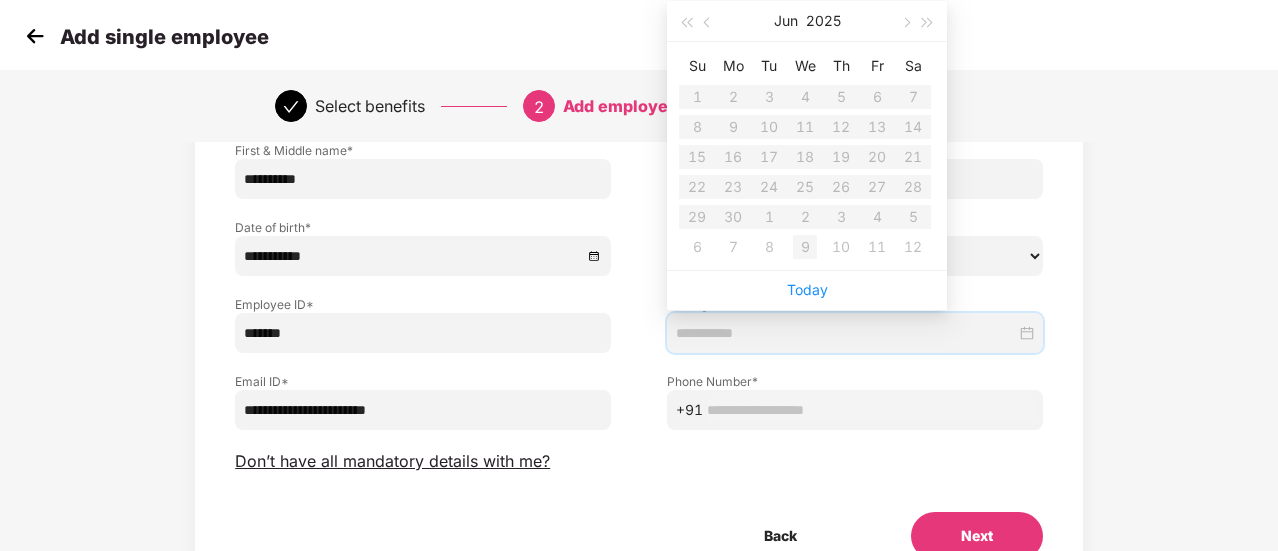 type on "**********" 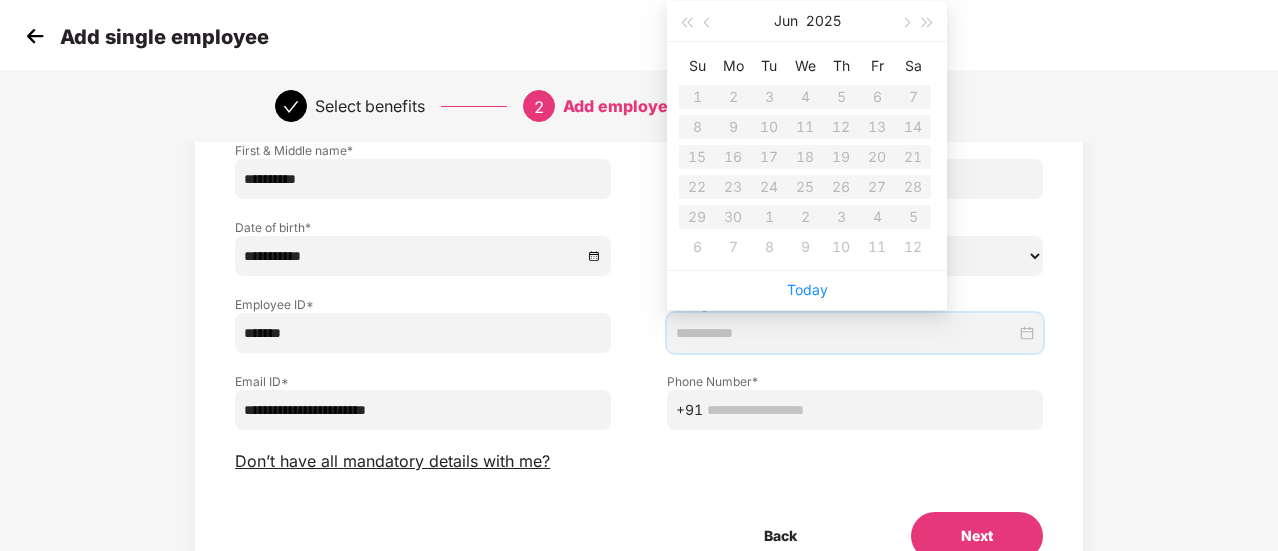 type on "**********" 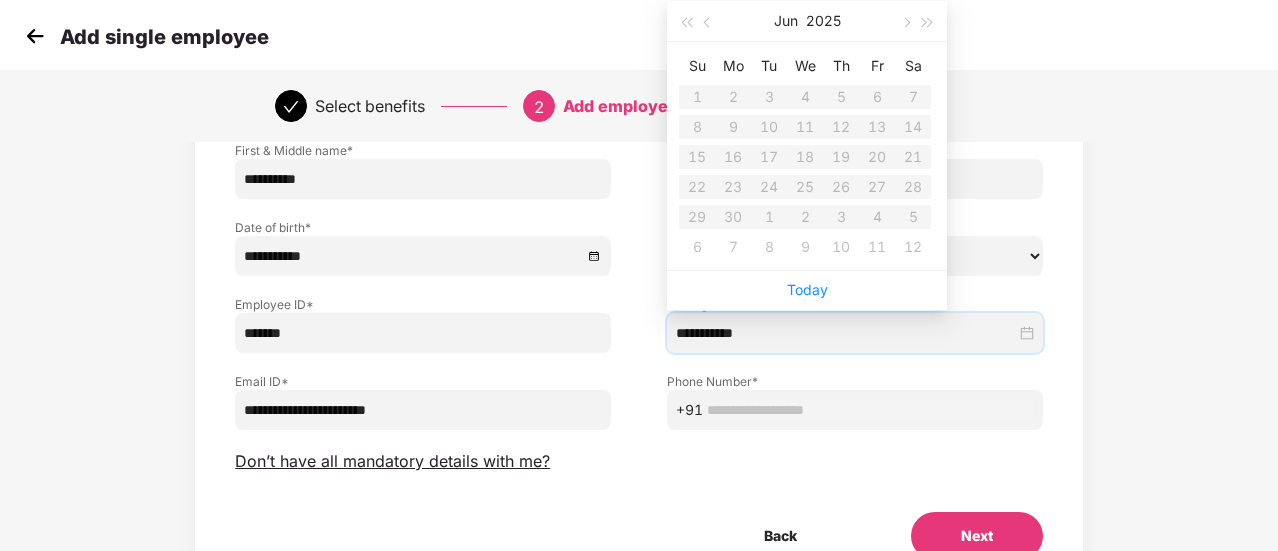 type 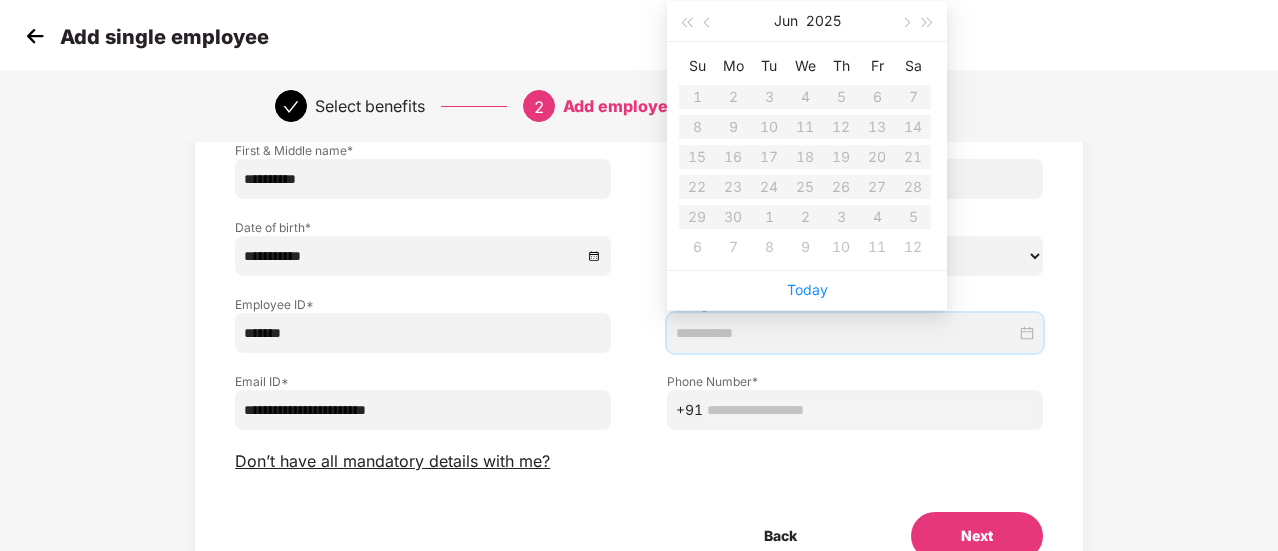 click on "Su Mo Tu We Th Fr Sa 1 2 3 4 5 6 7 8 9 10 11 12 13 14 15 16 17 18 19 20 21 22 23 24 25 26 27 28 29 30 1 2 3 4 5 6 7 8 9 10 11 12" at bounding box center [805, 156] 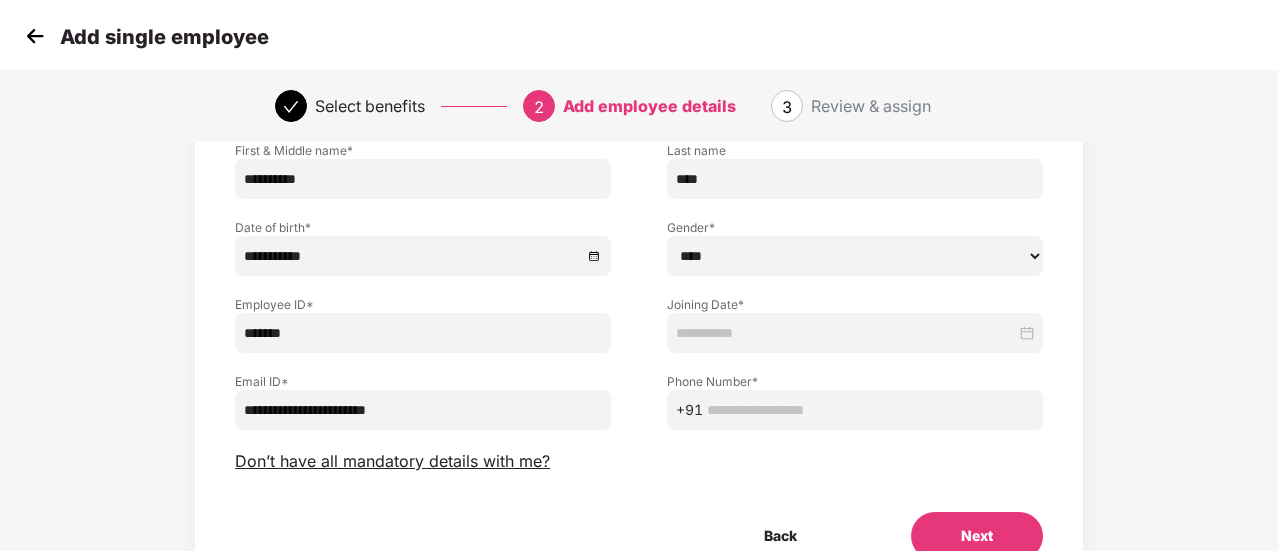 click on "Select benefits 2 Add employee details 3 Review & assign" at bounding box center (639, 106) 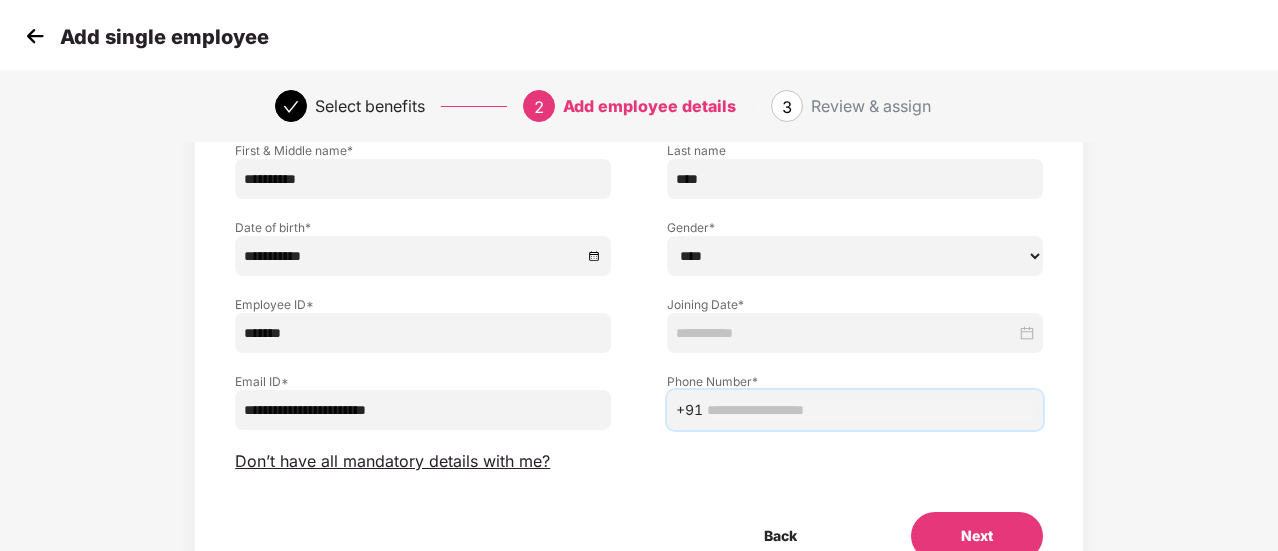 click at bounding box center [870, 410] 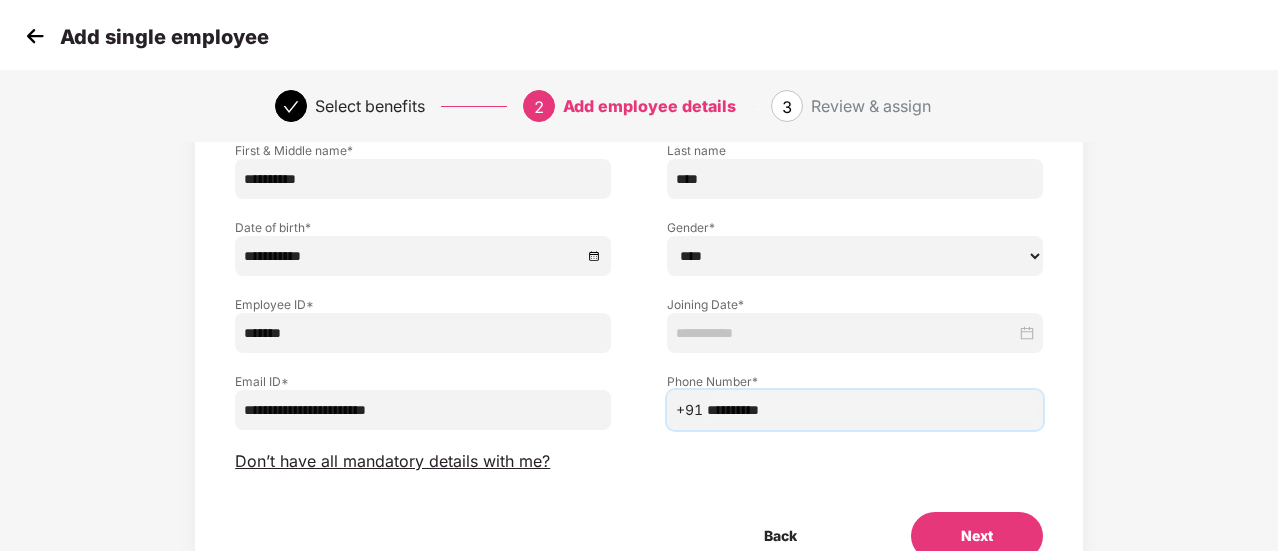 type on "**********" 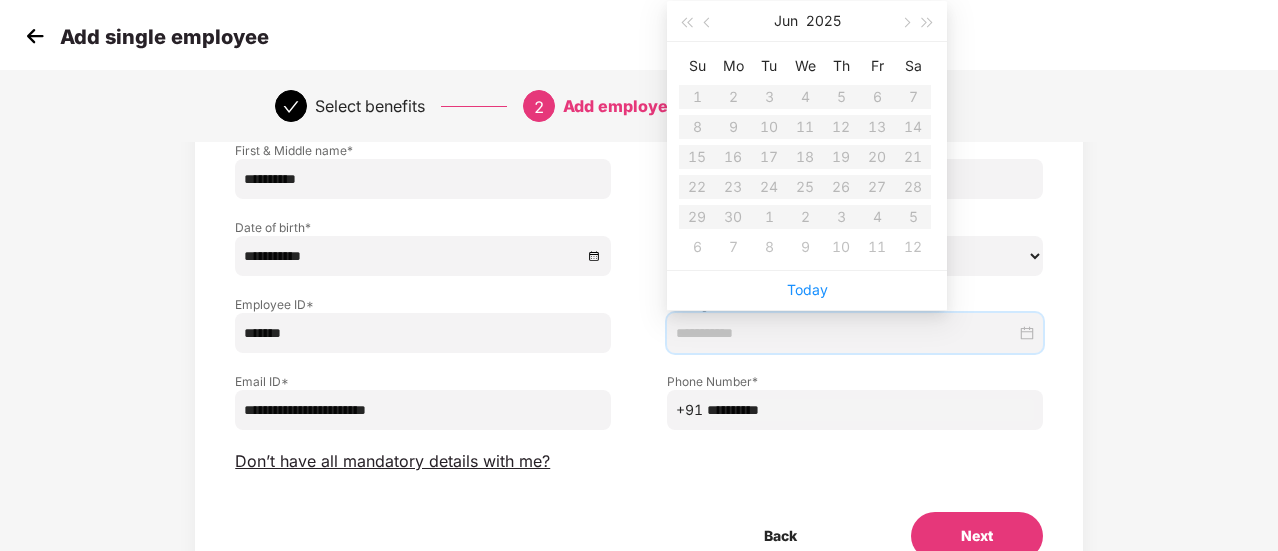 type on "**********" 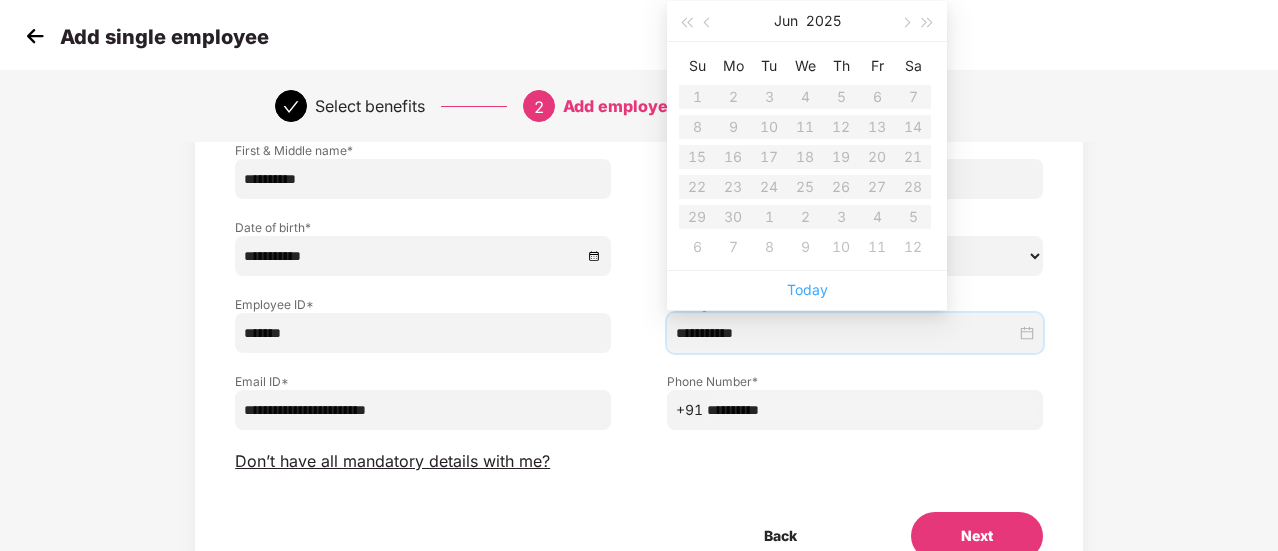 type on "**********" 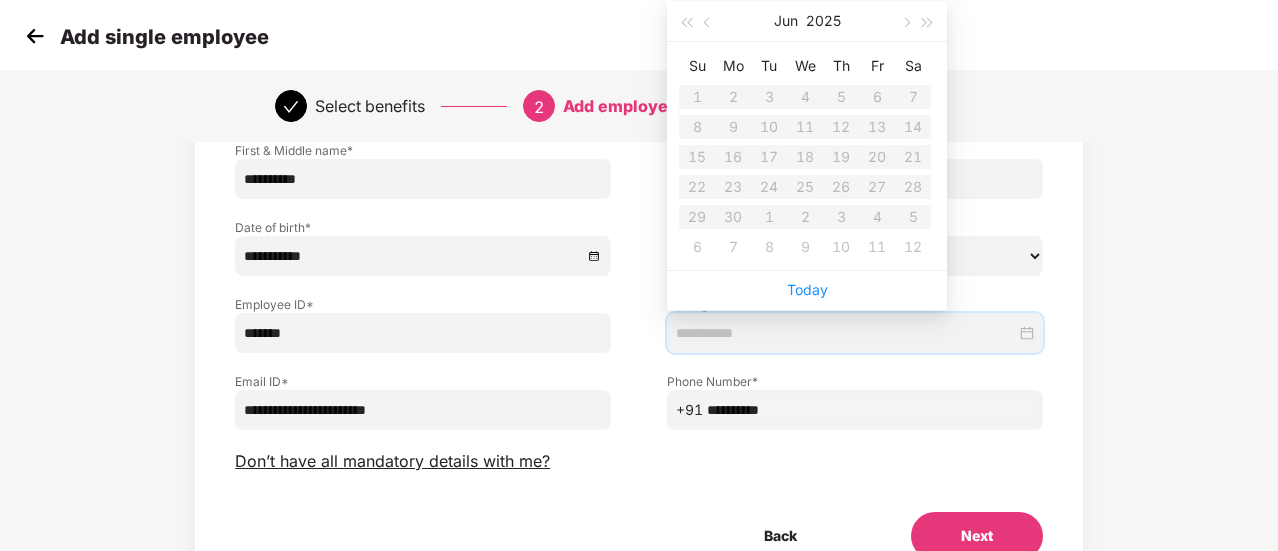 click on "Today" at bounding box center (807, 290) 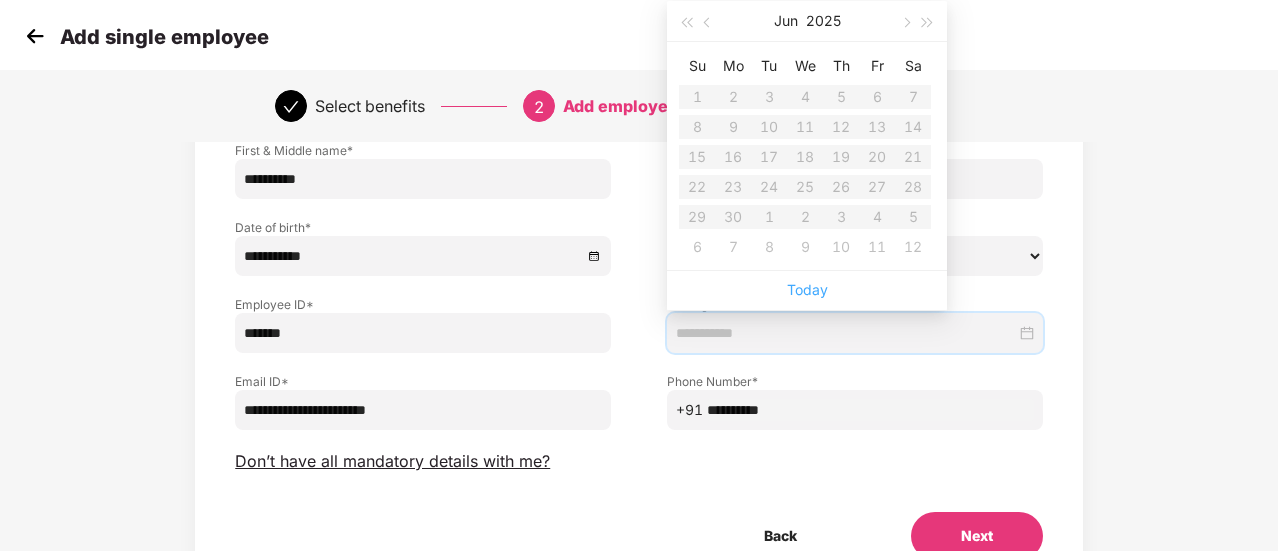 click on "Today" at bounding box center (807, 289) 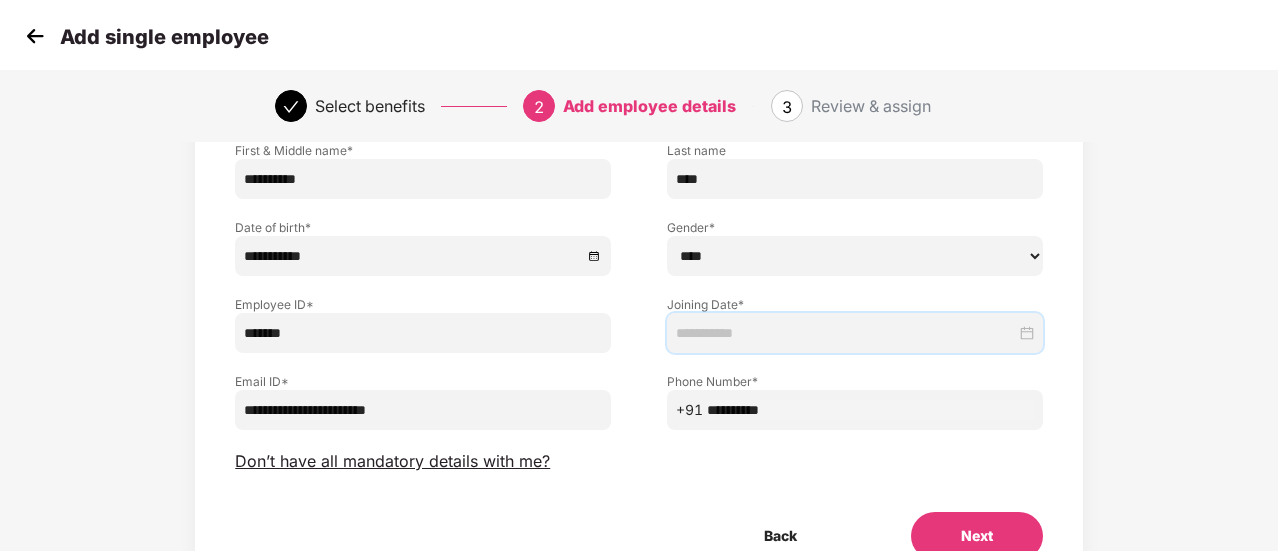 click at bounding box center [855, 333] 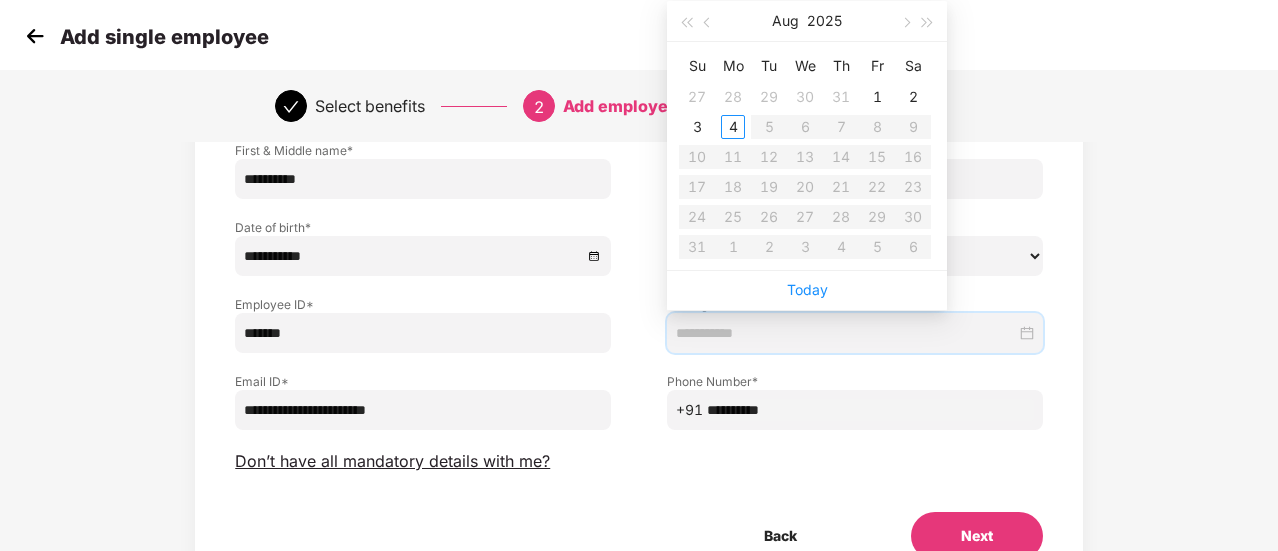 type on "**********" 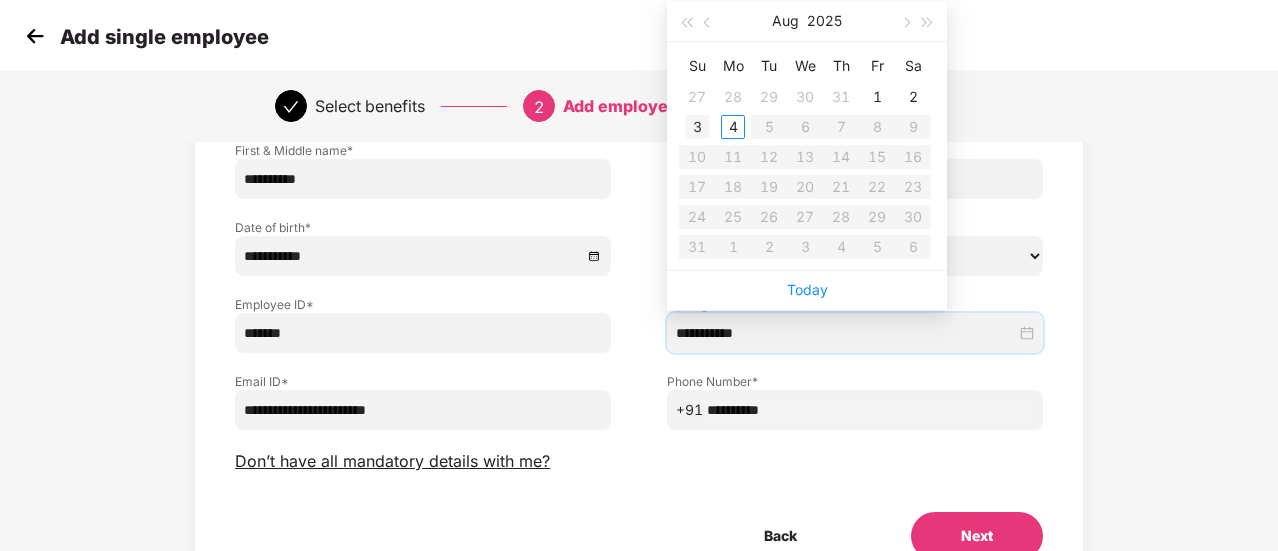 type on "**********" 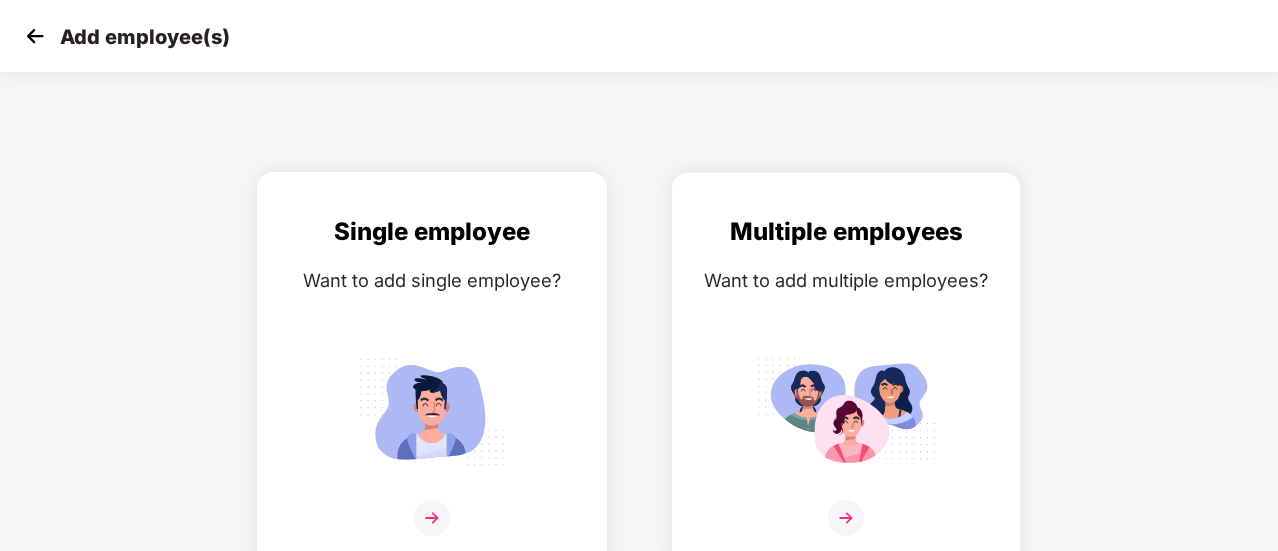 scroll, scrollTop: 14, scrollLeft: 0, axis: vertical 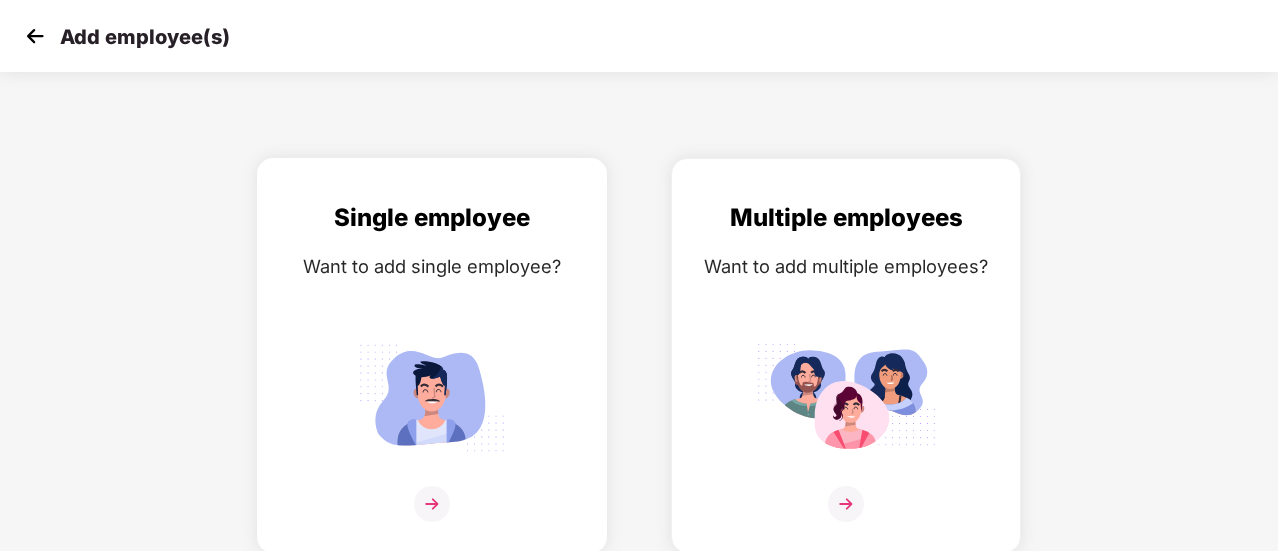 click at bounding box center (432, 504) 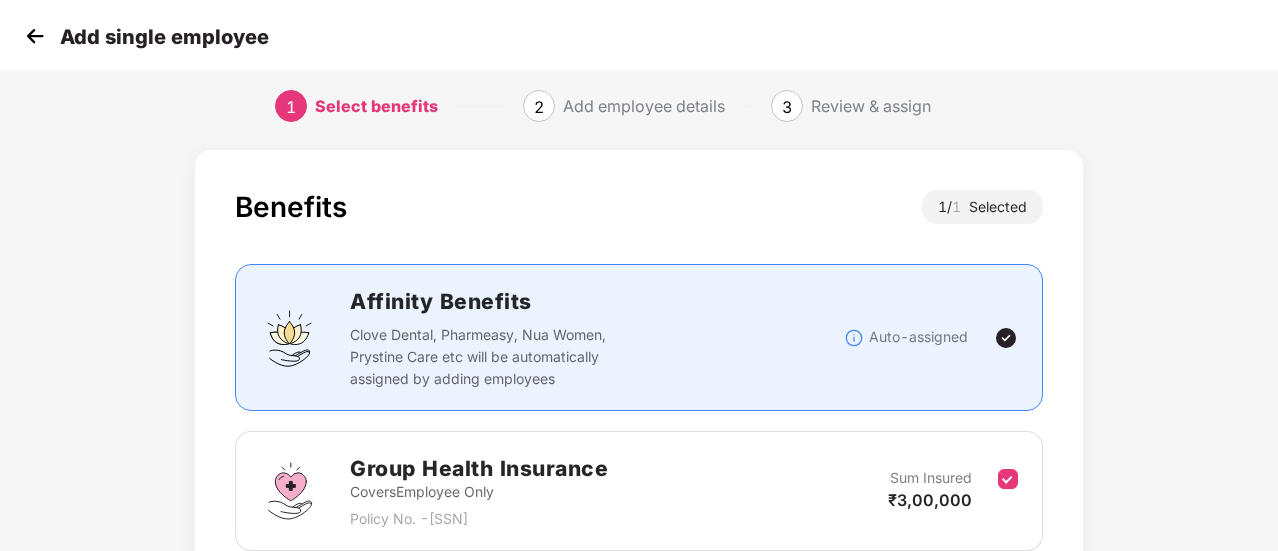 scroll, scrollTop: 186, scrollLeft: 0, axis: vertical 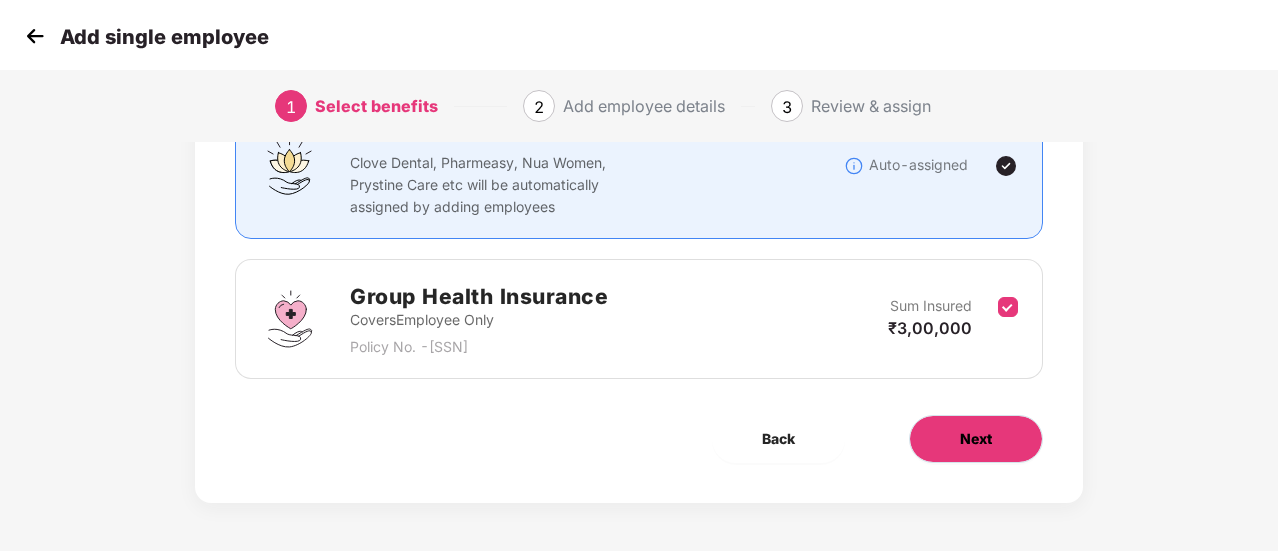 click on "Next" at bounding box center (976, 439) 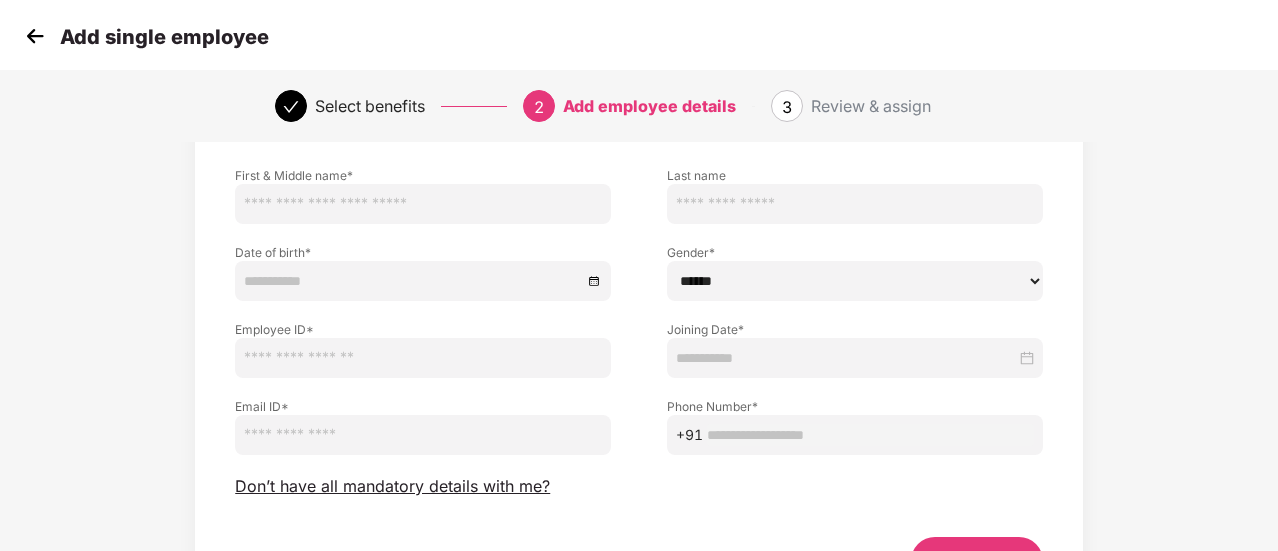 scroll, scrollTop: 132, scrollLeft: 0, axis: vertical 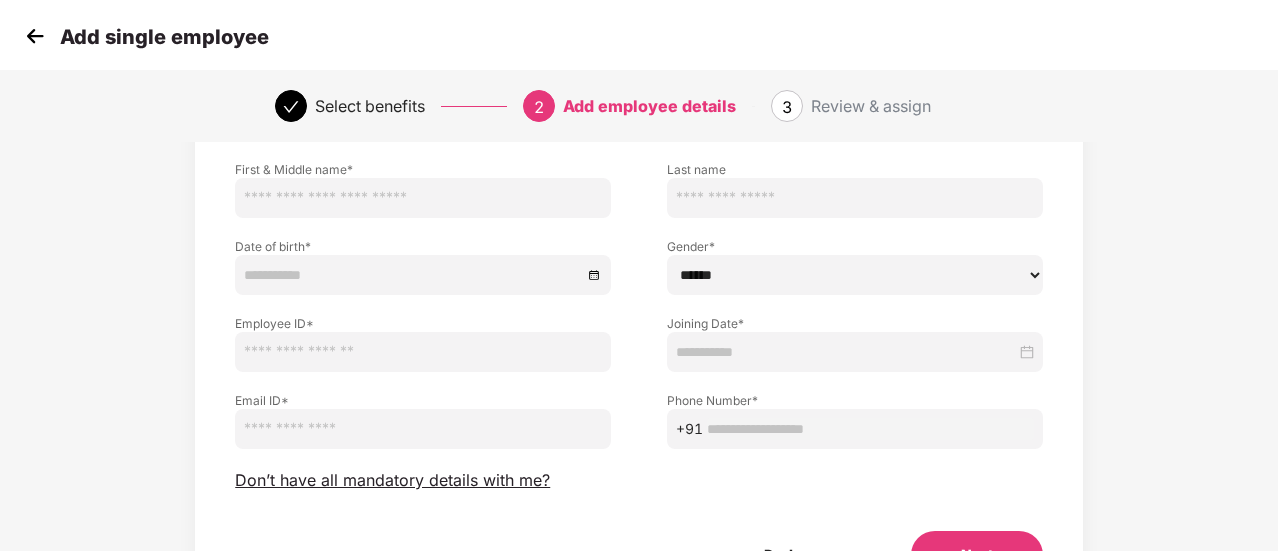 click at bounding box center (423, 198) 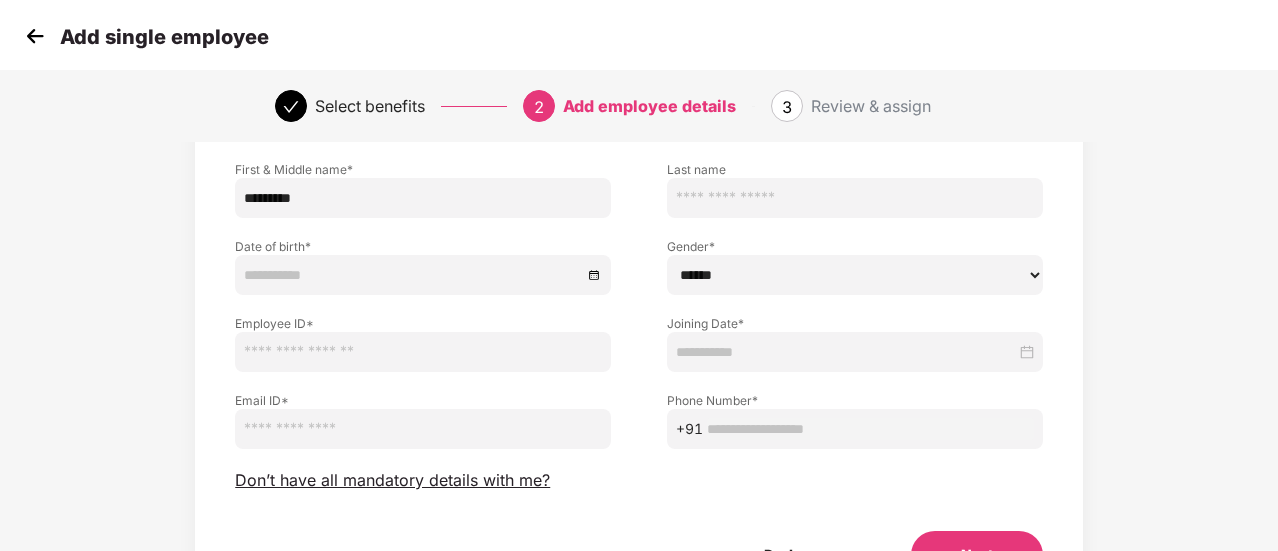 type on "**********" 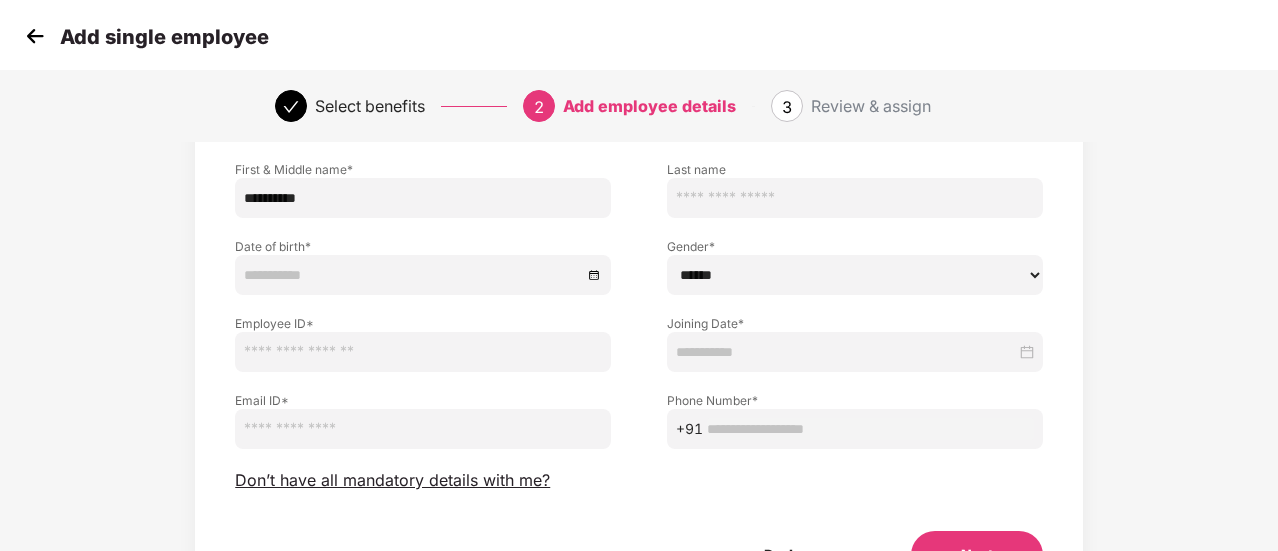 click at bounding box center (855, 198) 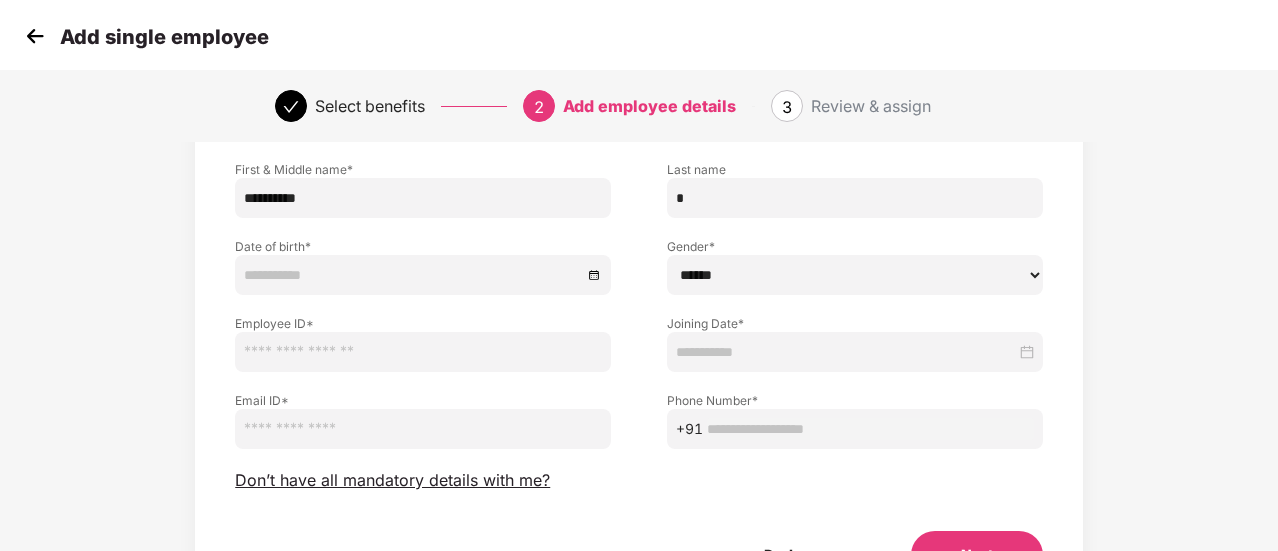 type on "****" 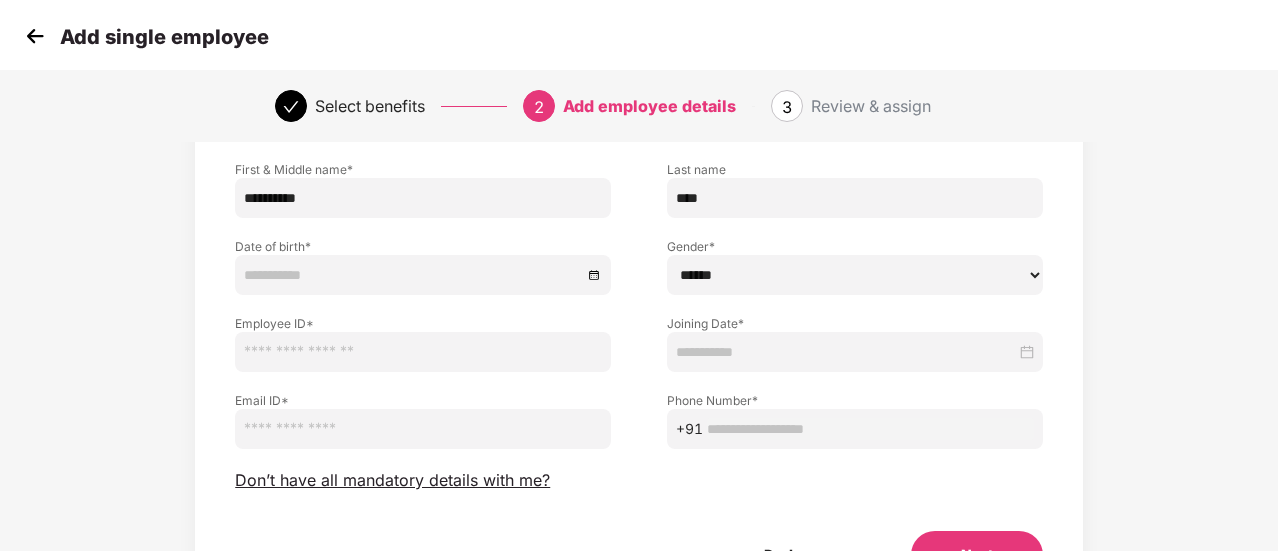 click on "****** **** ******" at bounding box center (855, 275) 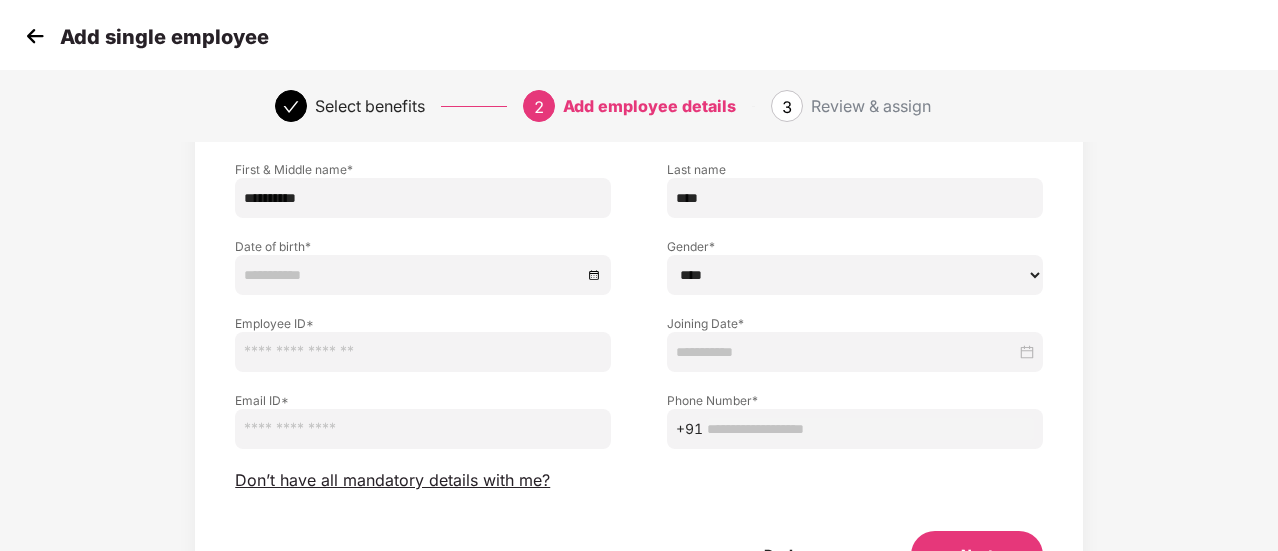 click on "****** **** ******" at bounding box center (855, 275) 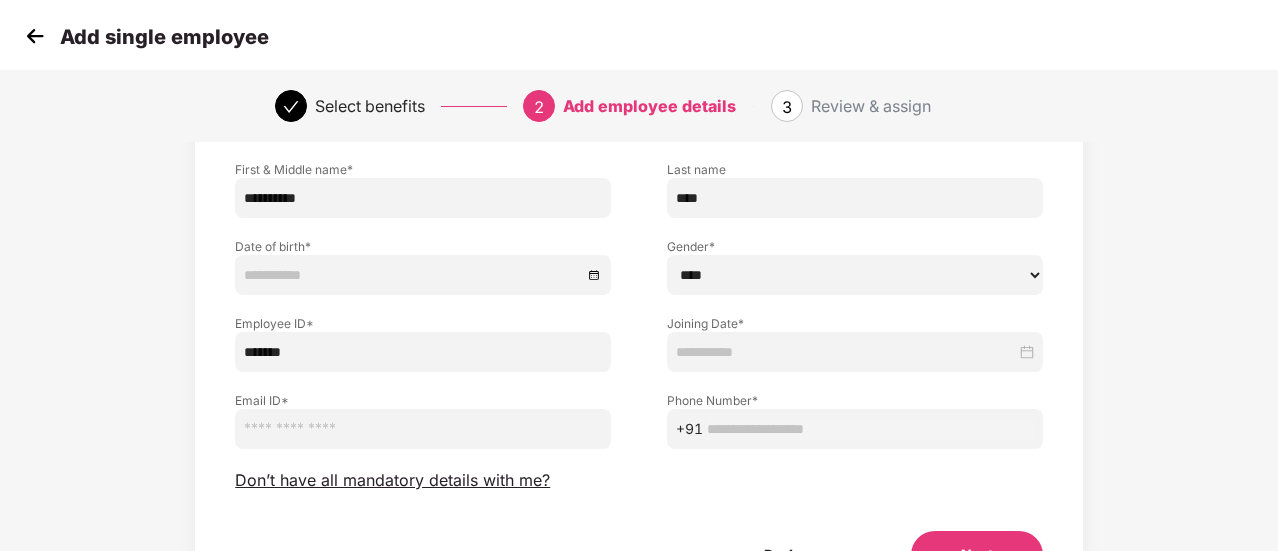 type on "*******" 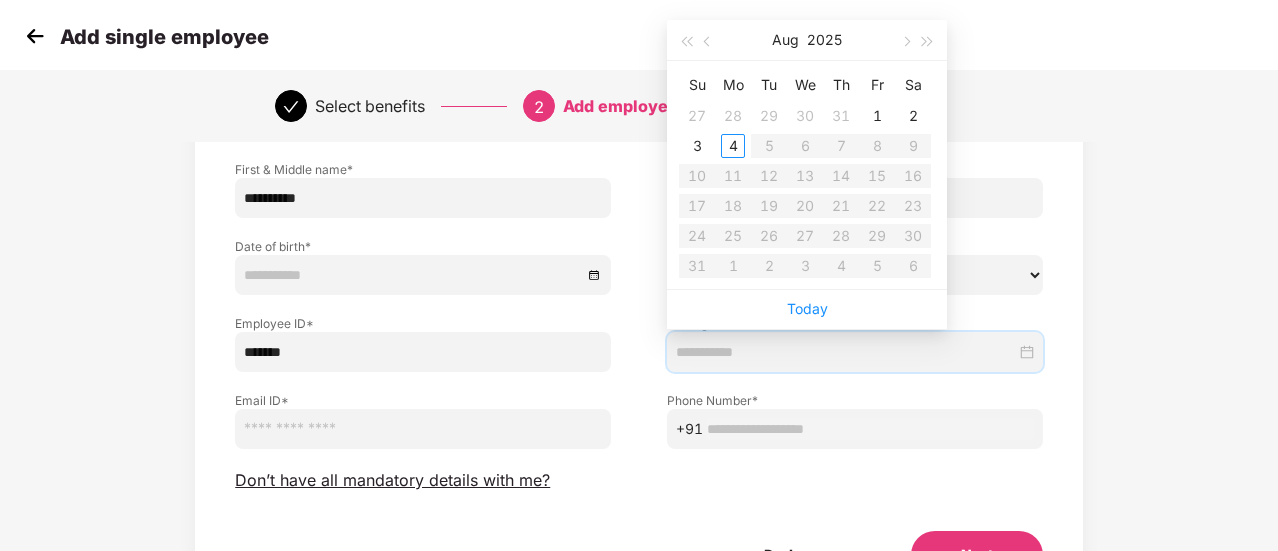 type on "**********" 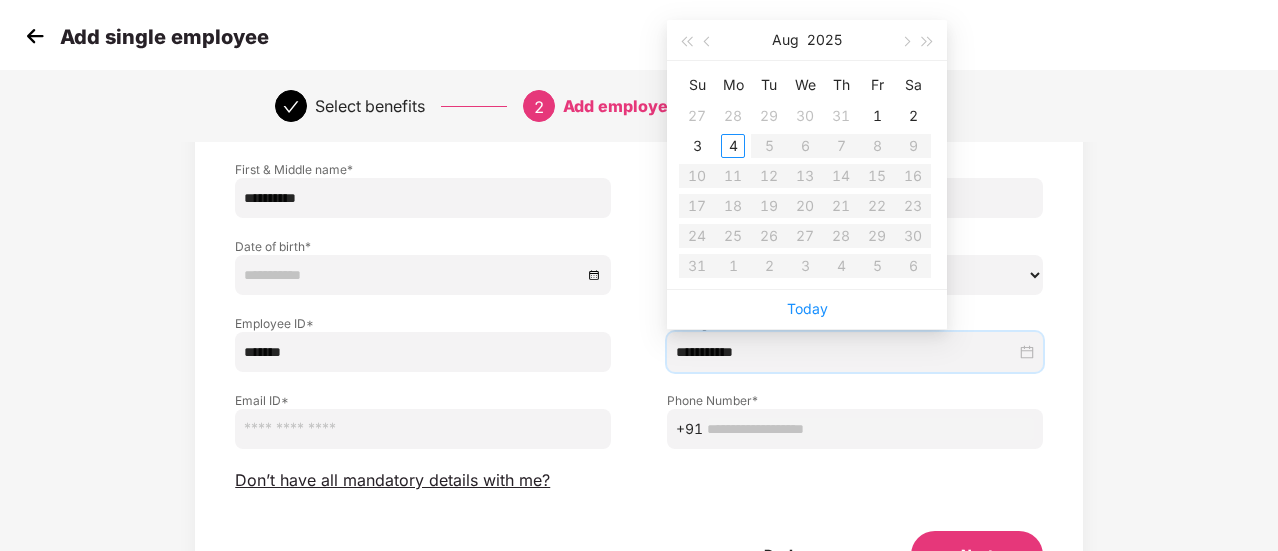 type 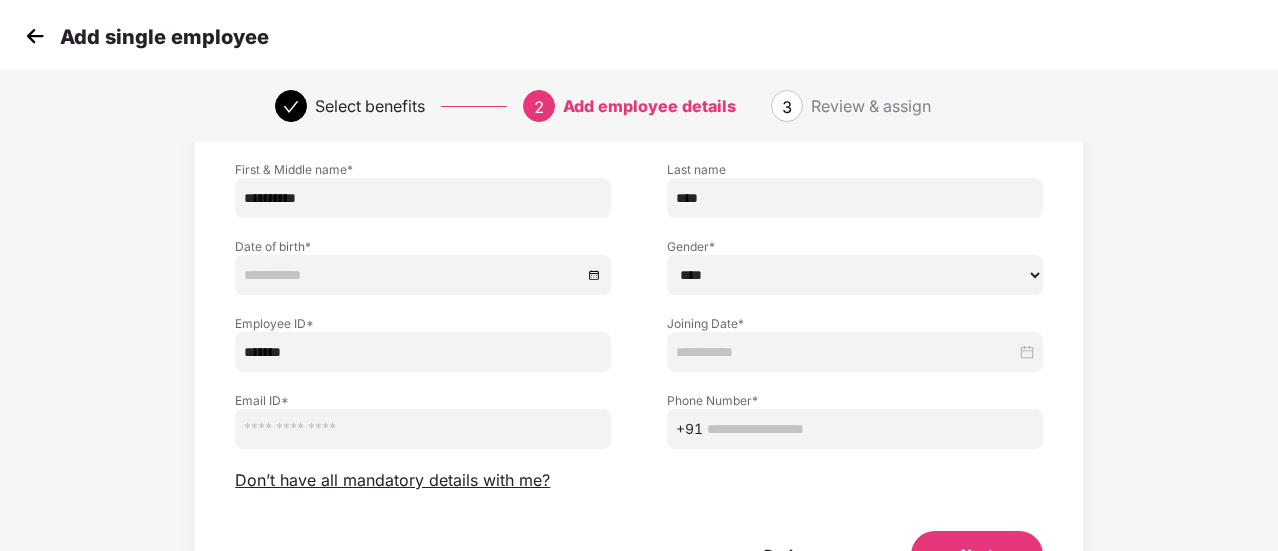 click at bounding box center [423, 275] 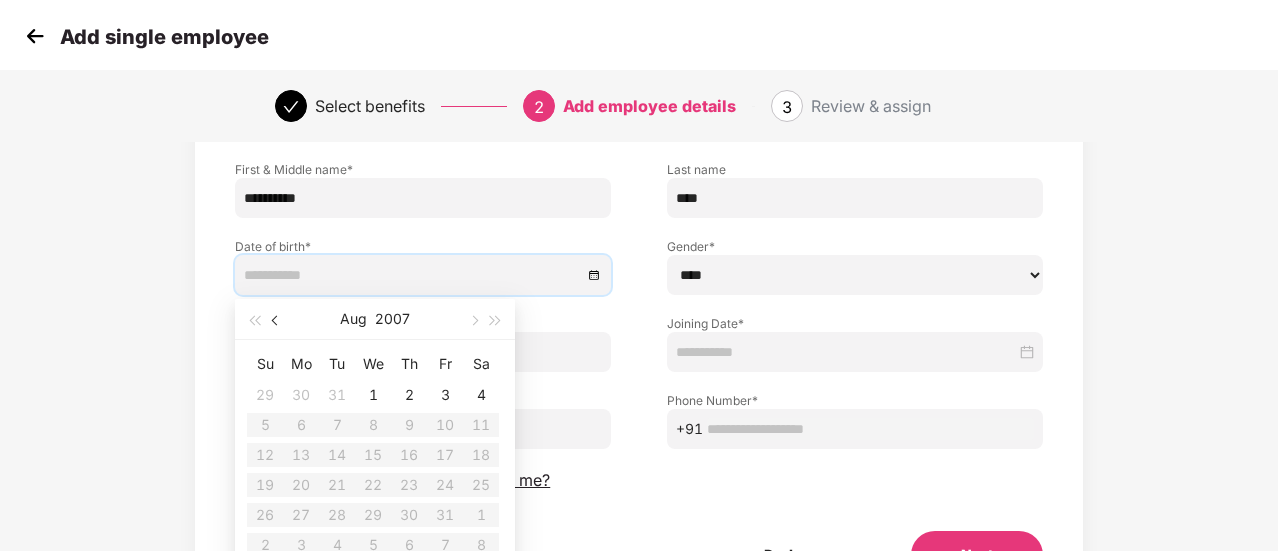click at bounding box center (277, 321) 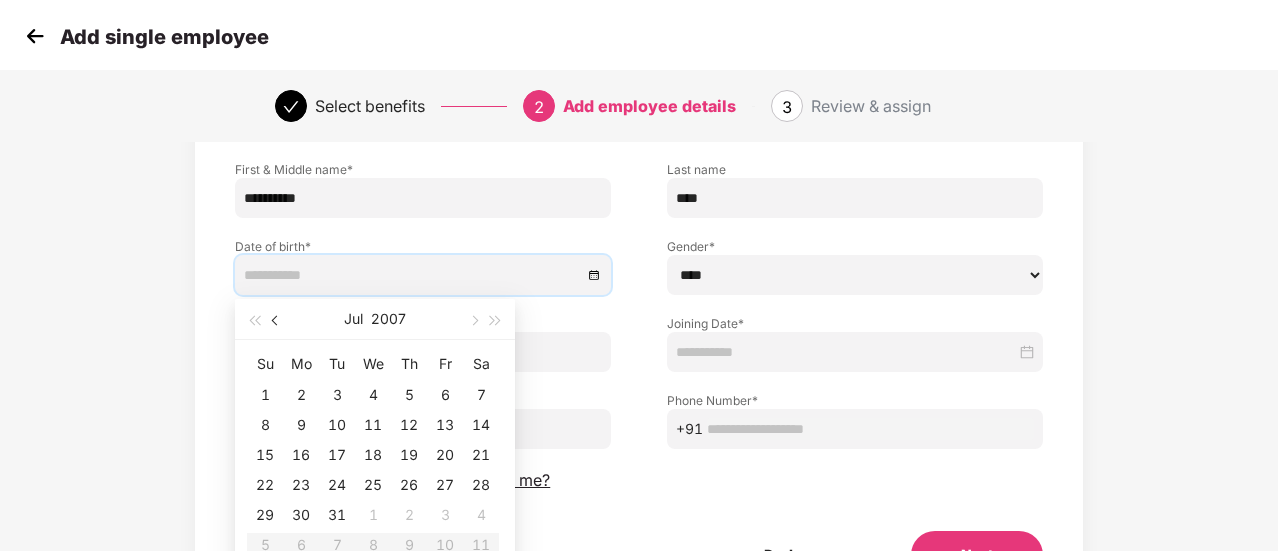 click at bounding box center [277, 321] 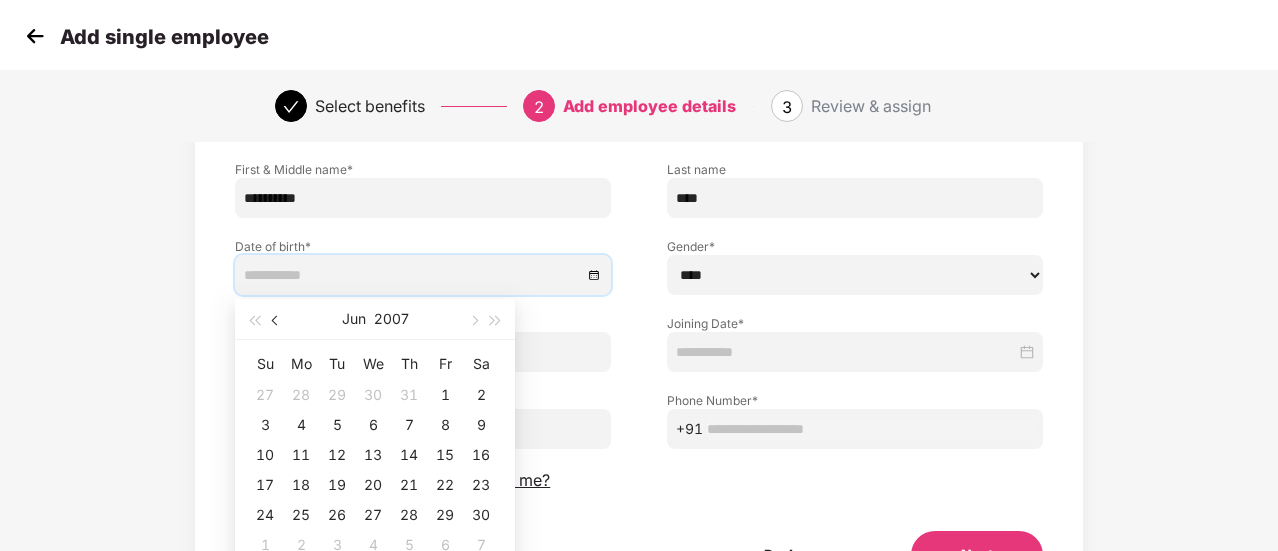 click at bounding box center (277, 321) 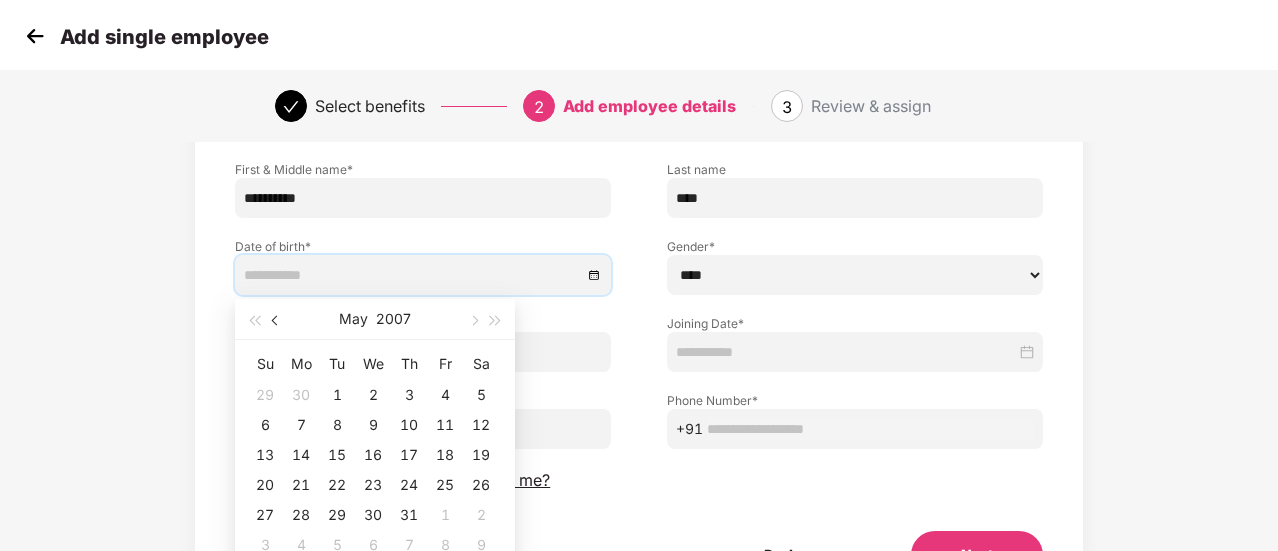 click at bounding box center (277, 321) 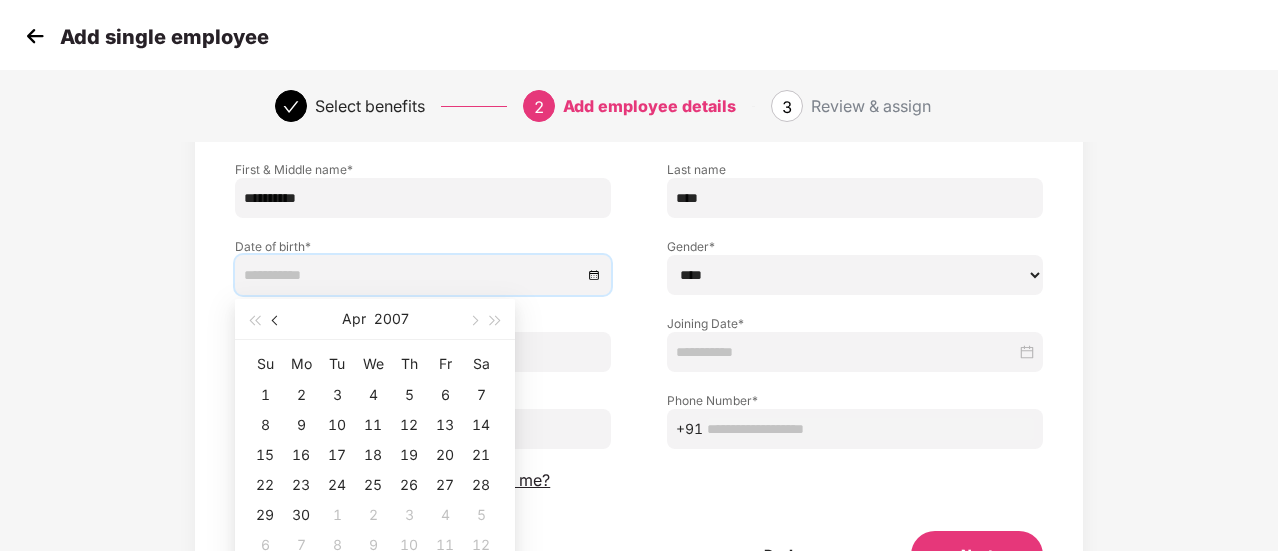 click at bounding box center (276, 319) 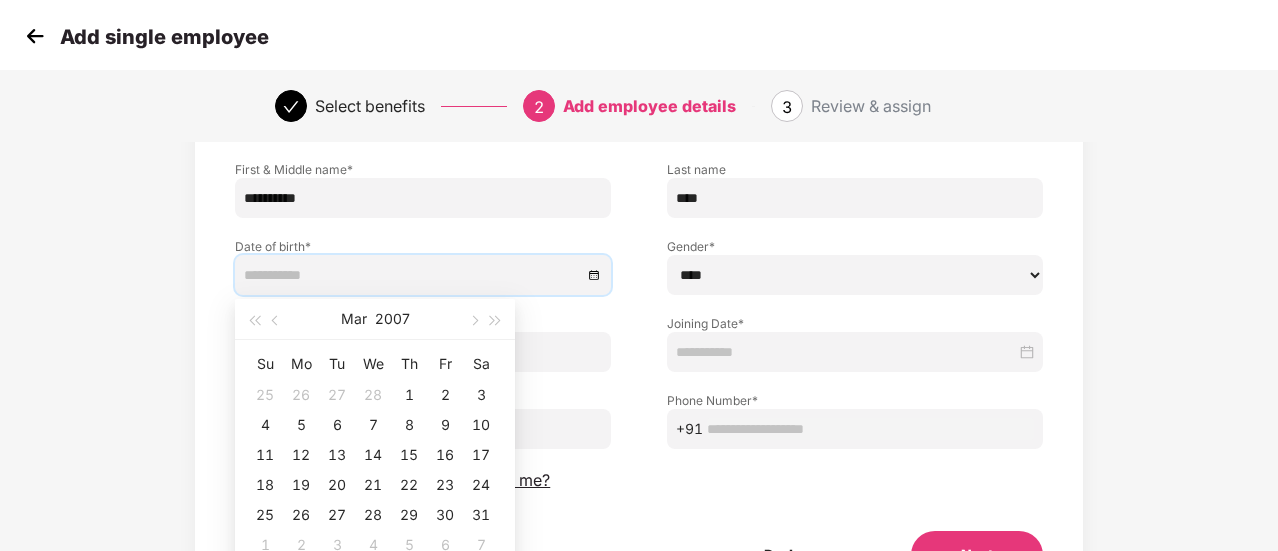 type on "**********" 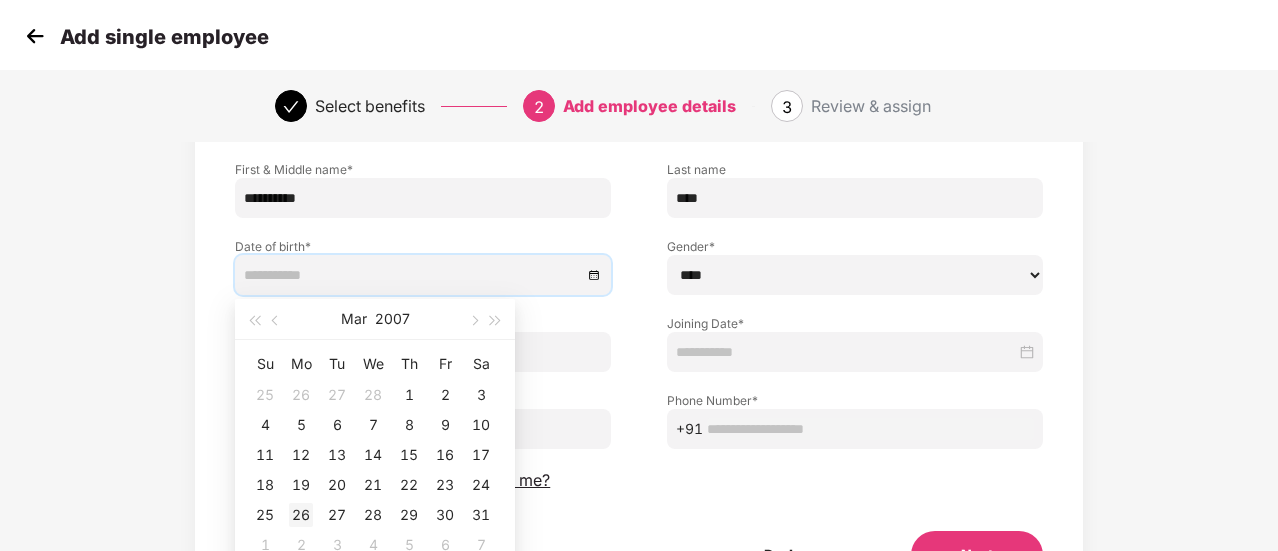type on "**********" 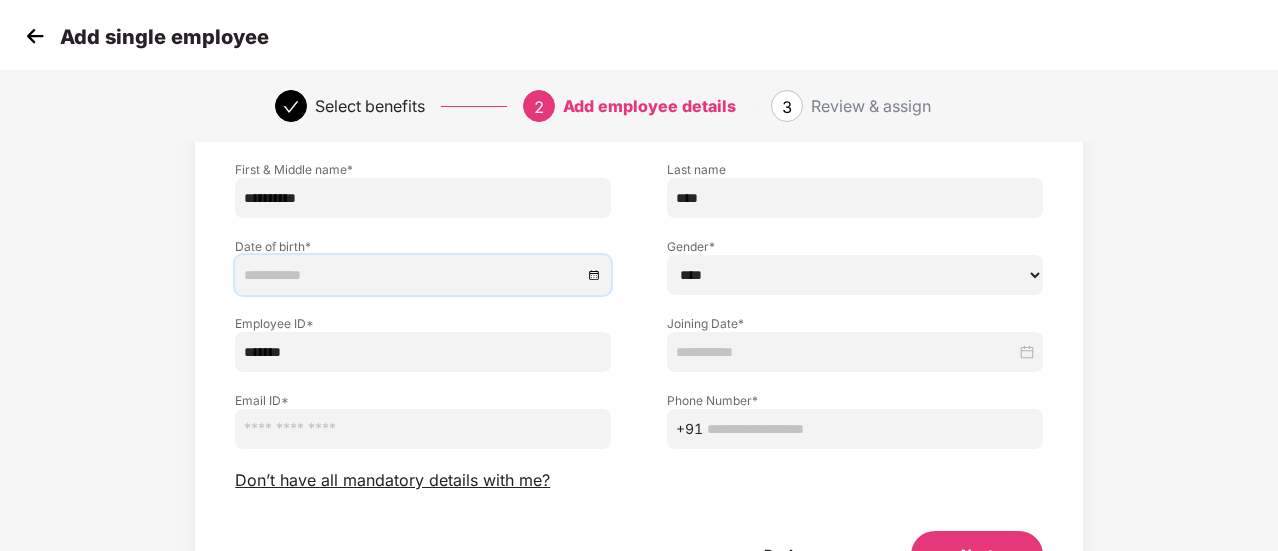 click at bounding box center [423, 275] 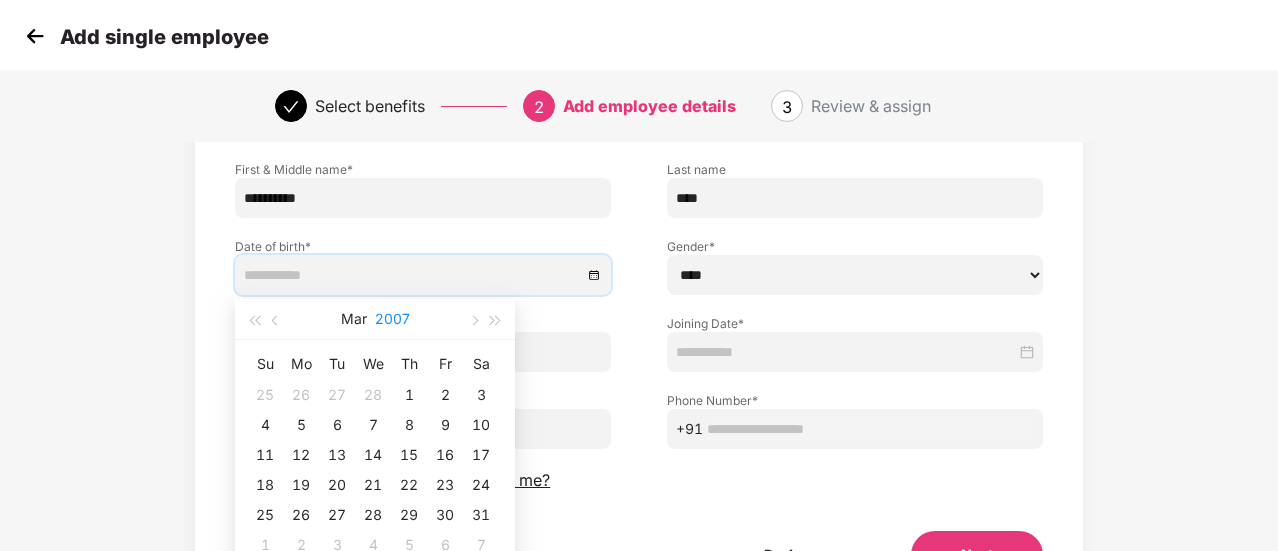 click on "2007" at bounding box center [392, 319] 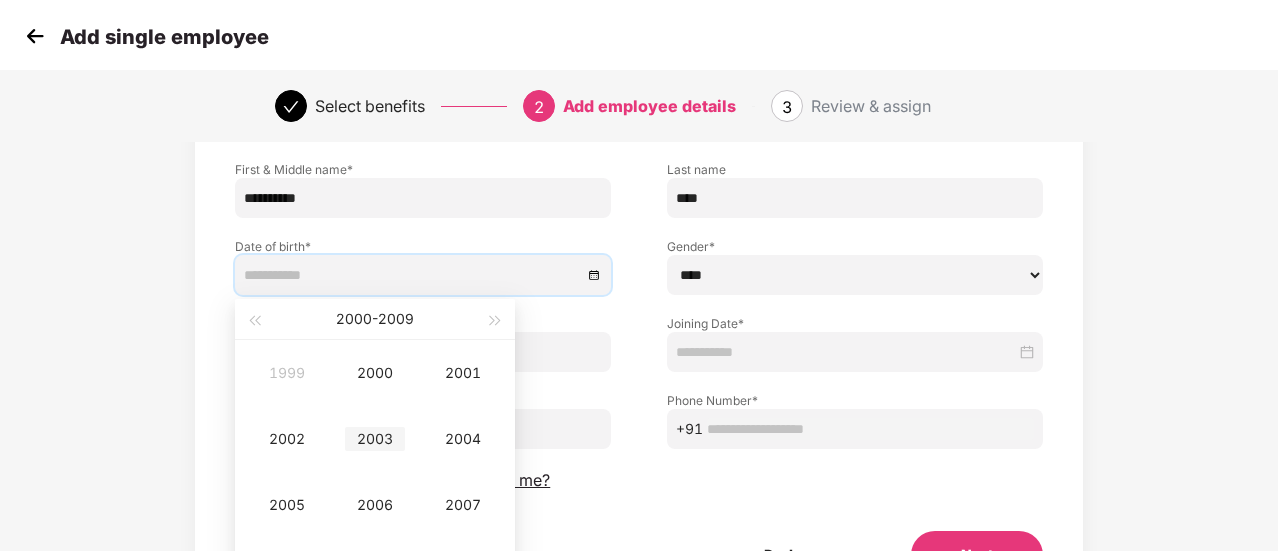 type on "**********" 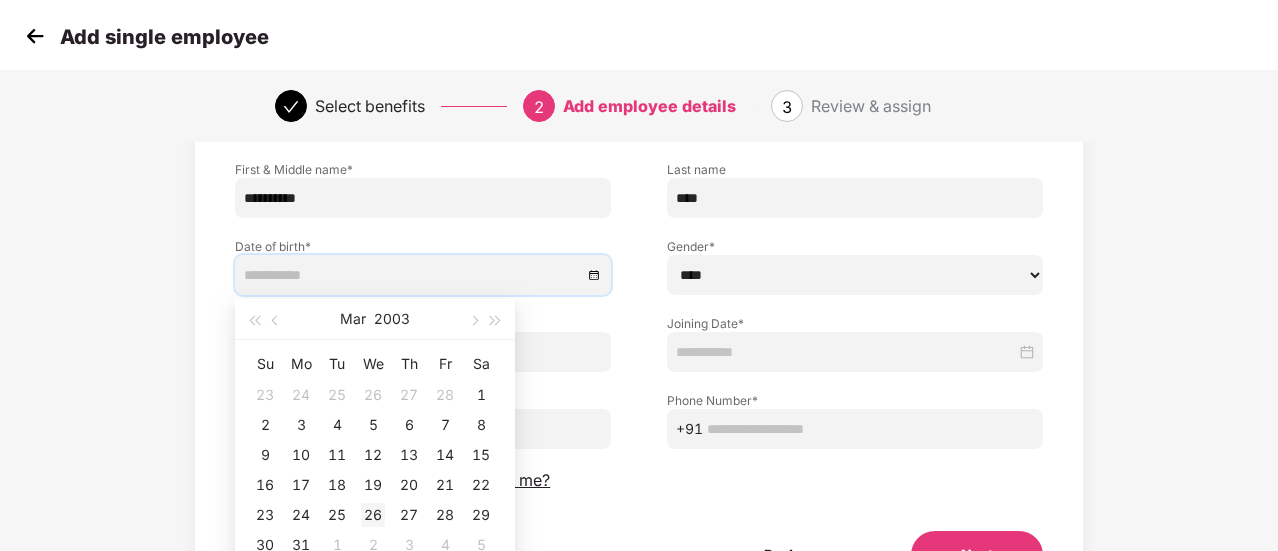 type on "**********" 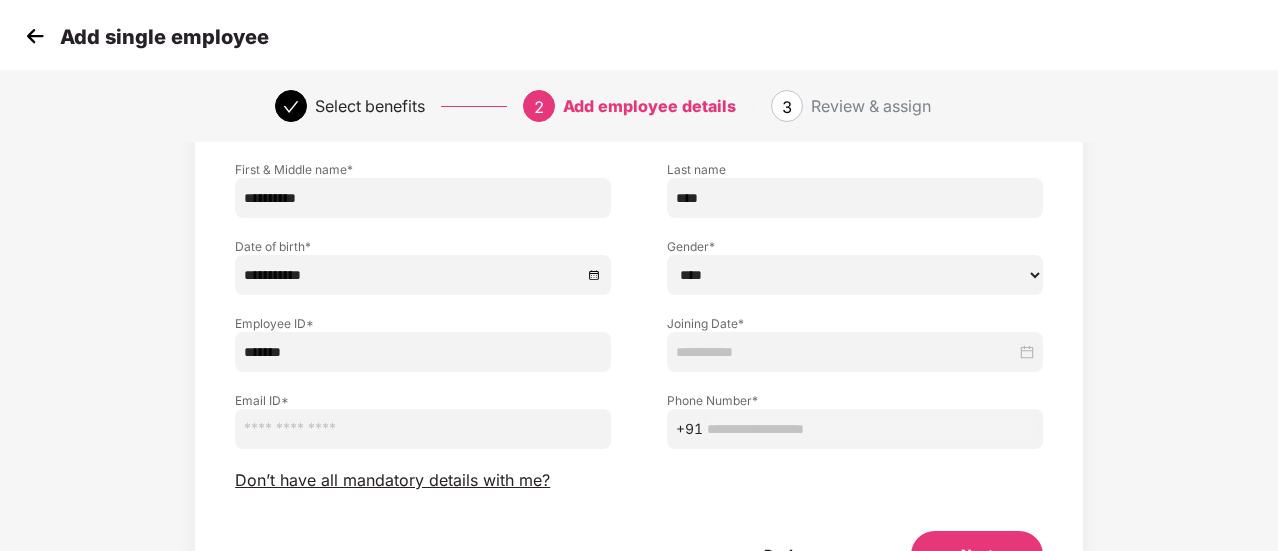 click at bounding box center [423, 429] 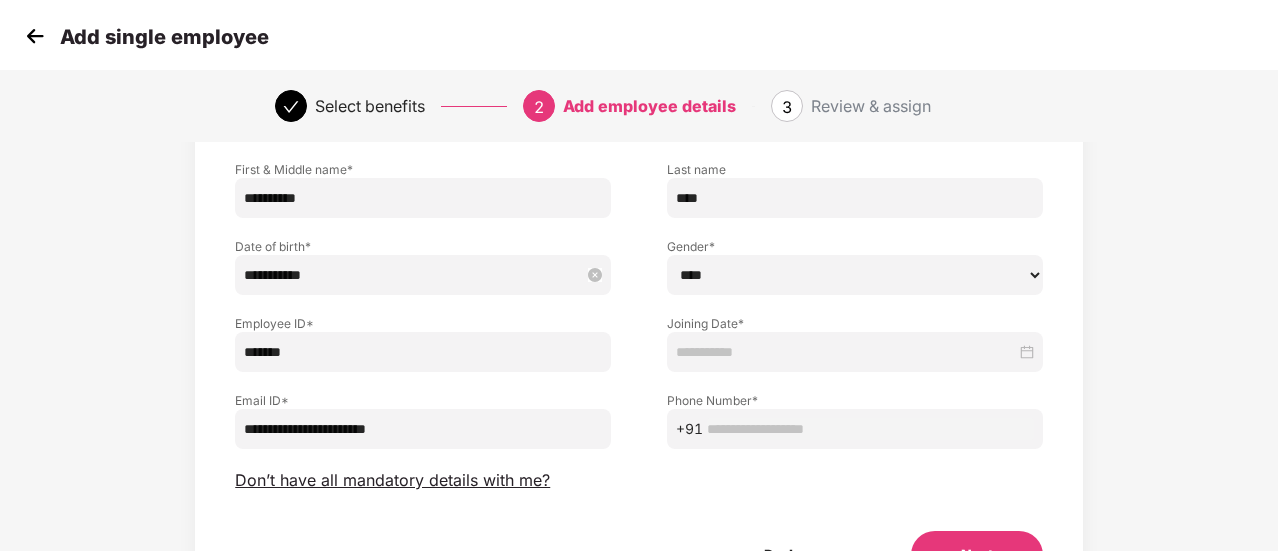 type on "**********" 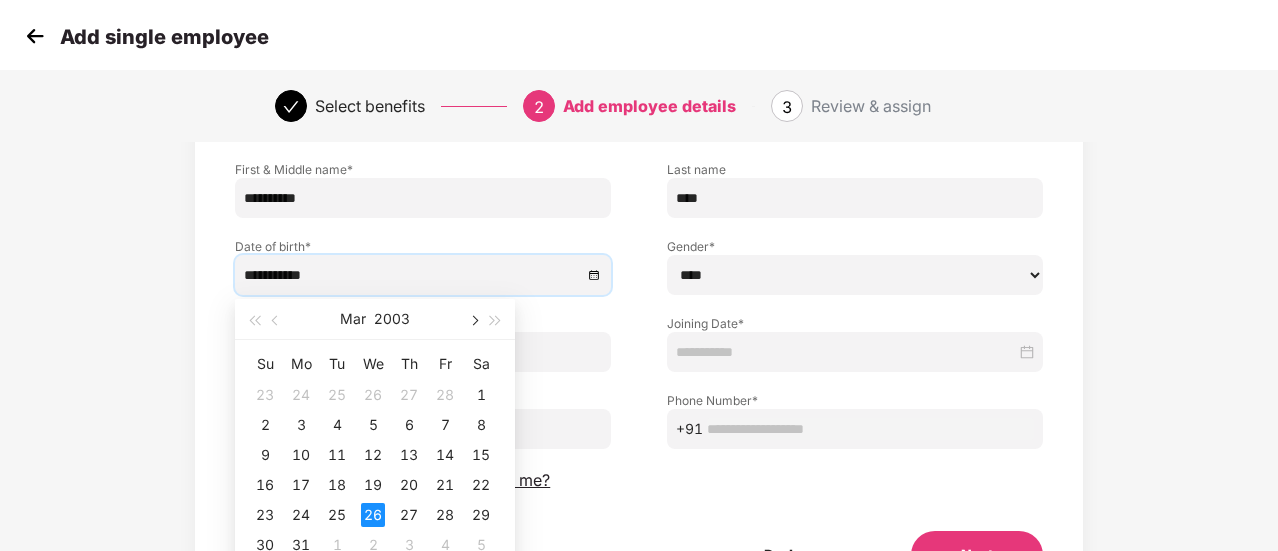 click at bounding box center [473, 321] 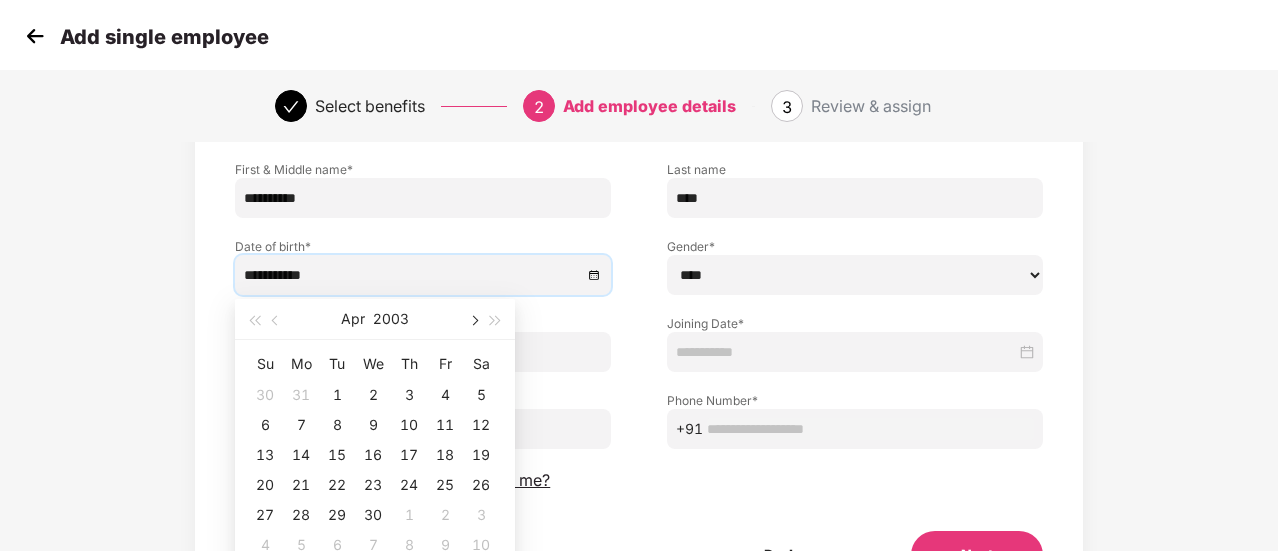 click at bounding box center (473, 321) 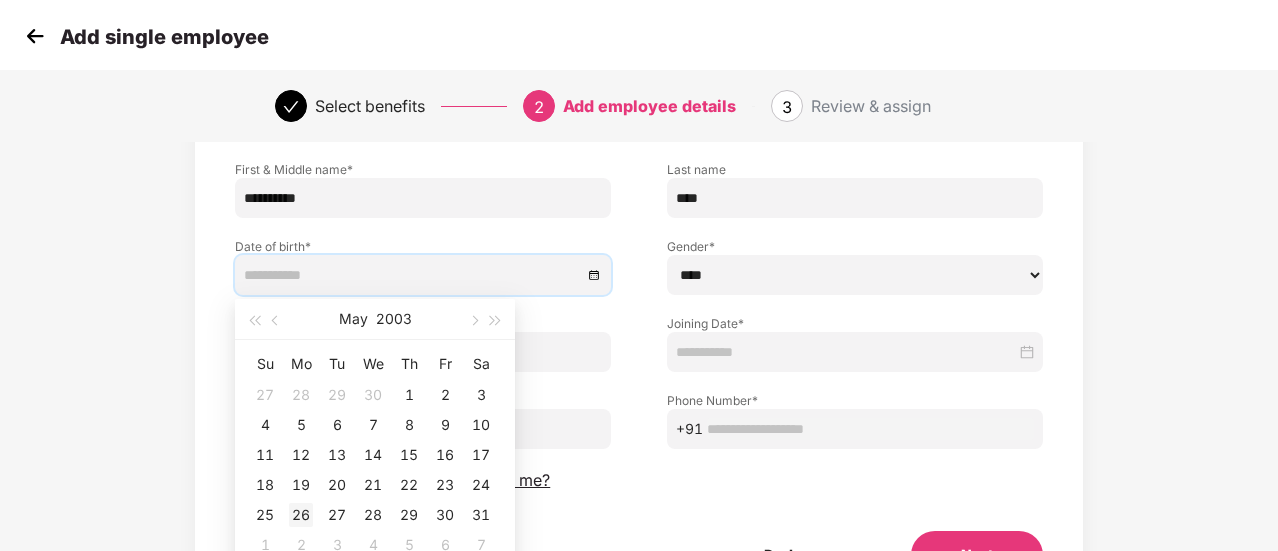 type on "**********" 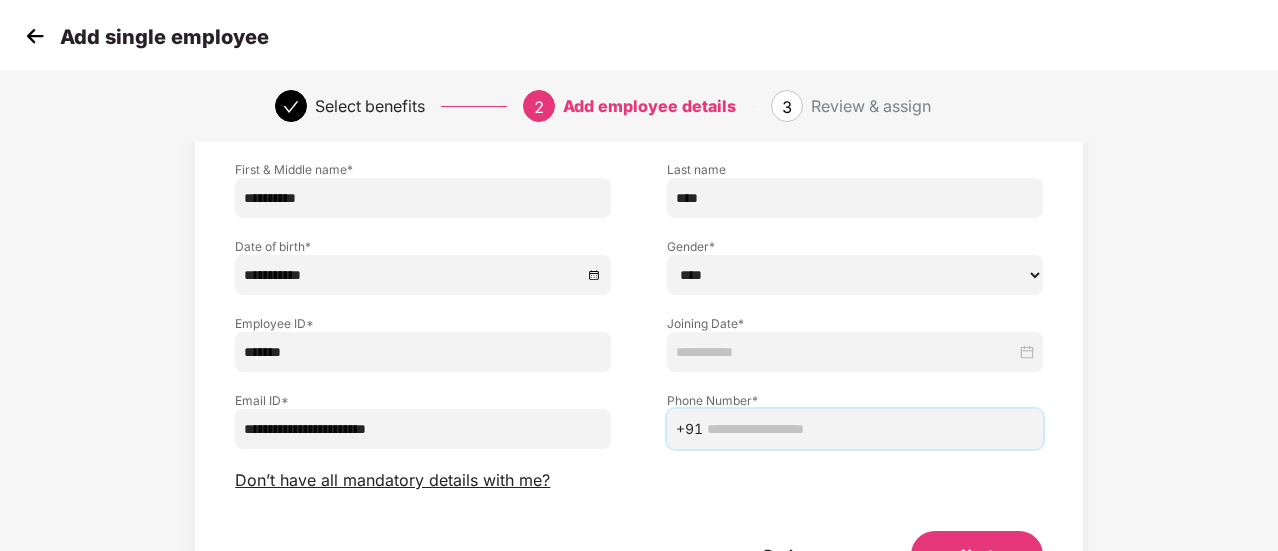 click at bounding box center [870, 429] 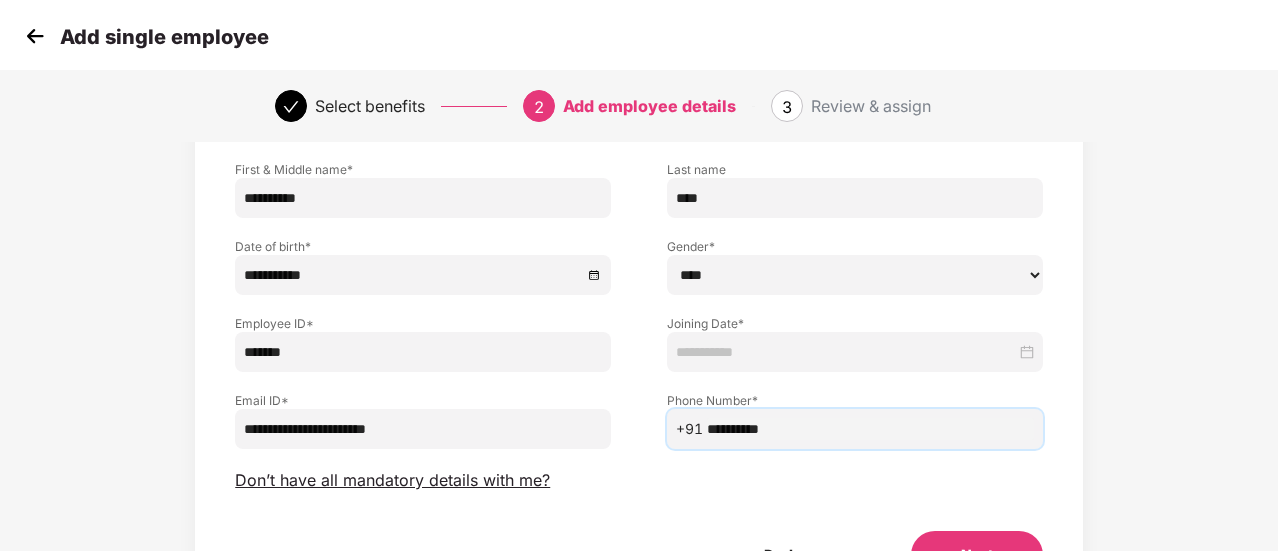 type on "**********" 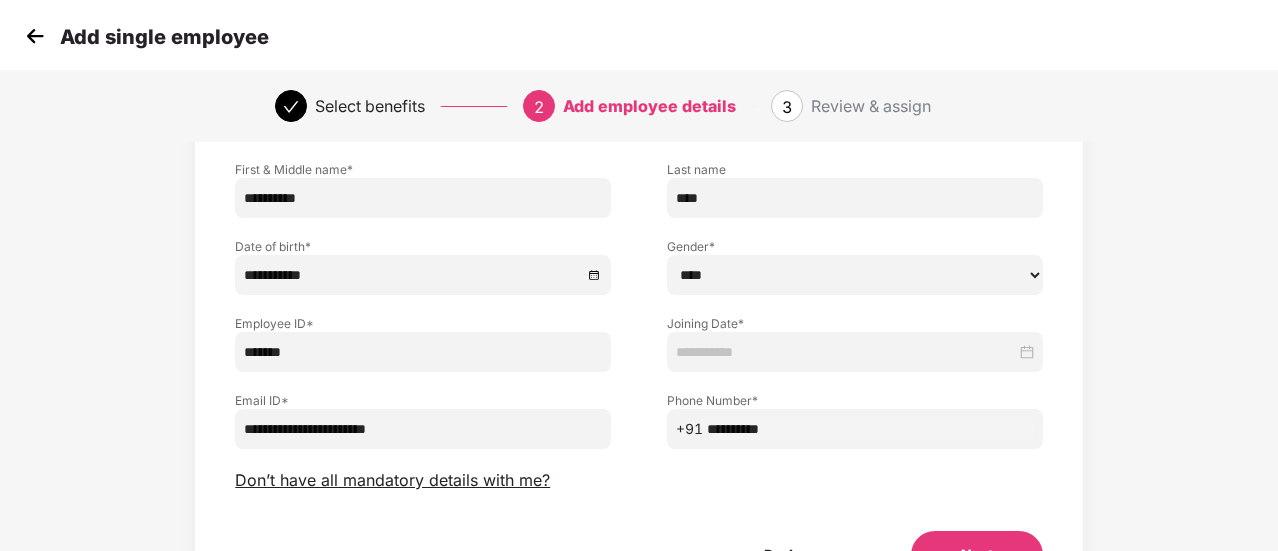 click at bounding box center [855, 352] 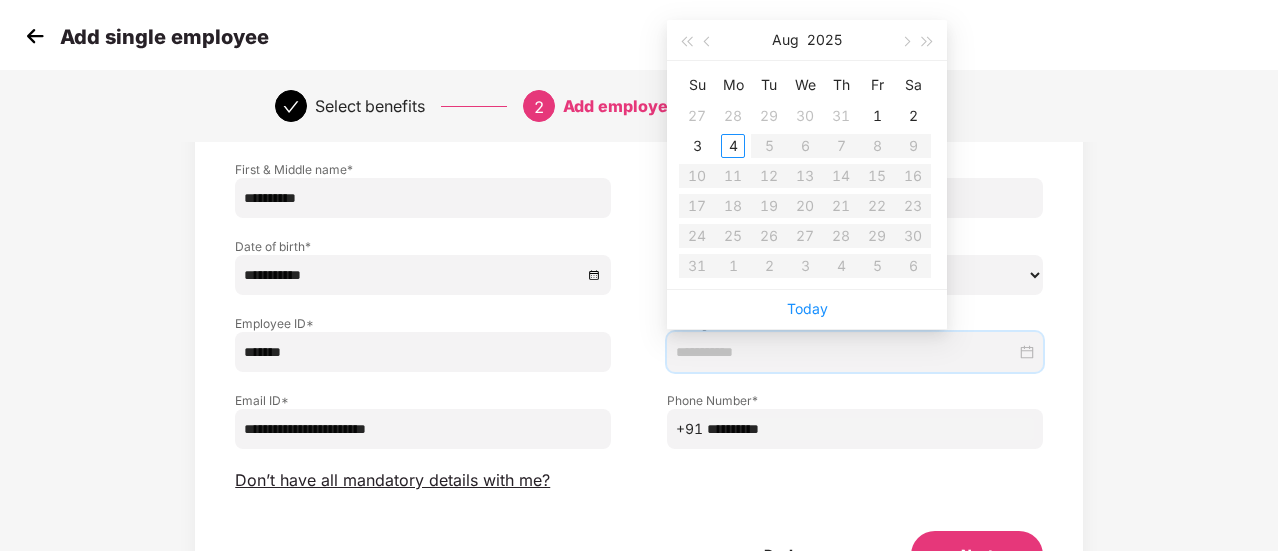 type on "**********" 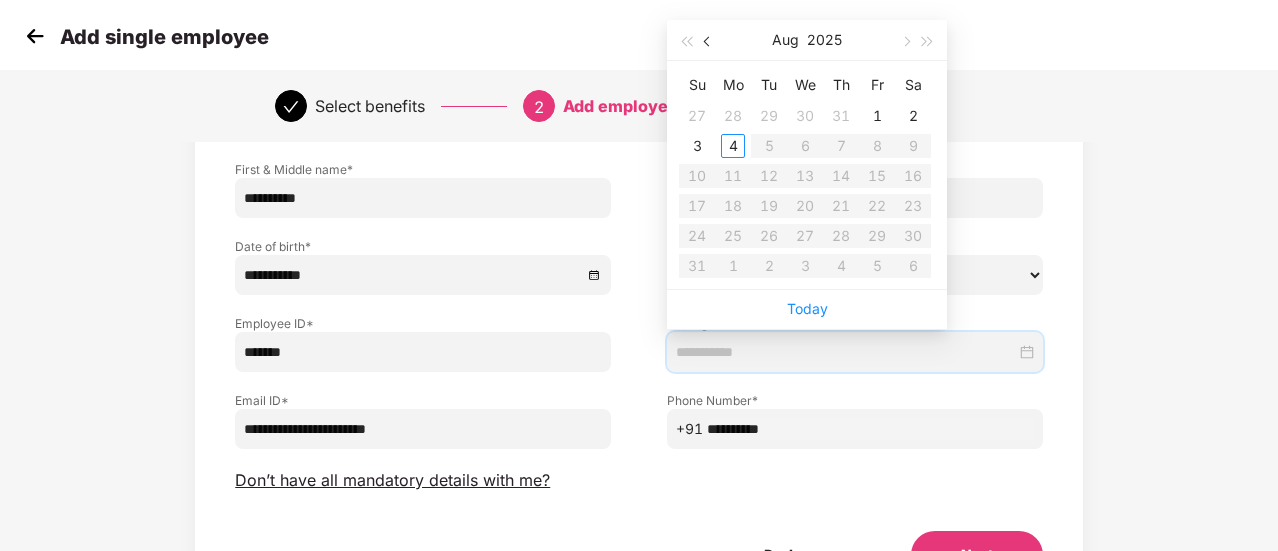 click at bounding box center [709, 42] 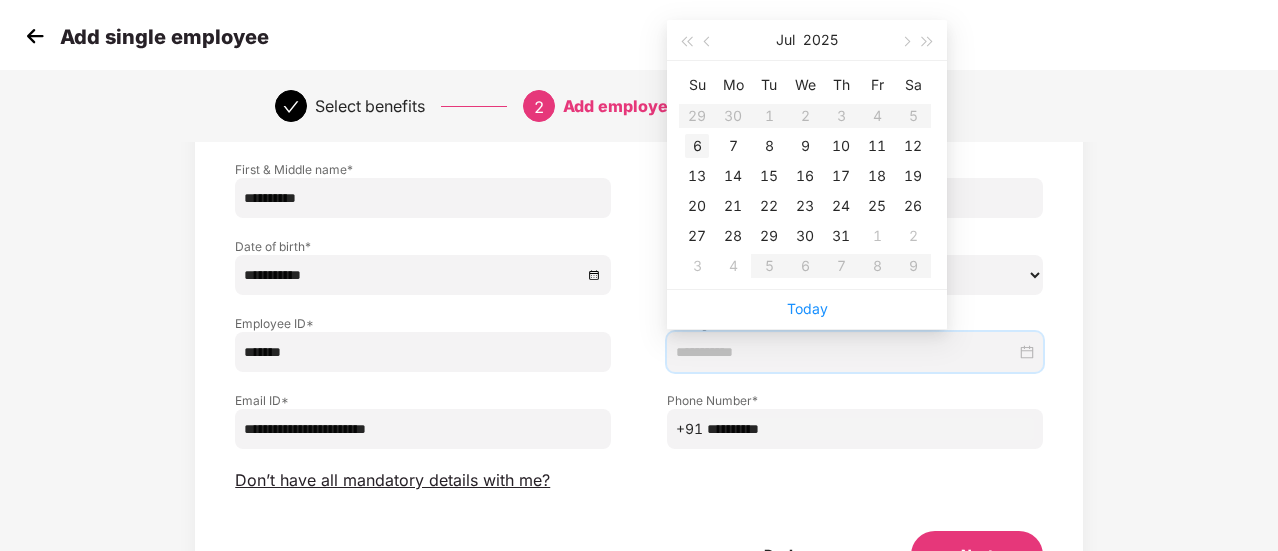 type on "**********" 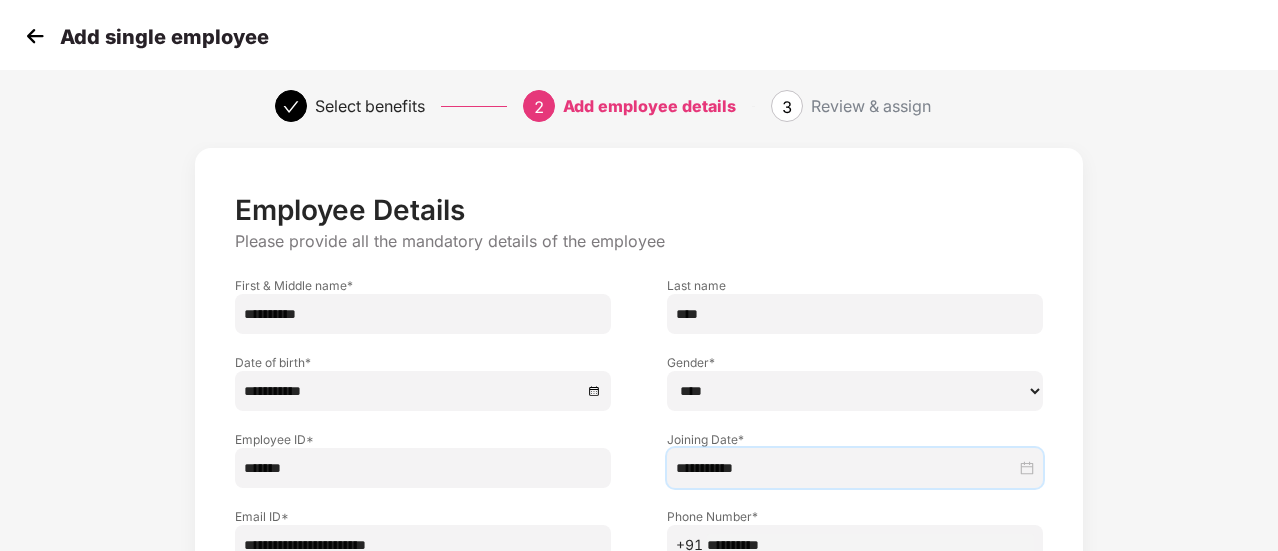 scroll, scrollTop: 250, scrollLeft: 0, axis: vertical 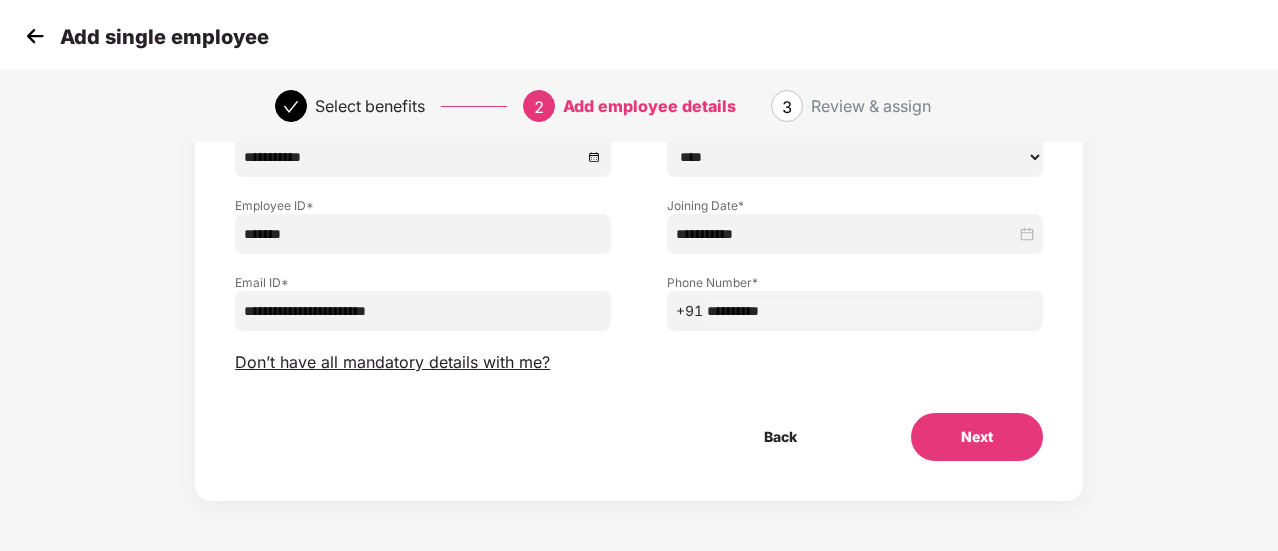 click on "Next" at bounding box center (977, 437) 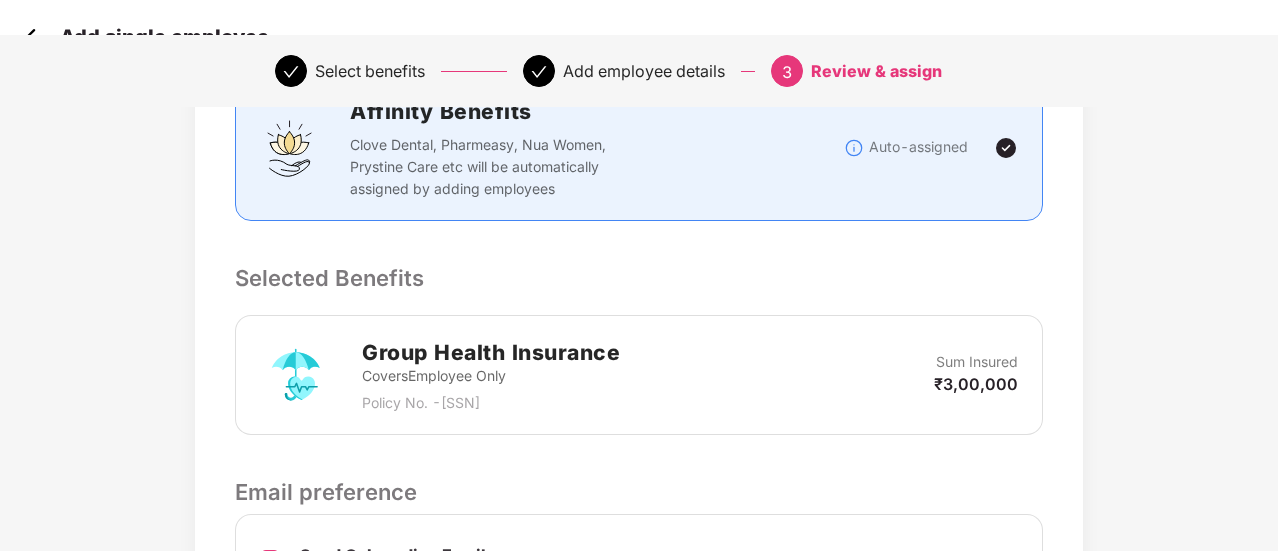scroll, scrollTop: 692, scrollLeft: 0, axis: vertical 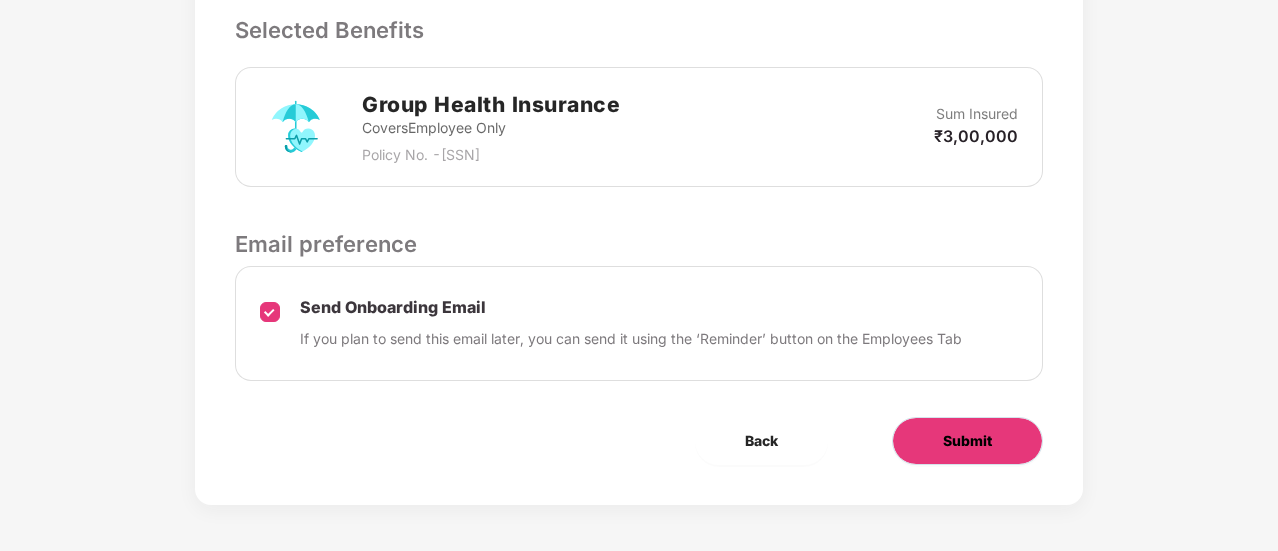 click on "Submit" at bounding box center [967, 441] 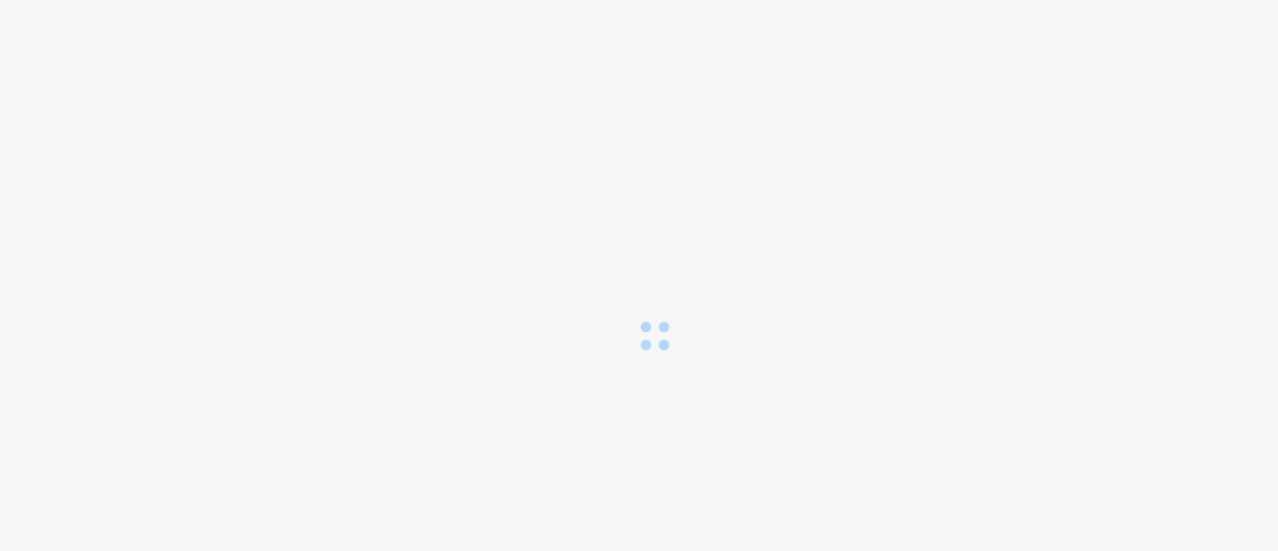 scroll, scrollTop: 0, scrollLeft: 0, axis: both 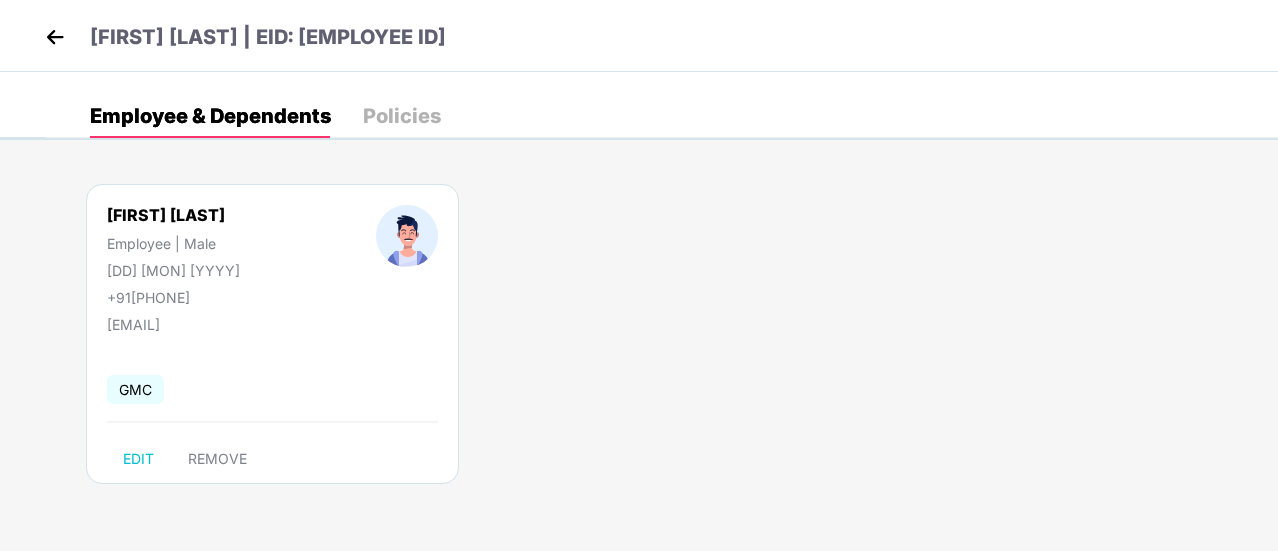 click at bounding box center [55, 37] 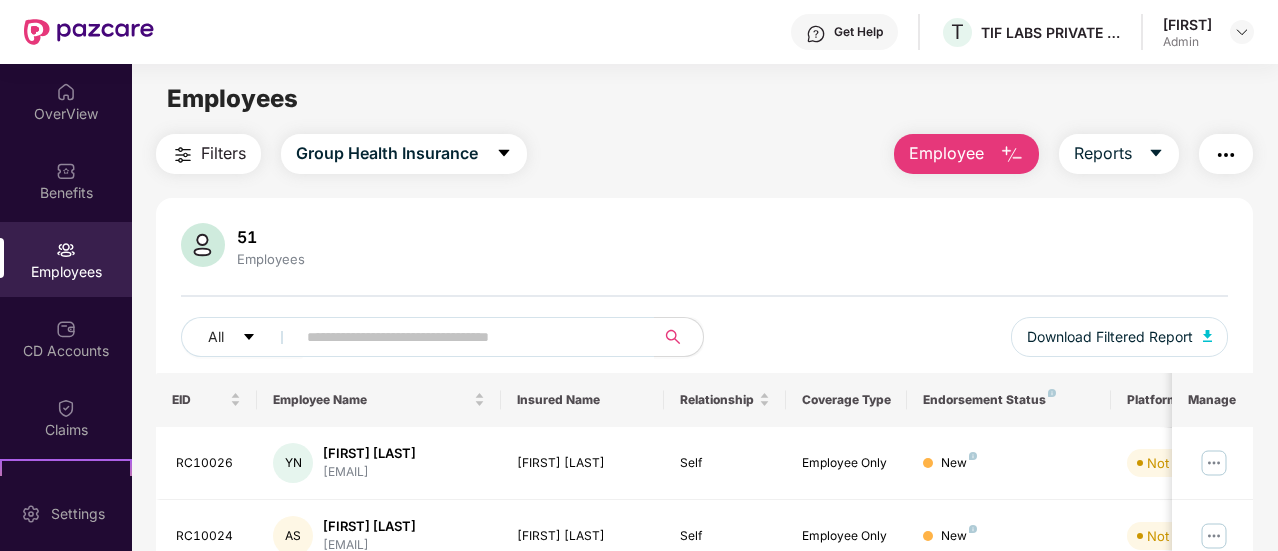 click at bounding box center (1012, 155) 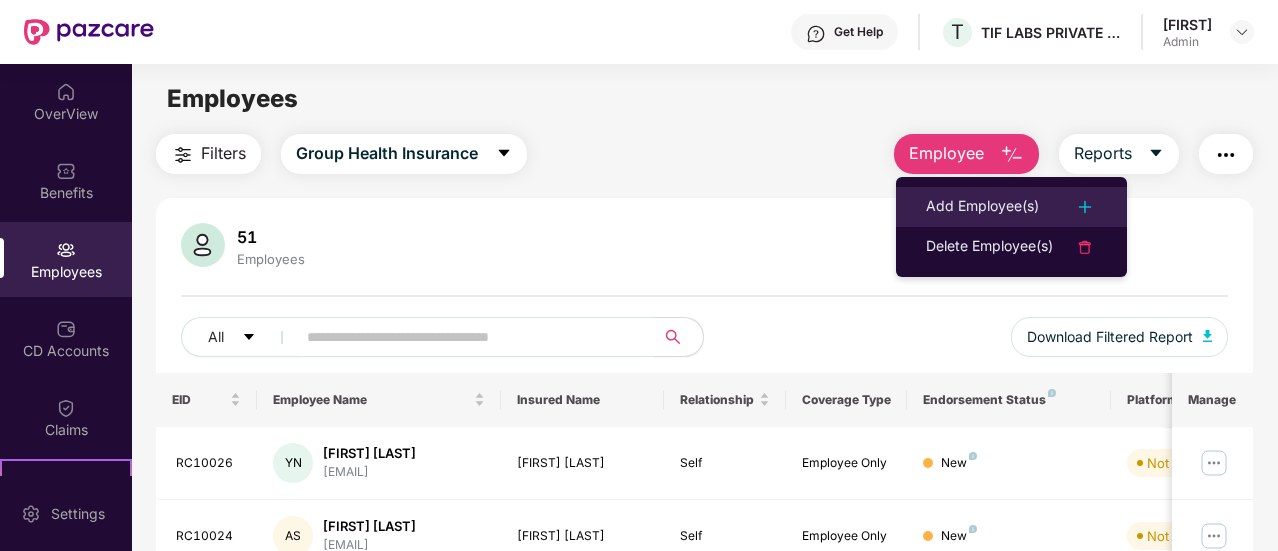 click on "Add Employee(s)" at bounding box center (982, 207) 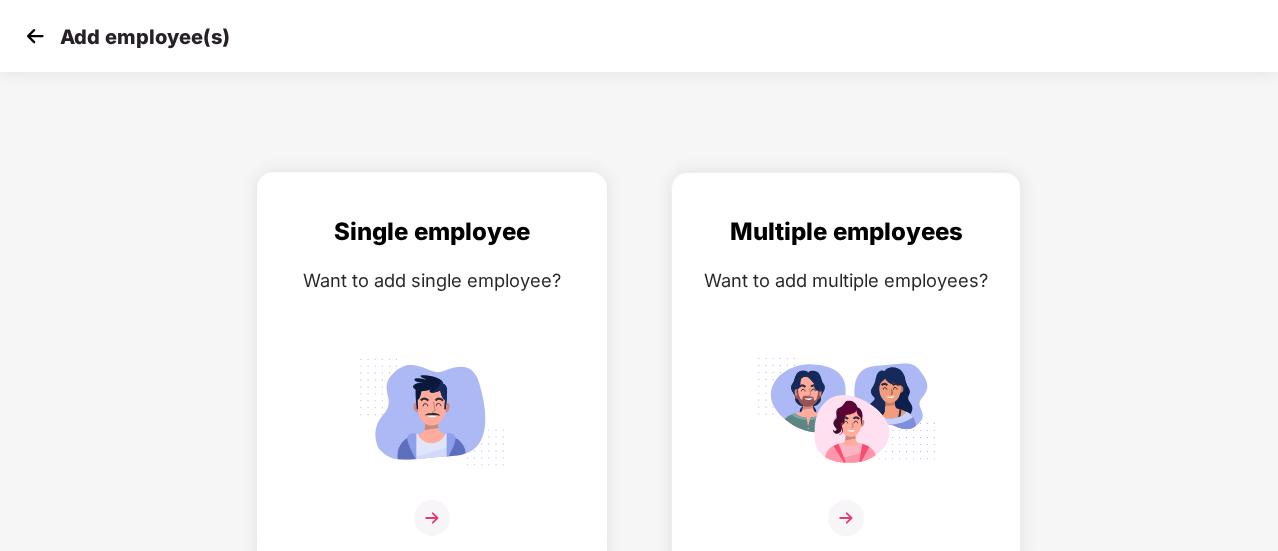click at bounding box center [432, 518] 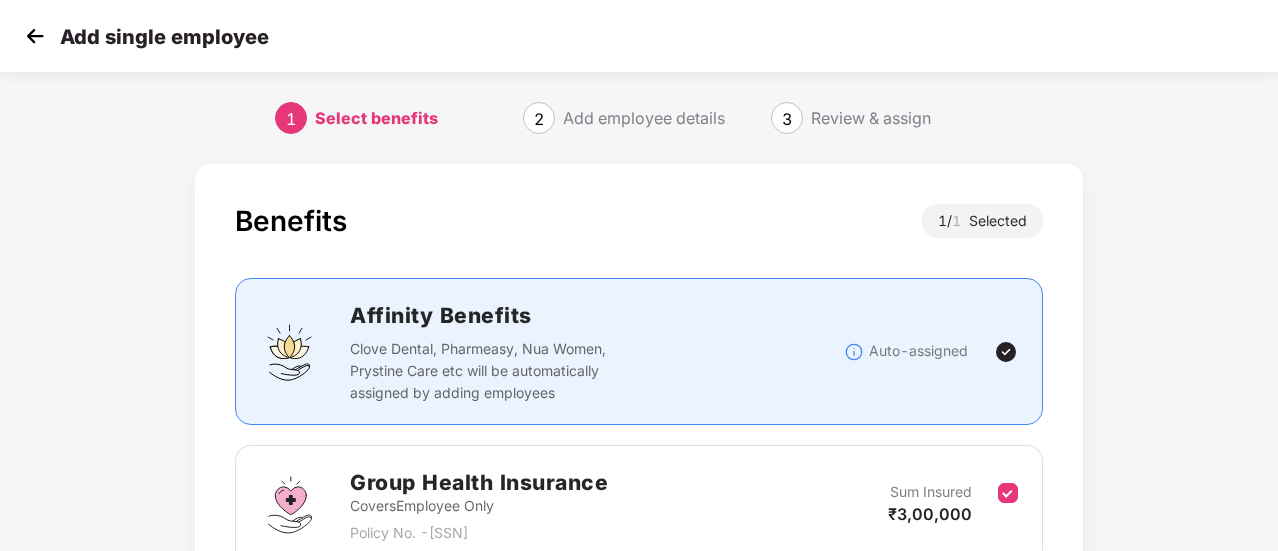 scroll, scrollTop: 186, scrollLeft: 0, axis: vertical 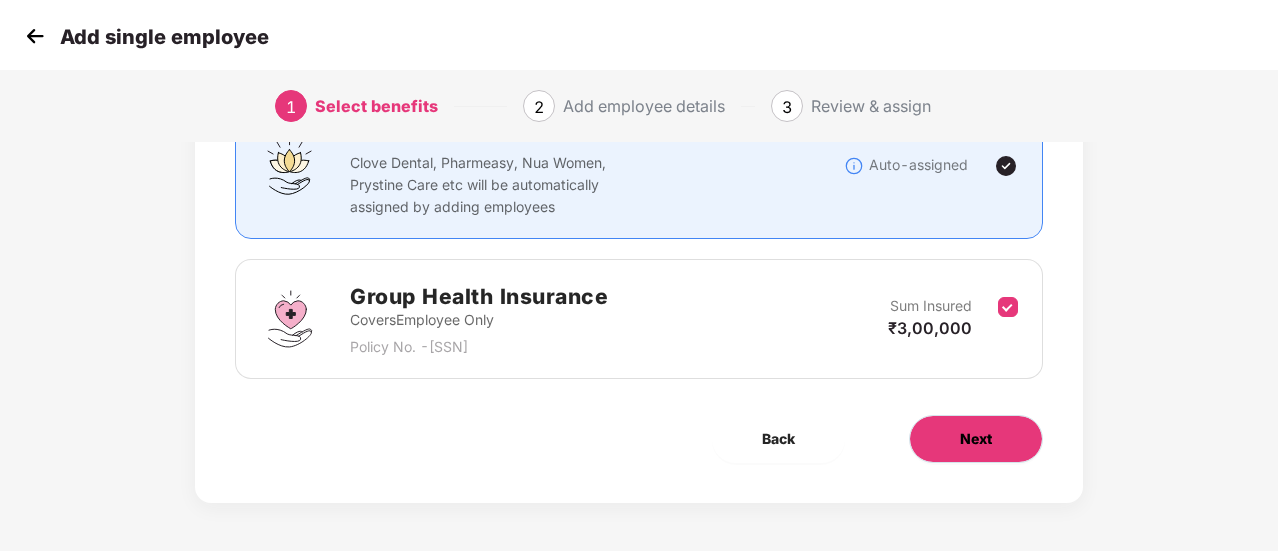 click on "Next" at bounding box center (976, 439) 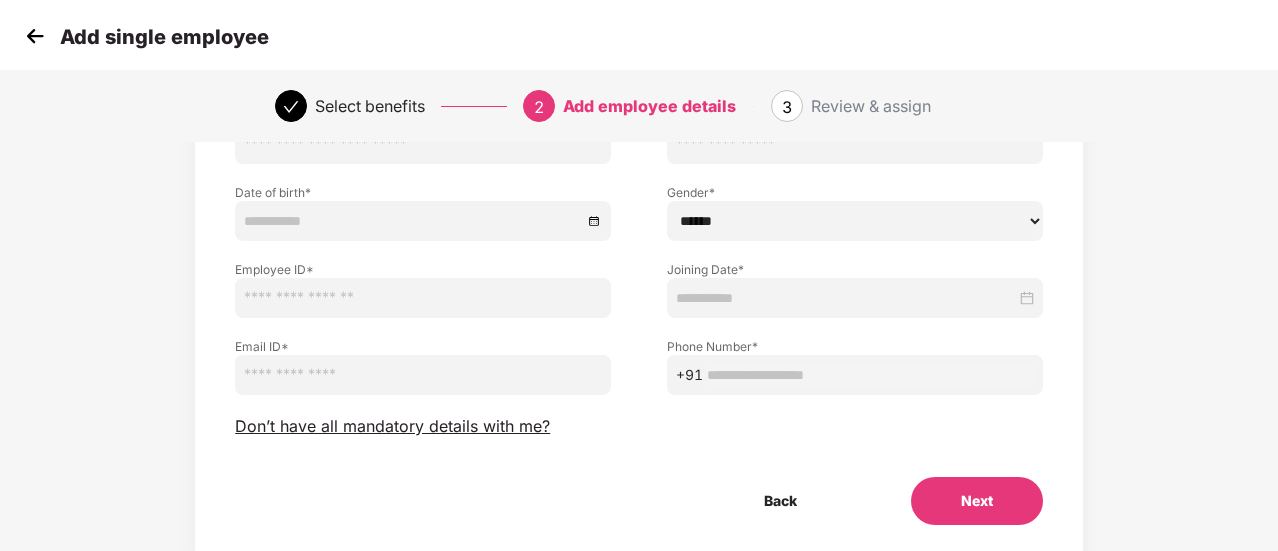 scroll, scrollTop: 0, scrollLeft: 0, axis: both 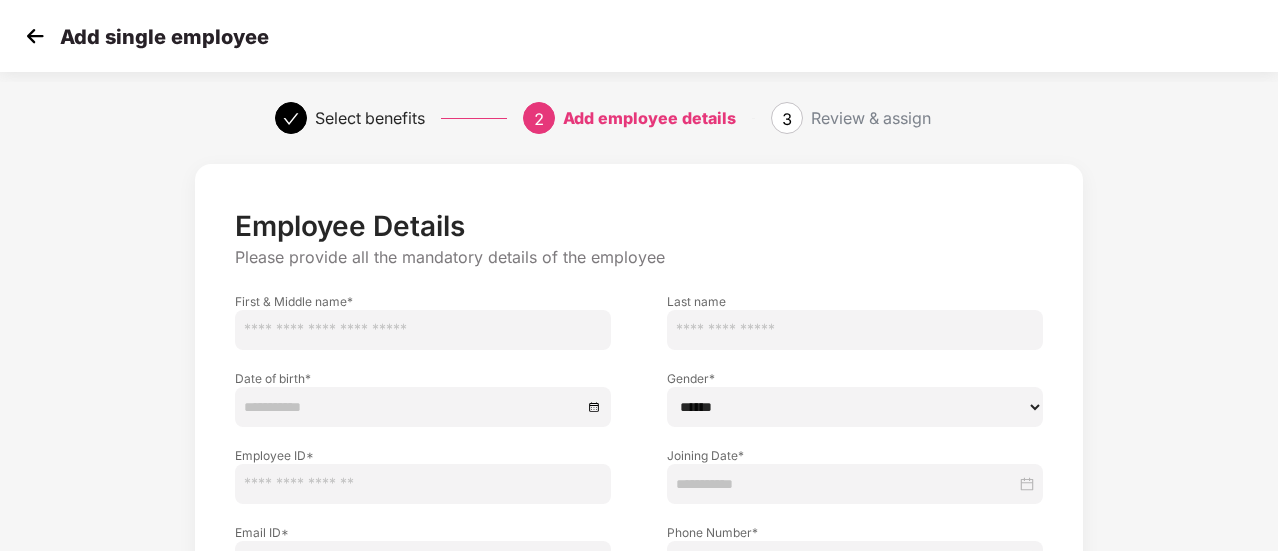 click at bounding box center [423, 330] 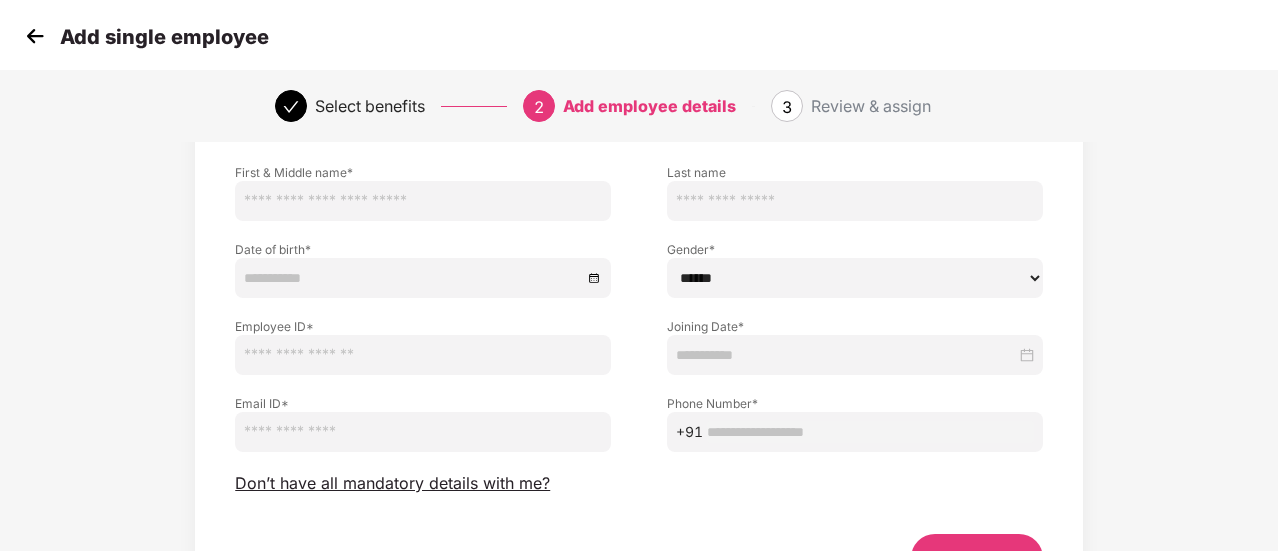 click at bounding box center [423, 355] 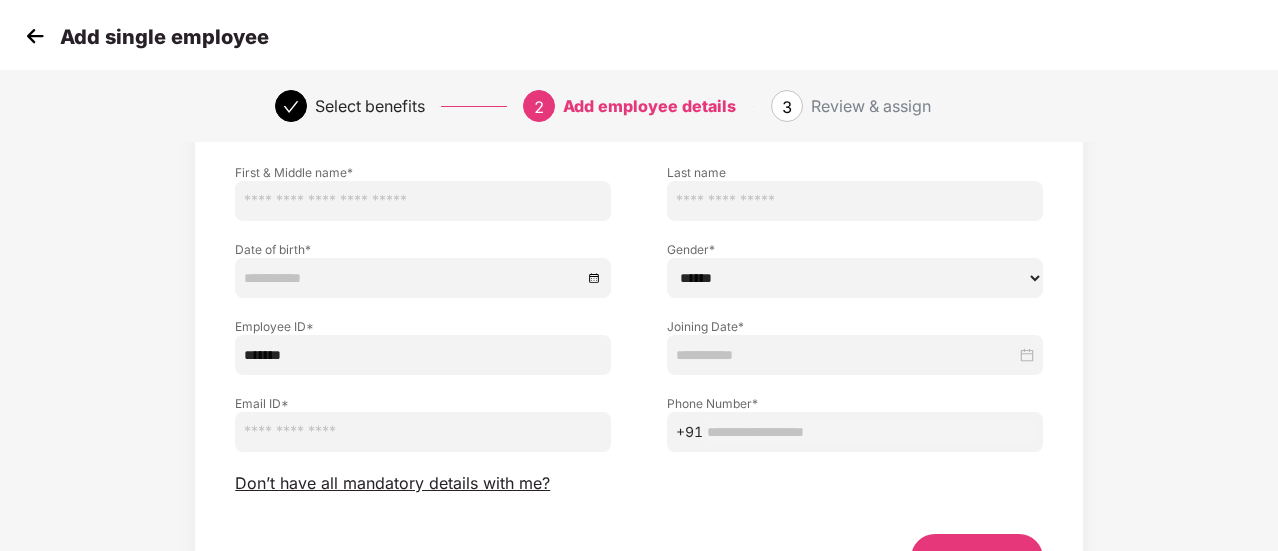 type on "*******" 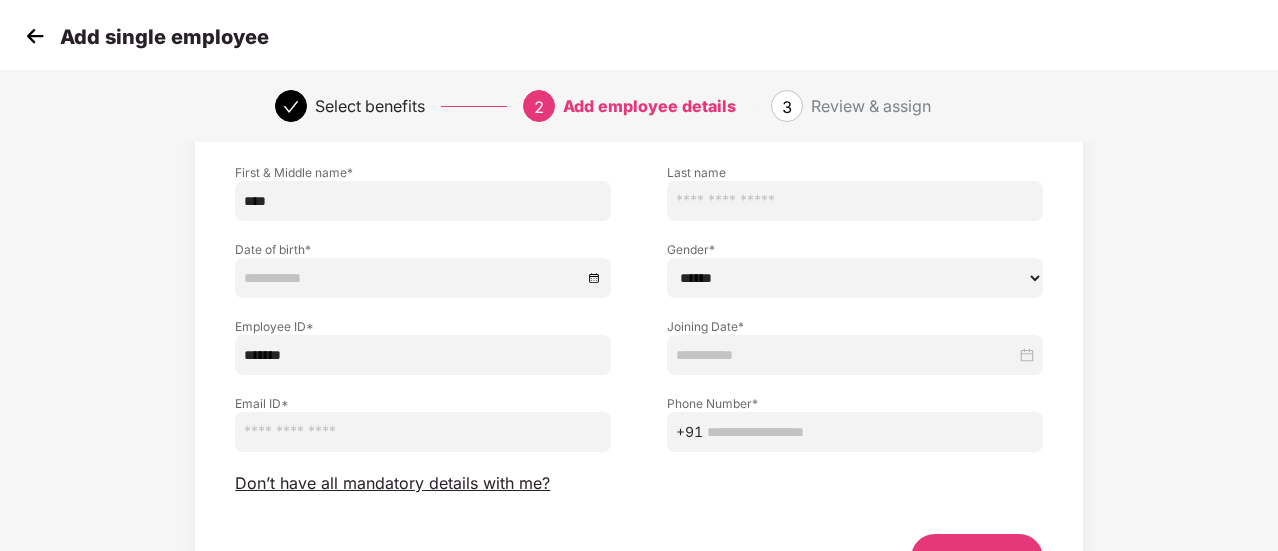 type on "****" 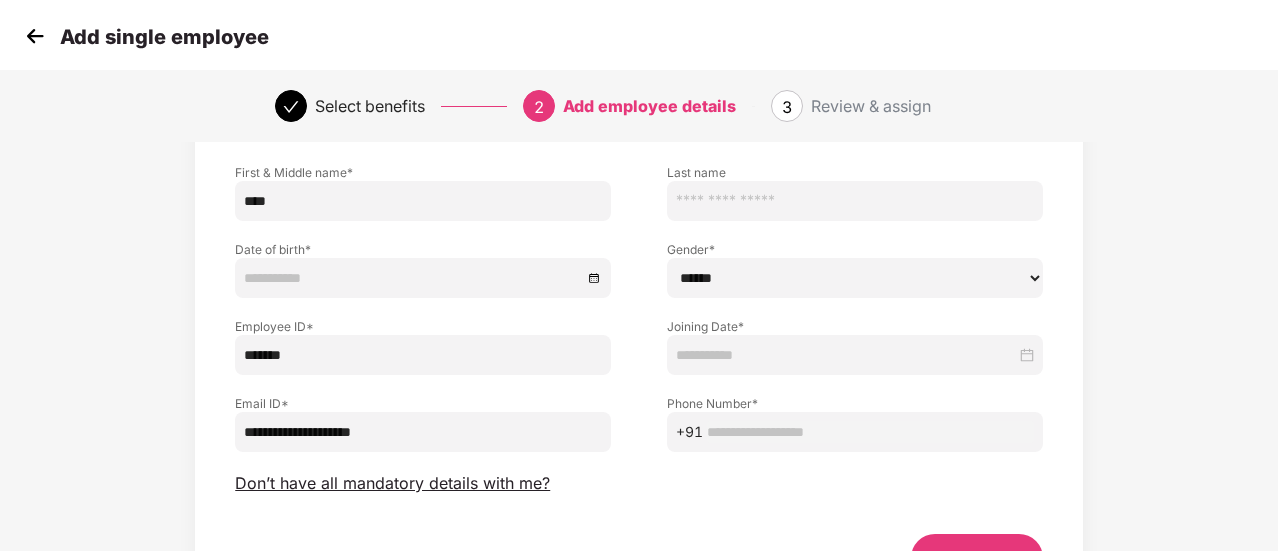 type on "**********" 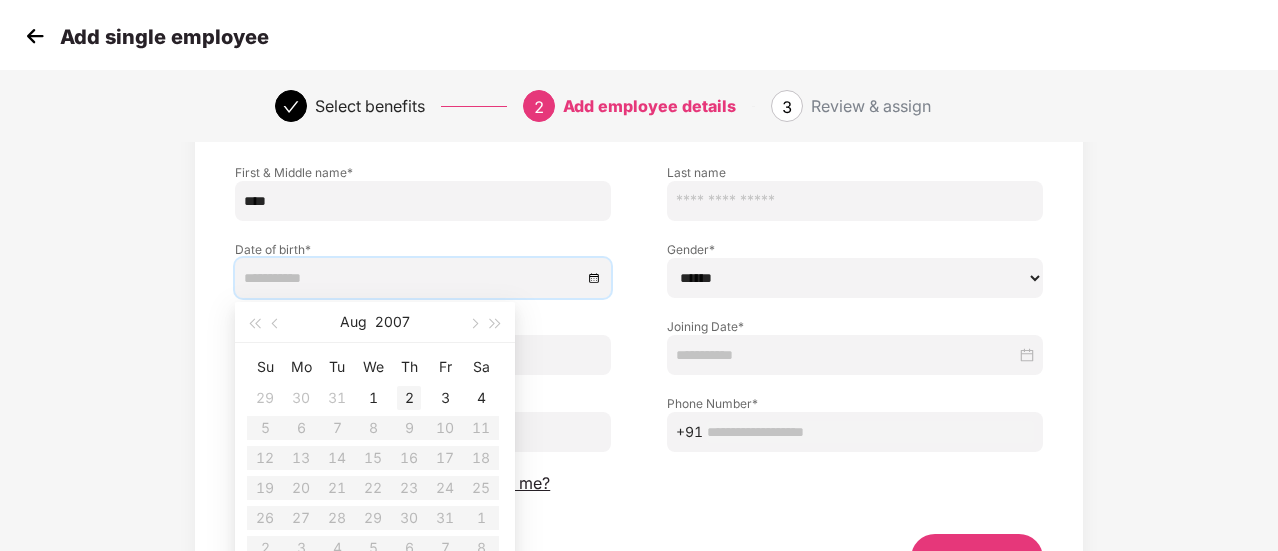 type on "**********" 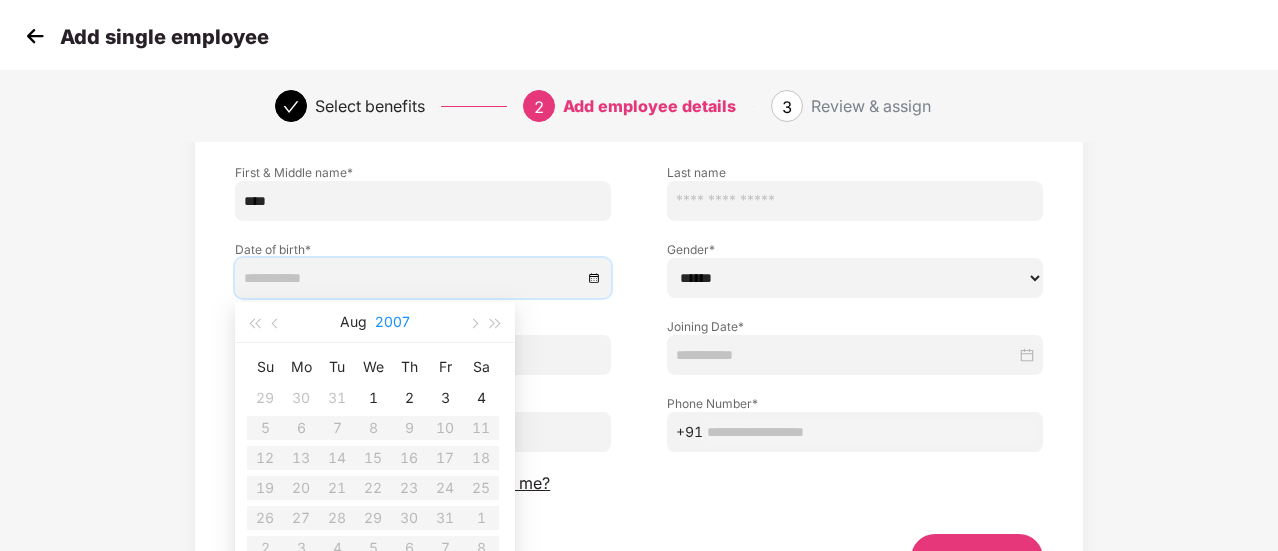 type on "**********" 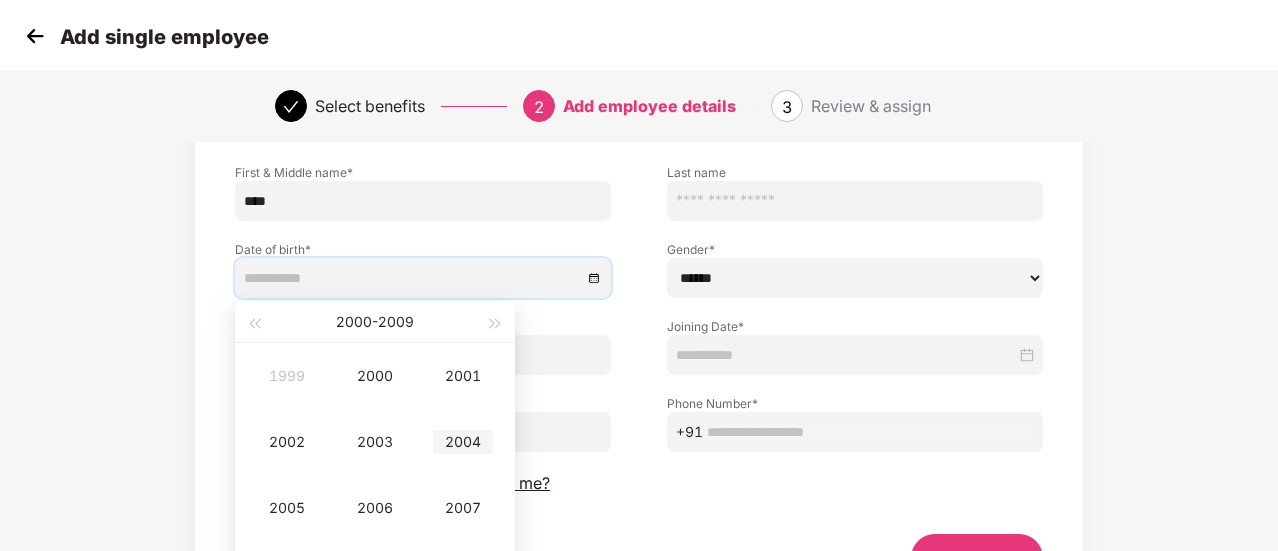 type on "**********" 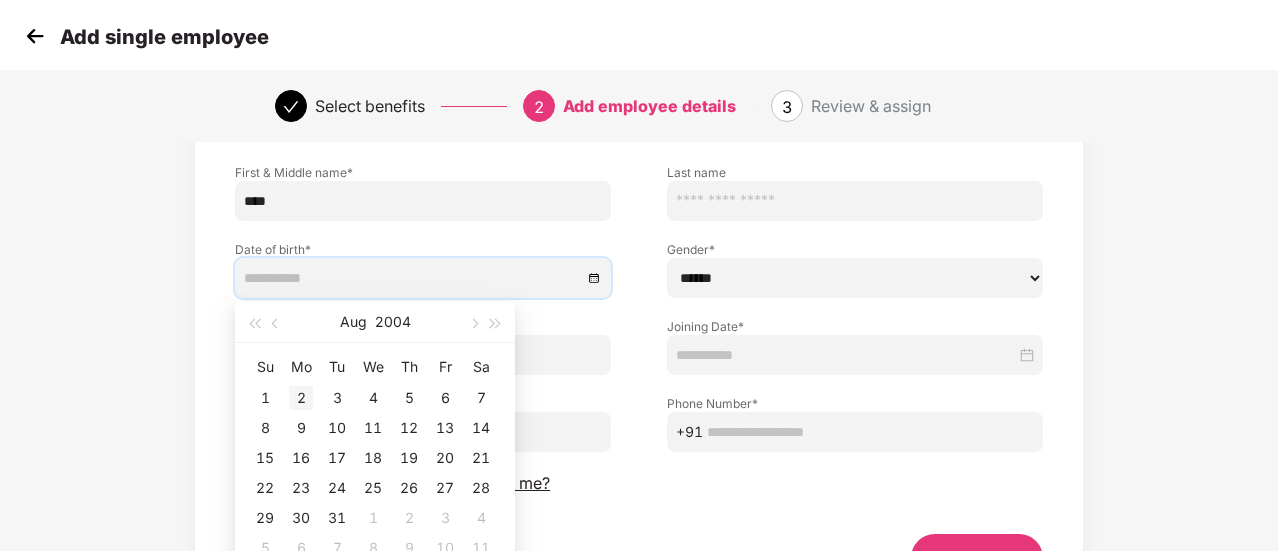 type on "**********" 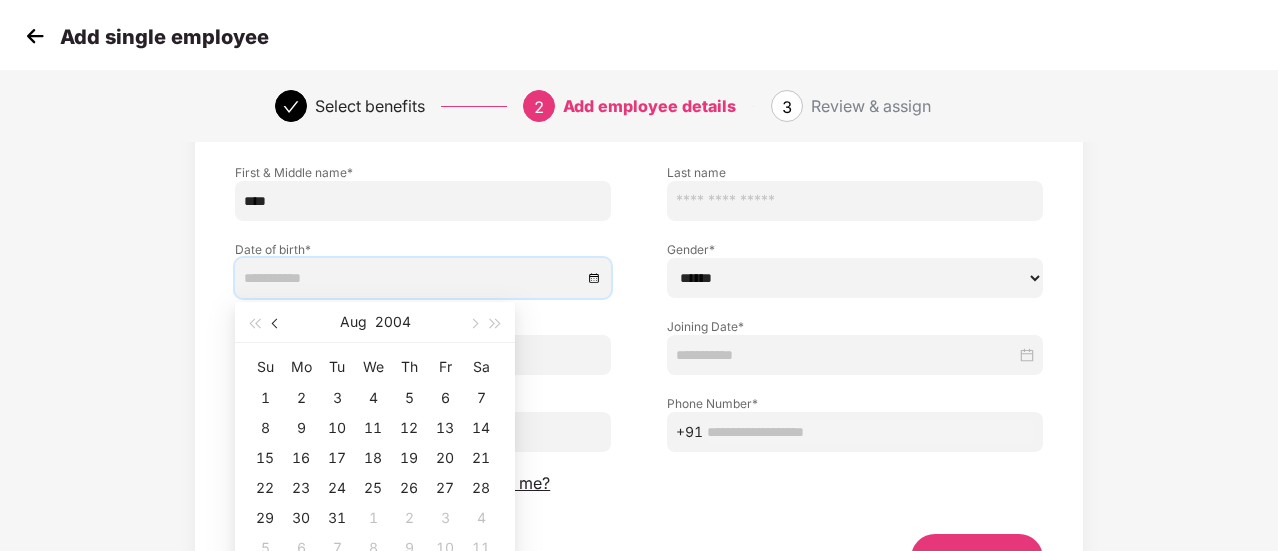 click at bounding box center (276, 322) 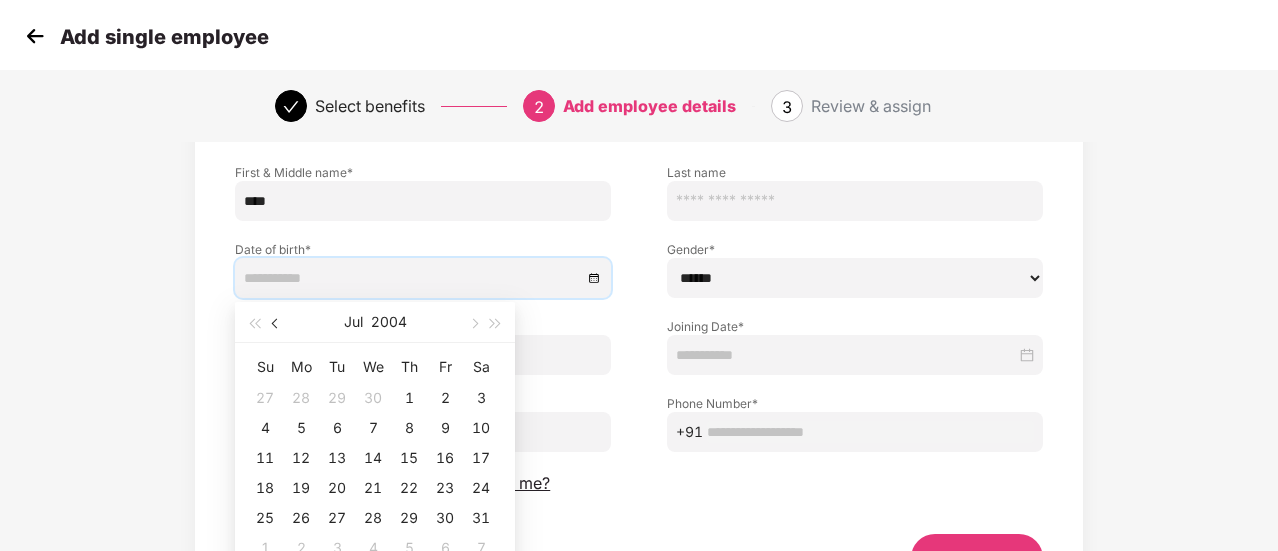 click at bounding box center (276, 322) 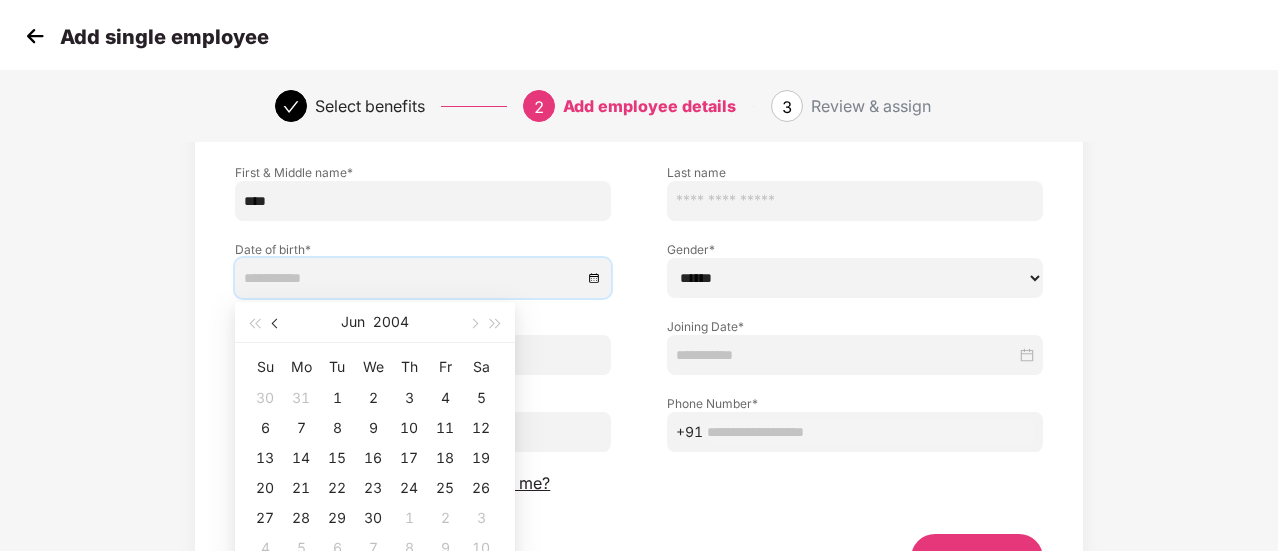 click at bounding box center [276, 322] 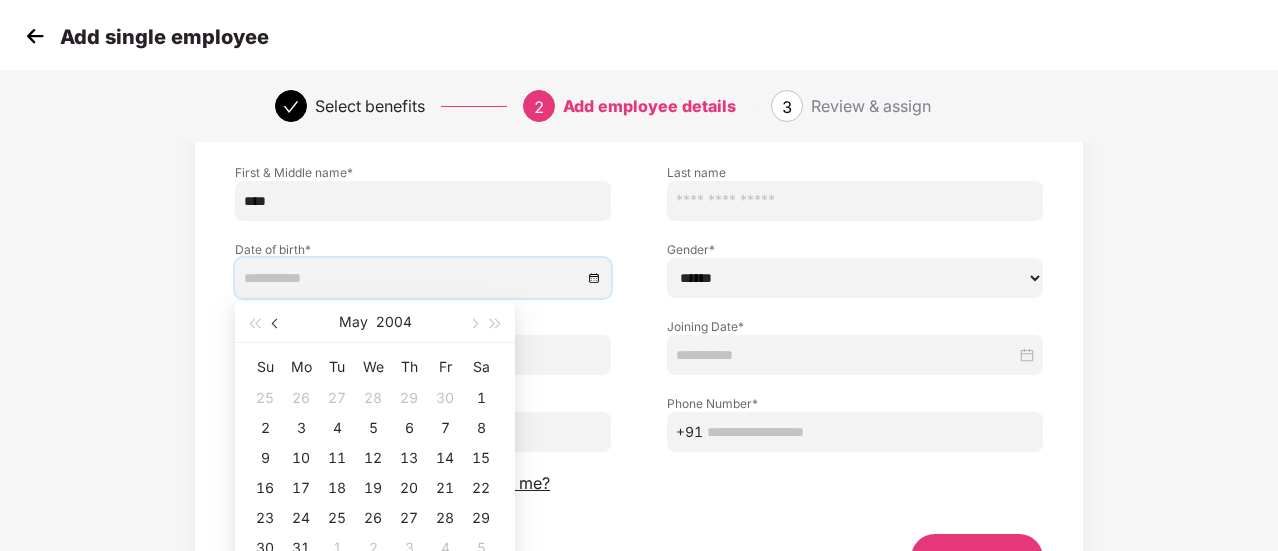 click at bounding box center (276, 322) 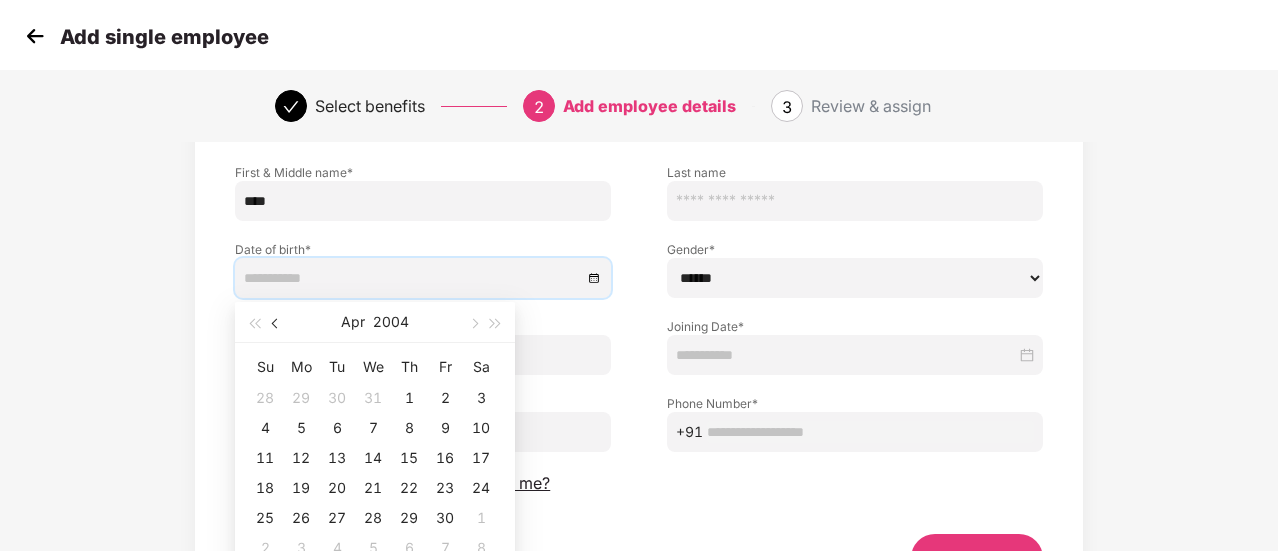 click at bounding box center (276, 322) 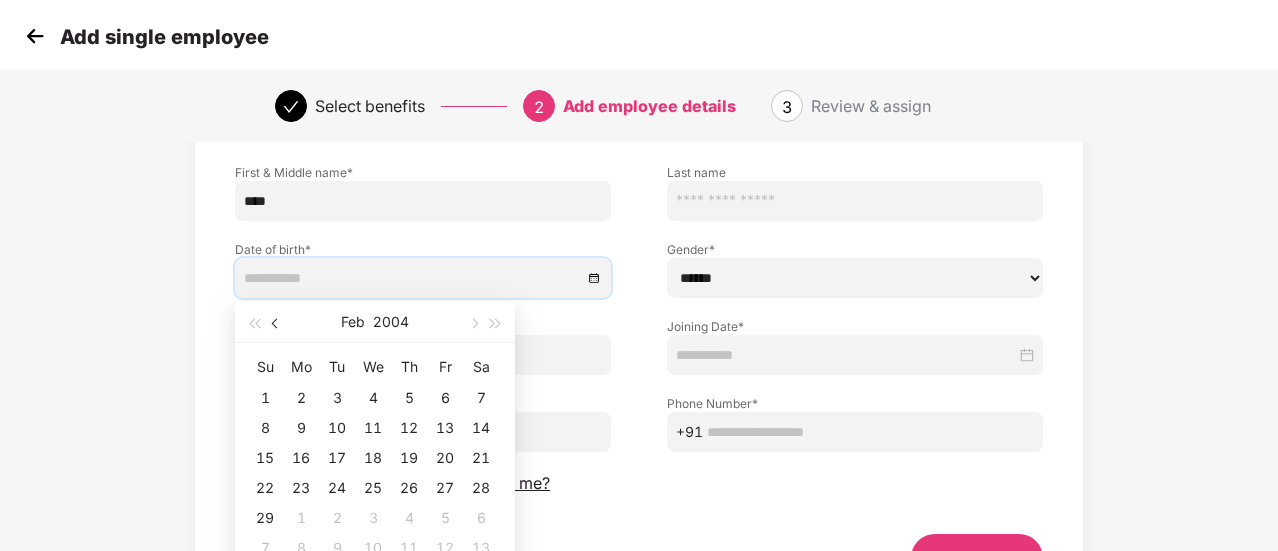 click at bounding box center (276, 322) 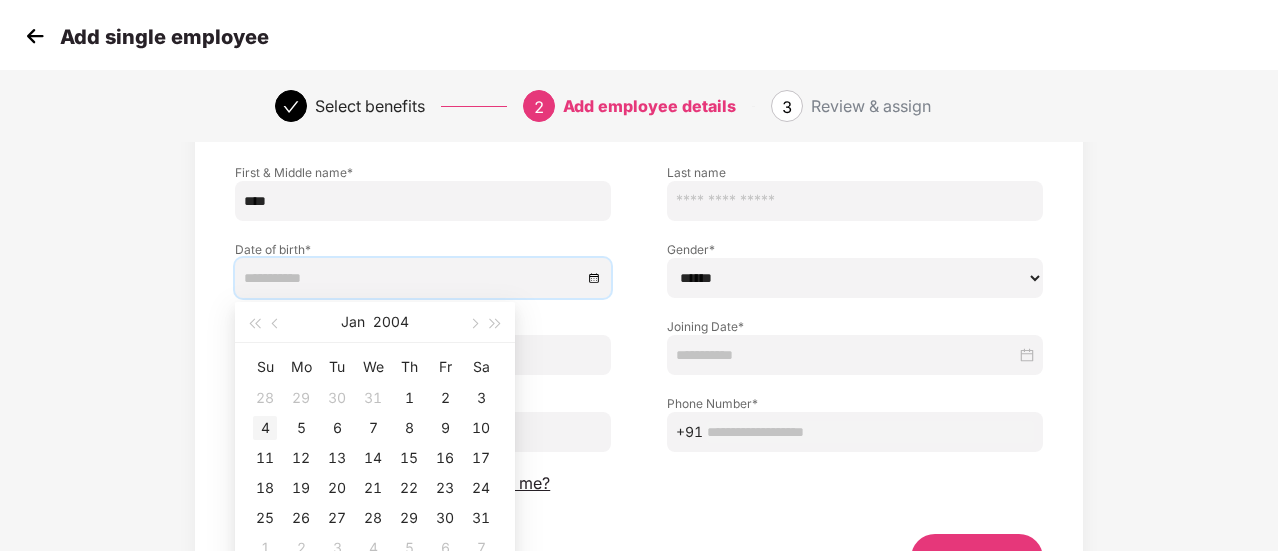 type on "**********" 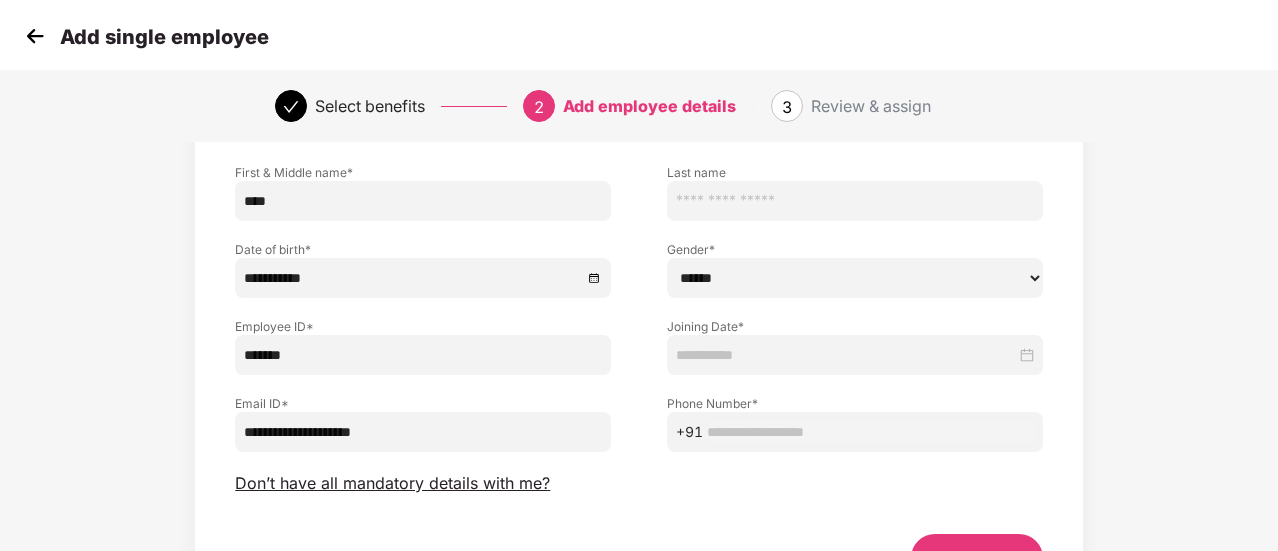 click at bounding box center (855, 355) 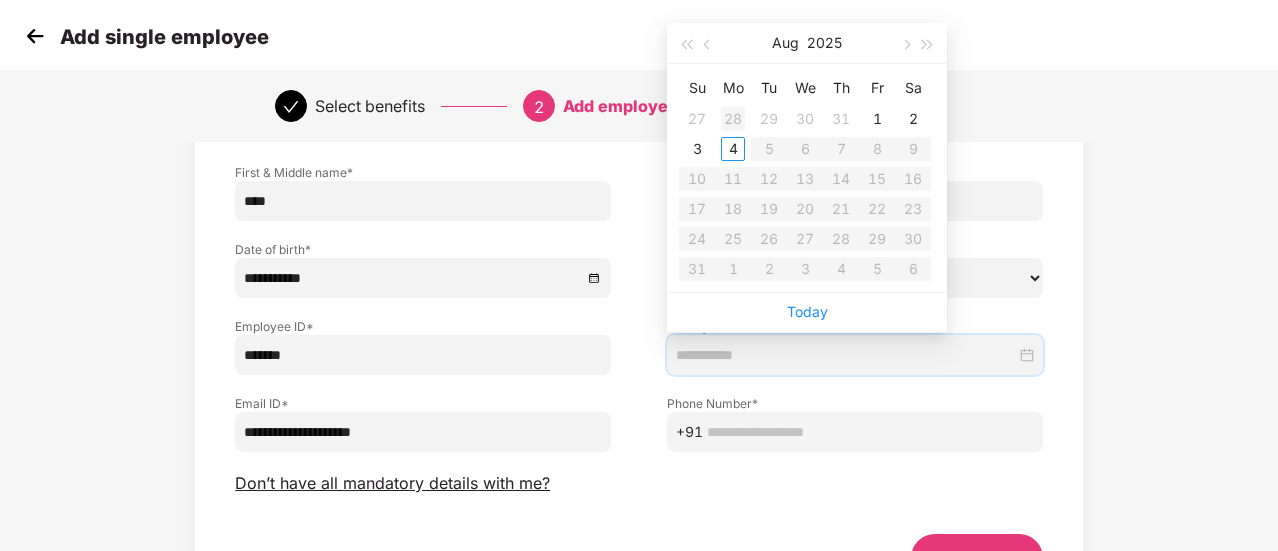 type on "**********" 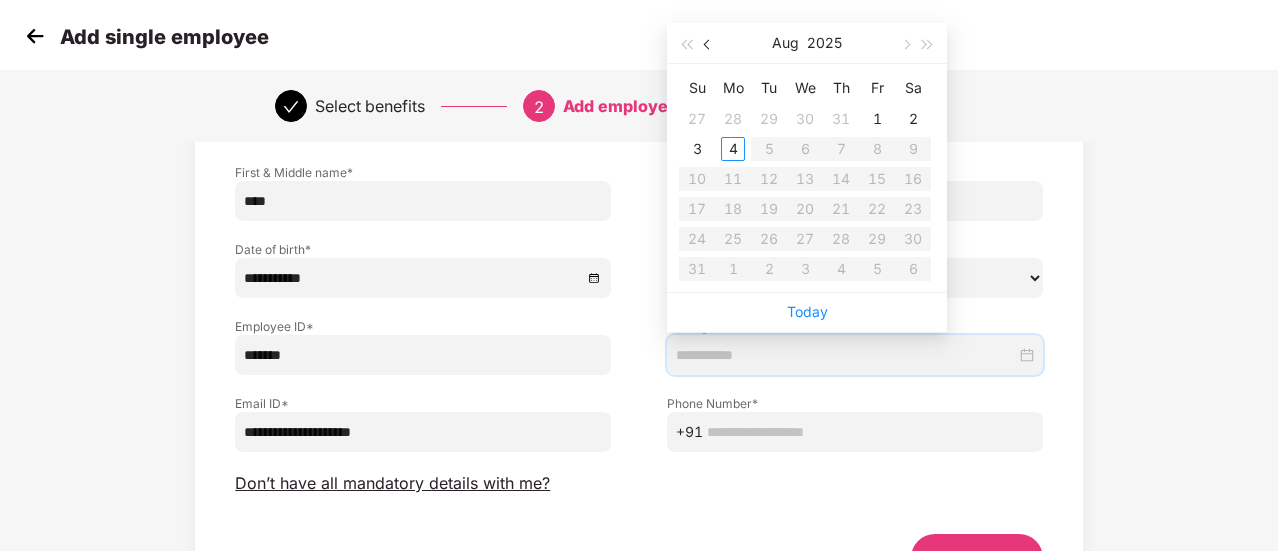 click at bounding box center (708, 43) 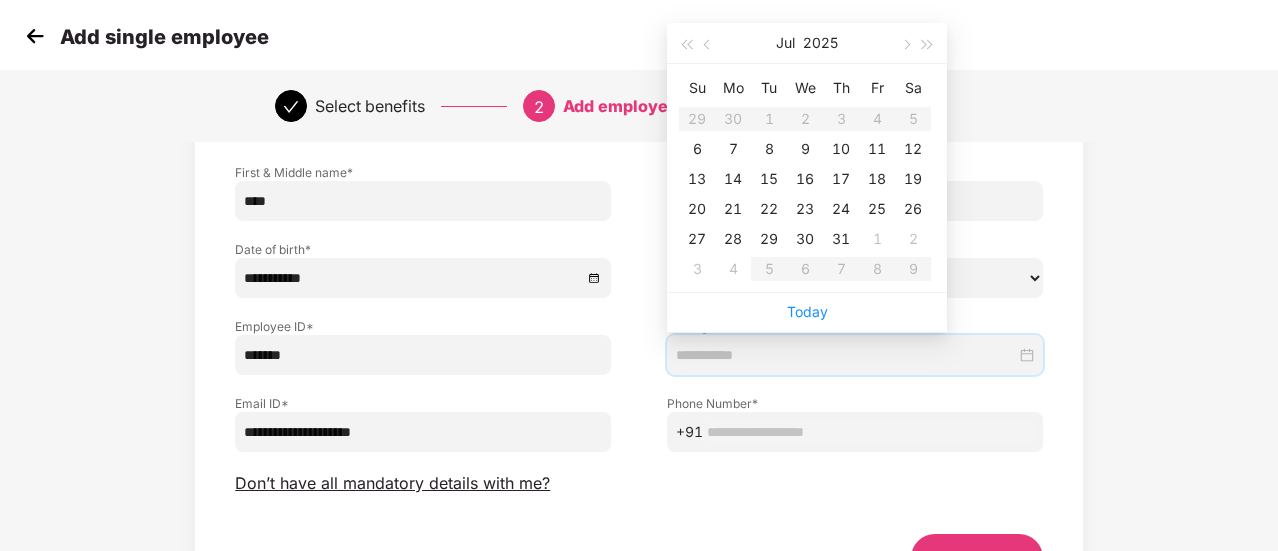 type on "**********" 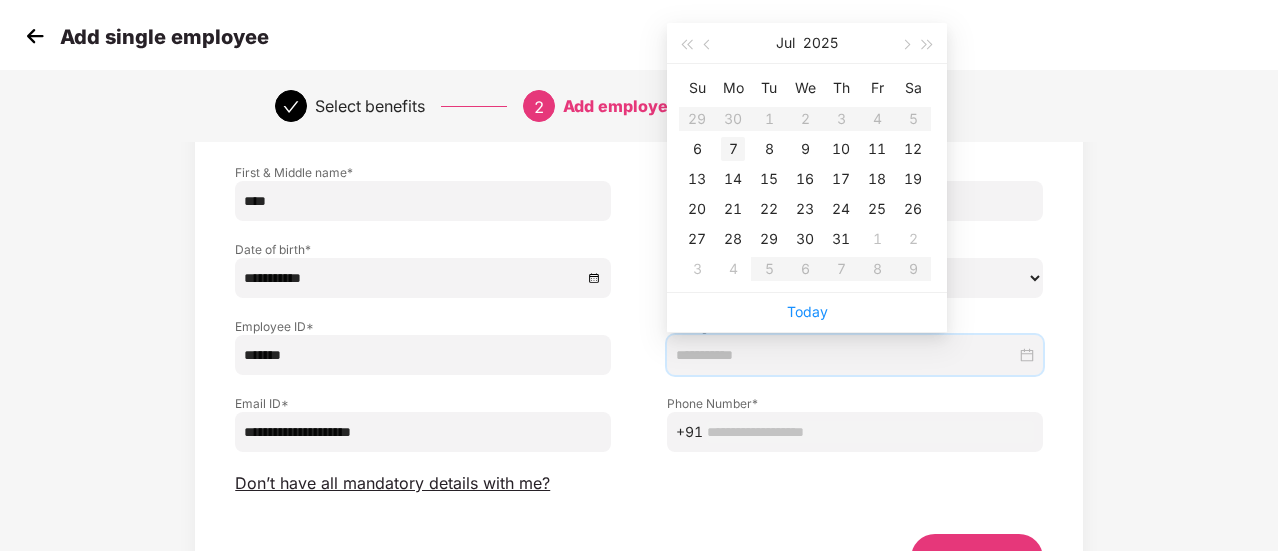 type on "**********" 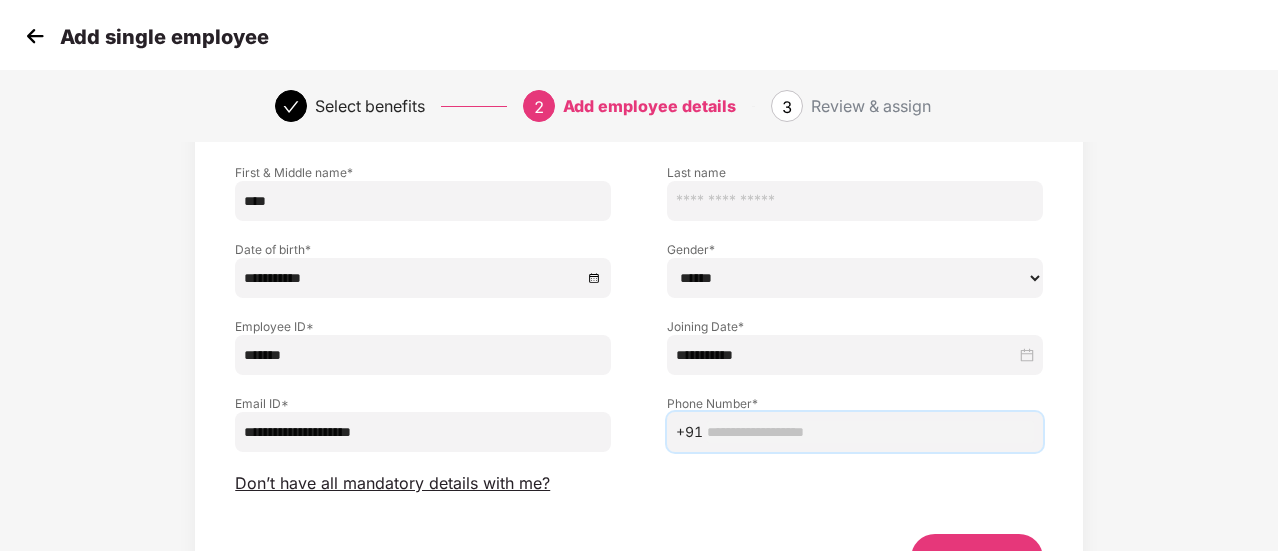click at bounding box center (870, 432) 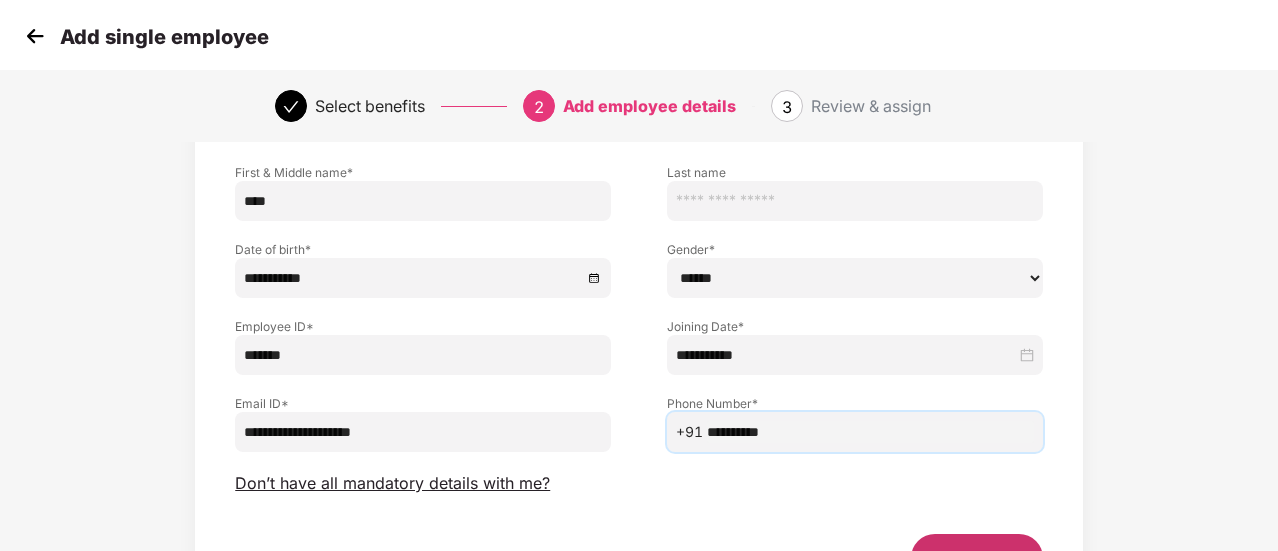 type on "**********" 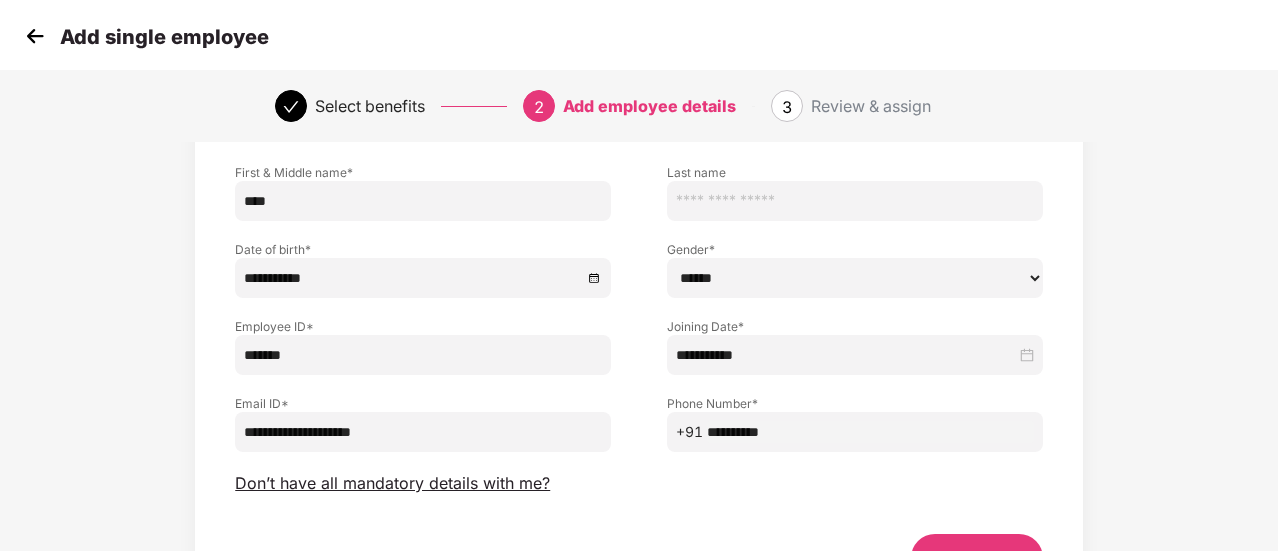 click on "Next" at bounding box center [977, 558] 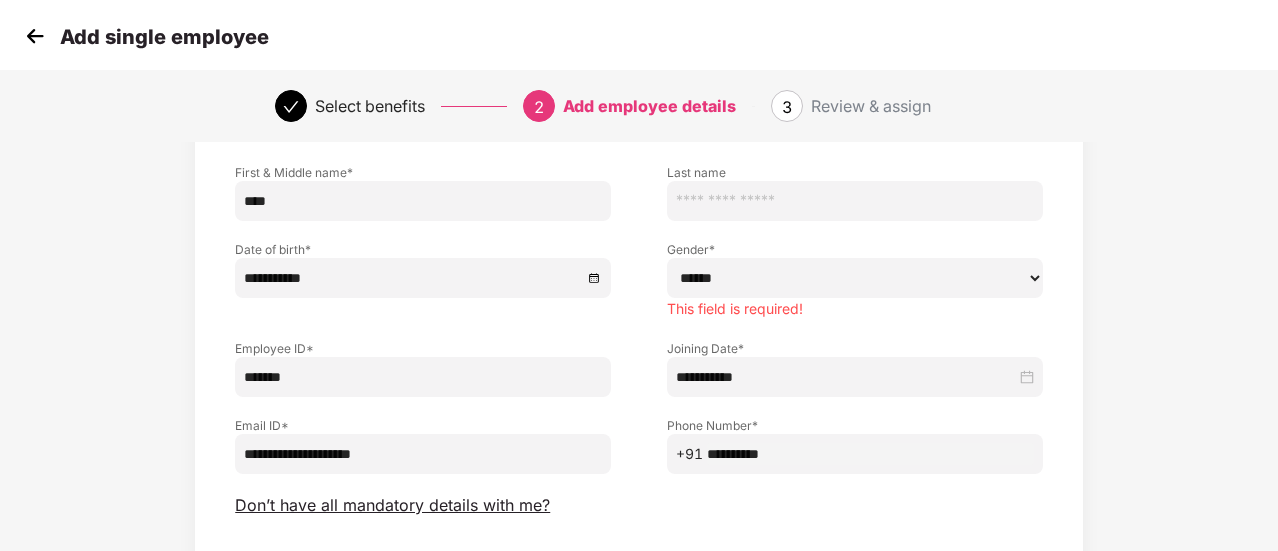 click on "****** **** ******" at bounding box center [855, 278] 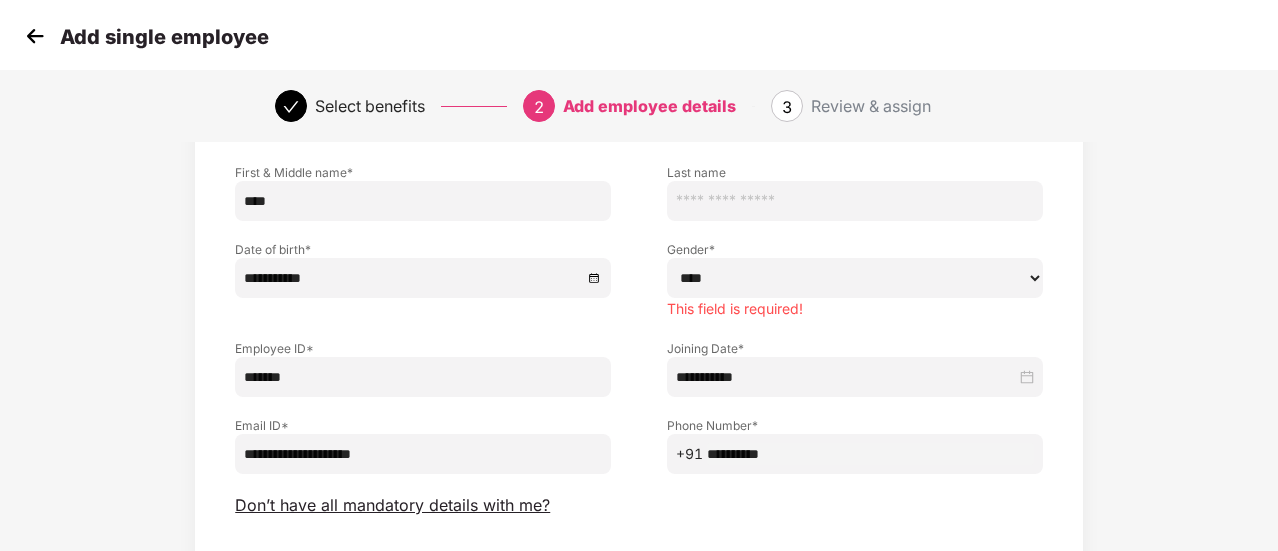 click on "****** **** ******" at bounding box center [855, 278] 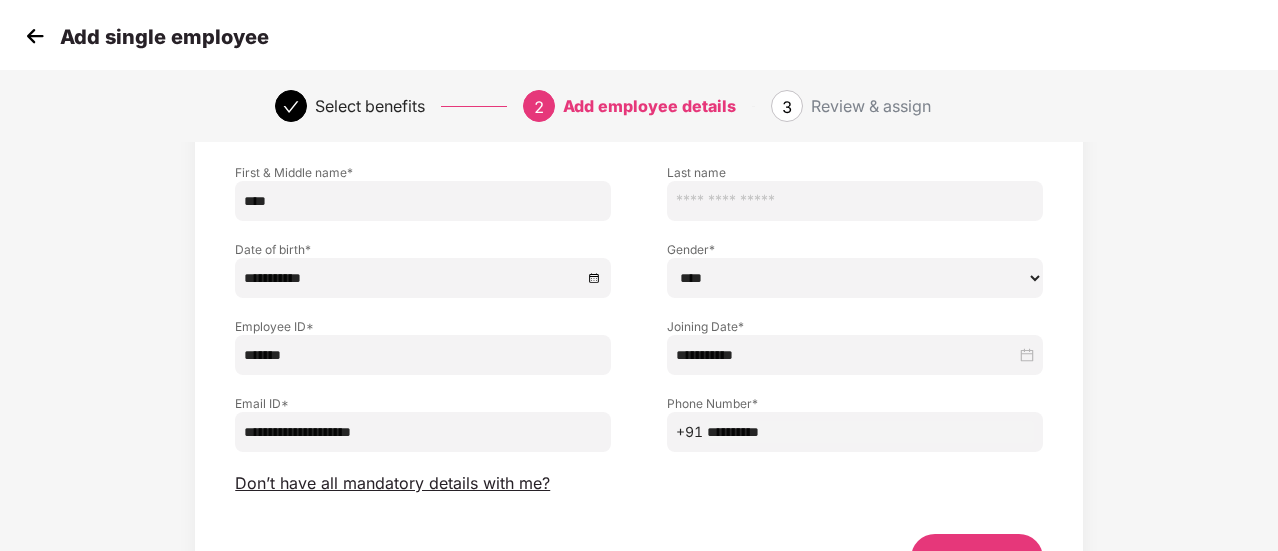 click on "Next" at bounding box center (977, 558) 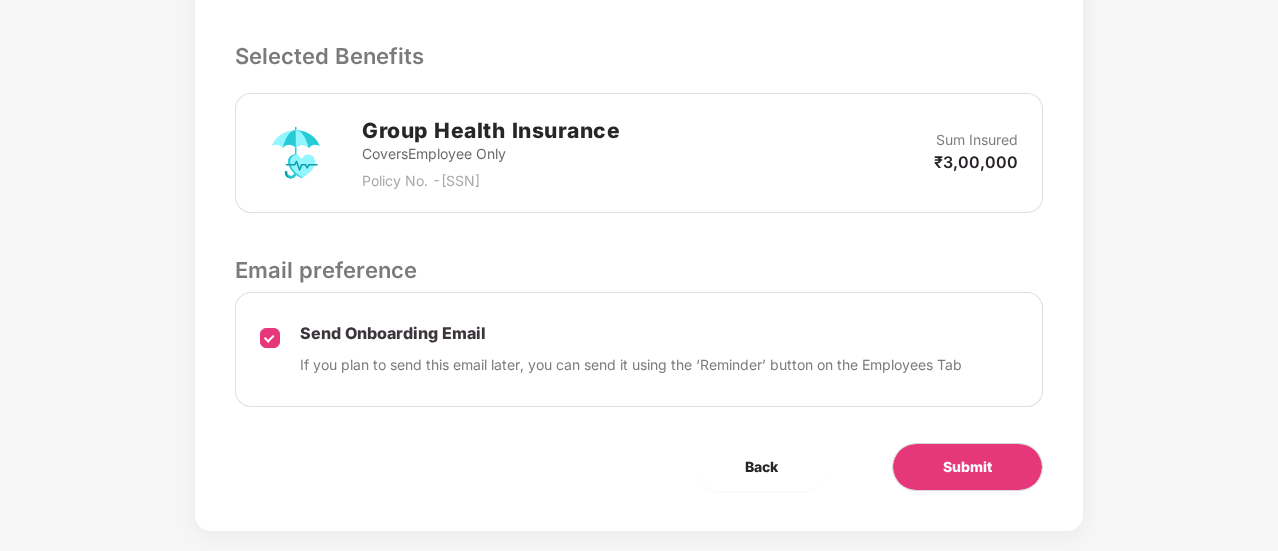 scroll, scrollTop: 621, scrollLeft: 0, axis: vertical 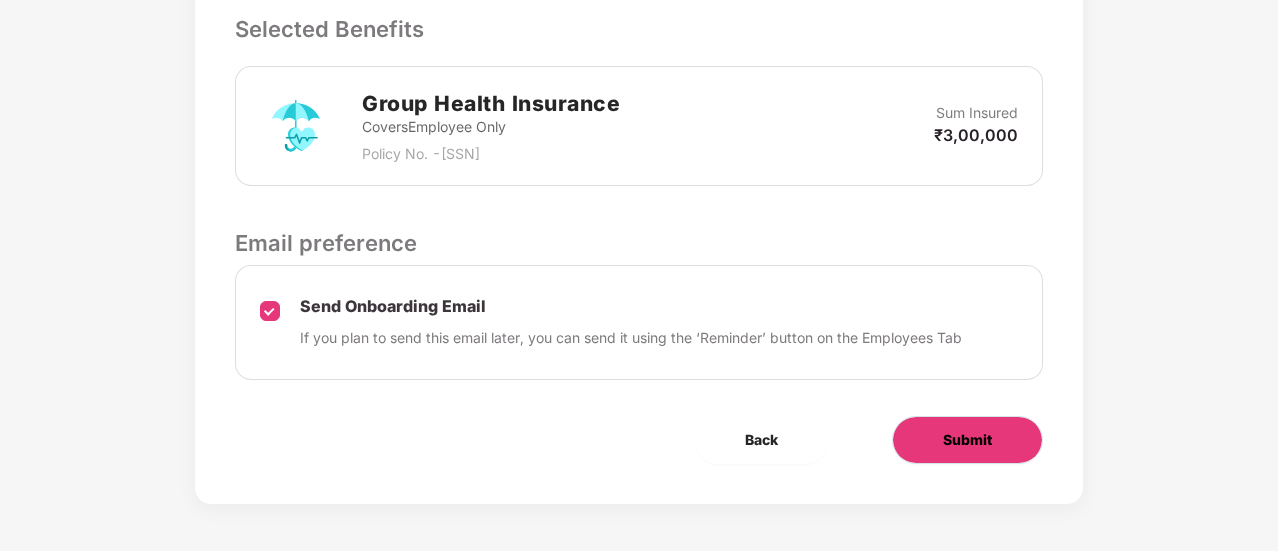 click on "Submit" at bounding box center [967, 440] 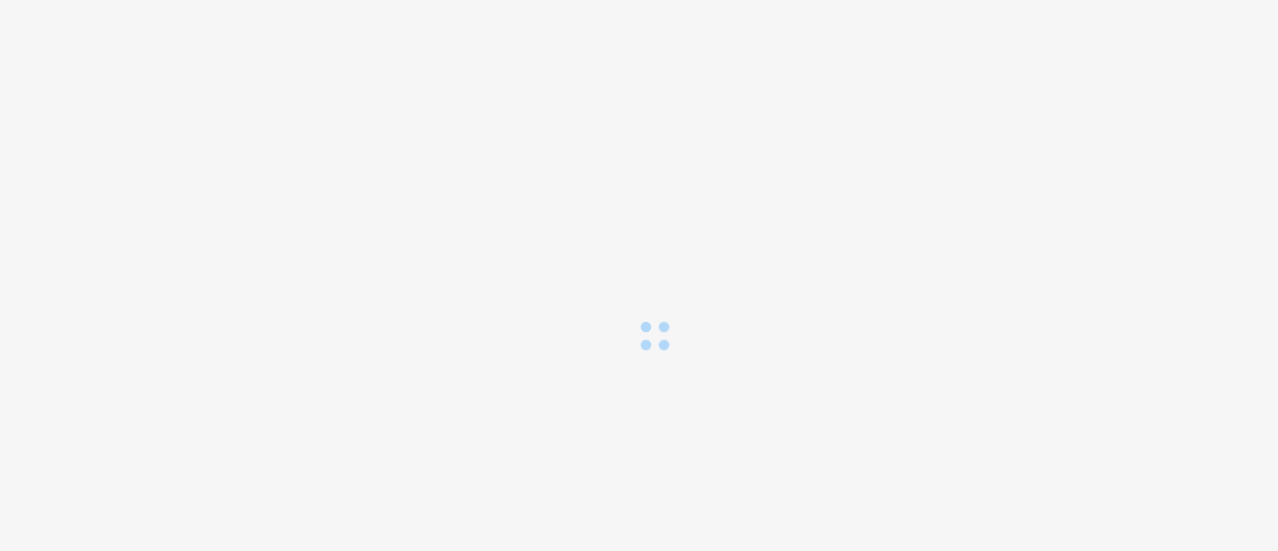 scroll, scrollTop: 0, scrollLeft: 0, axis: both 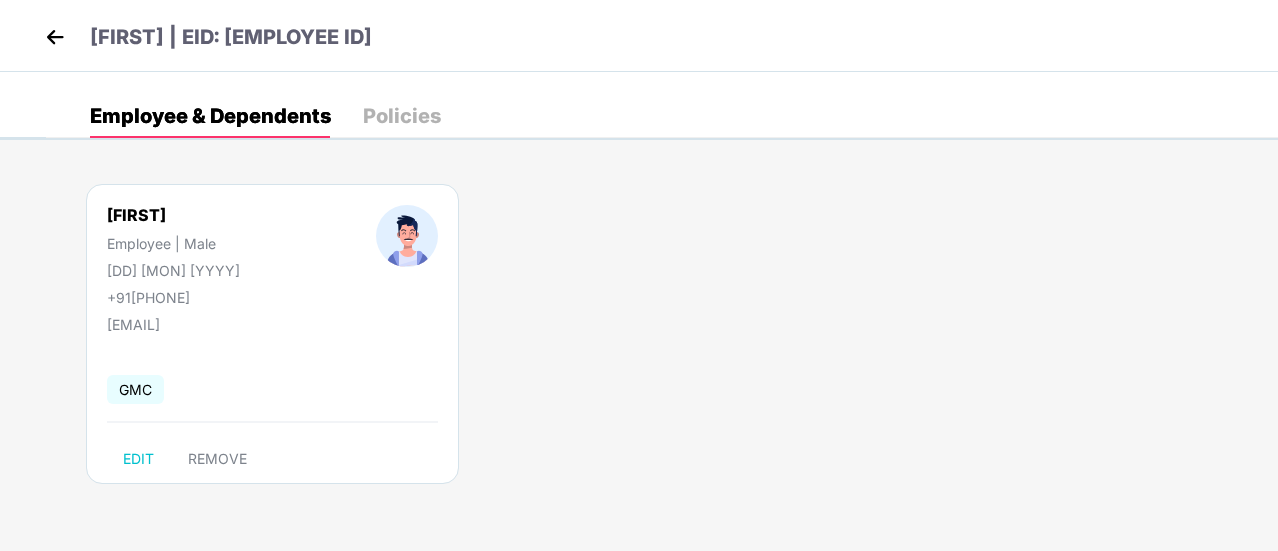 click at bounding box center (55, 37) 